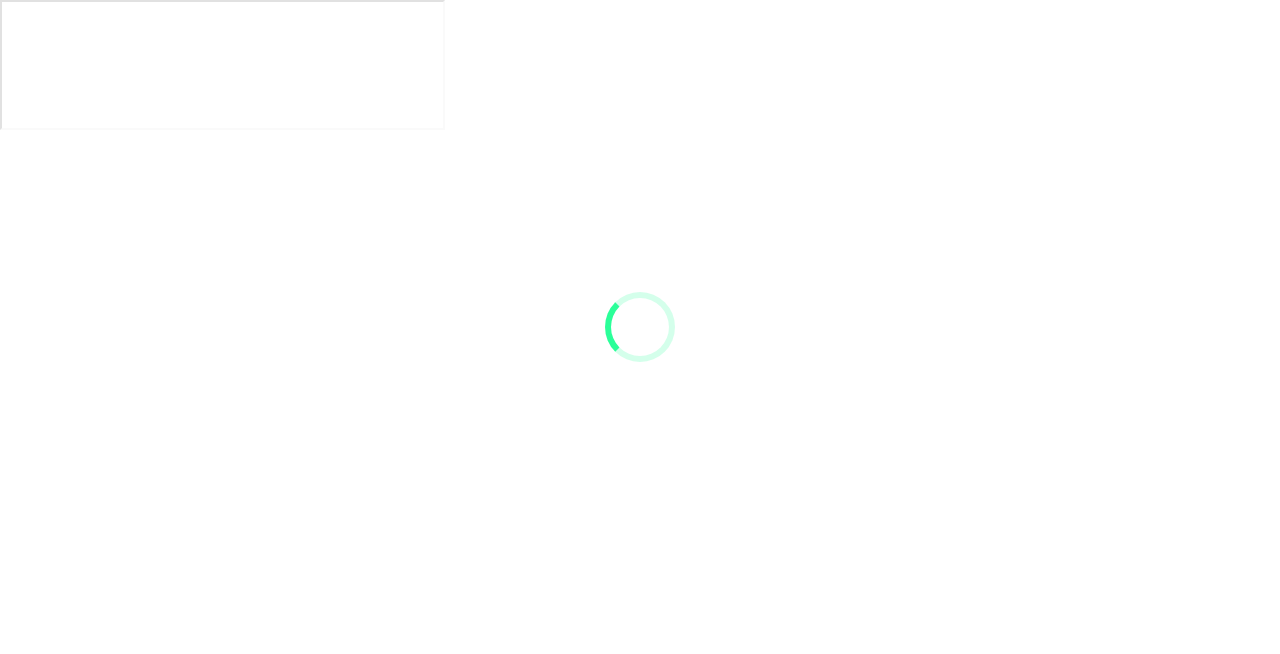 scroll, scrollTop: 0, scrollLeft: 0, axis: both 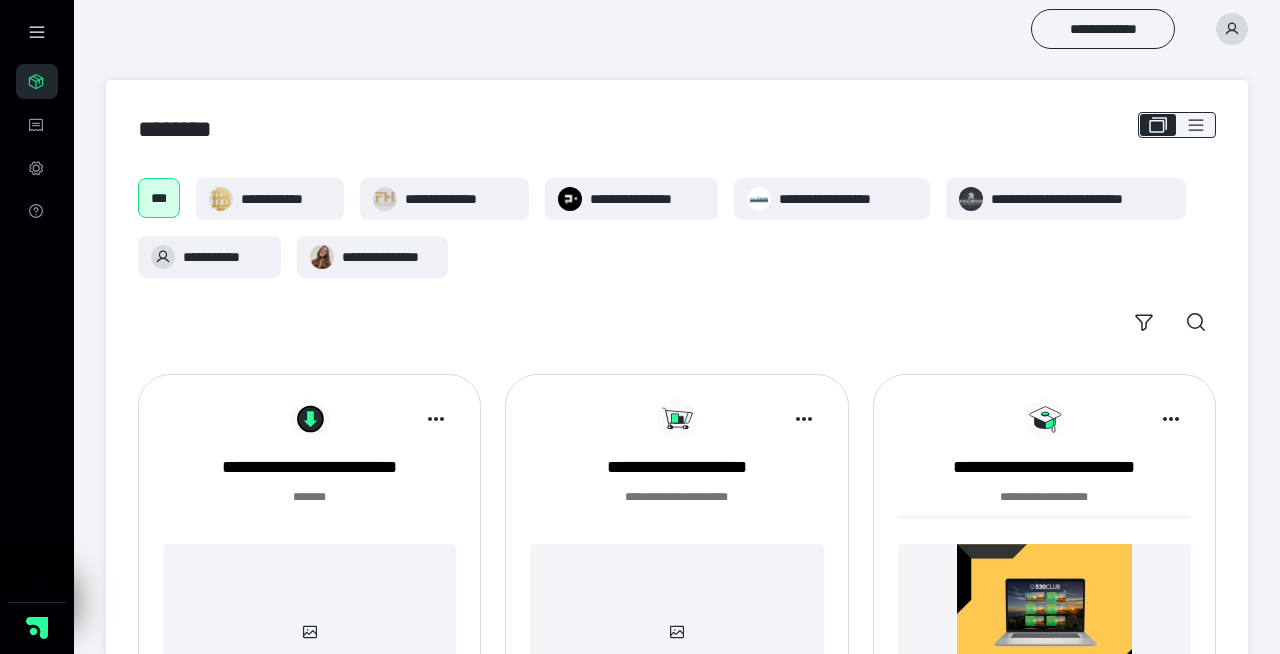click 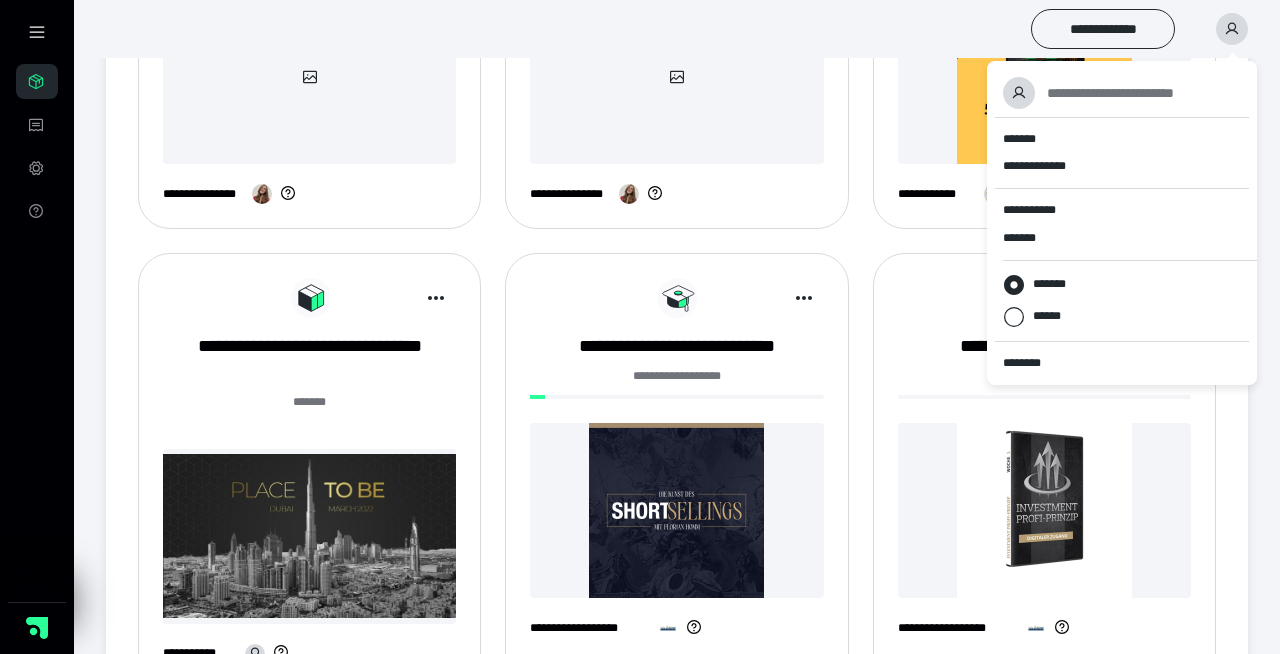 scroll, scrollTop: 539, scrollLeft: 0, axis: vertical 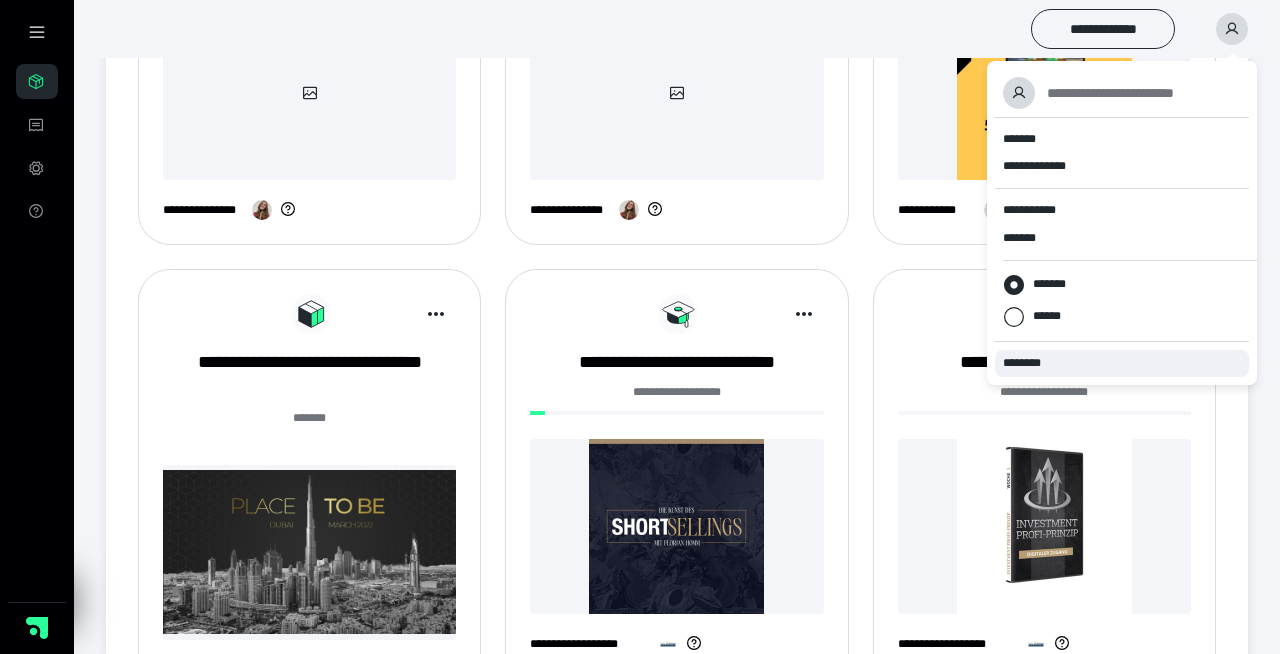click on "********" at bounding box center [1122, 363] 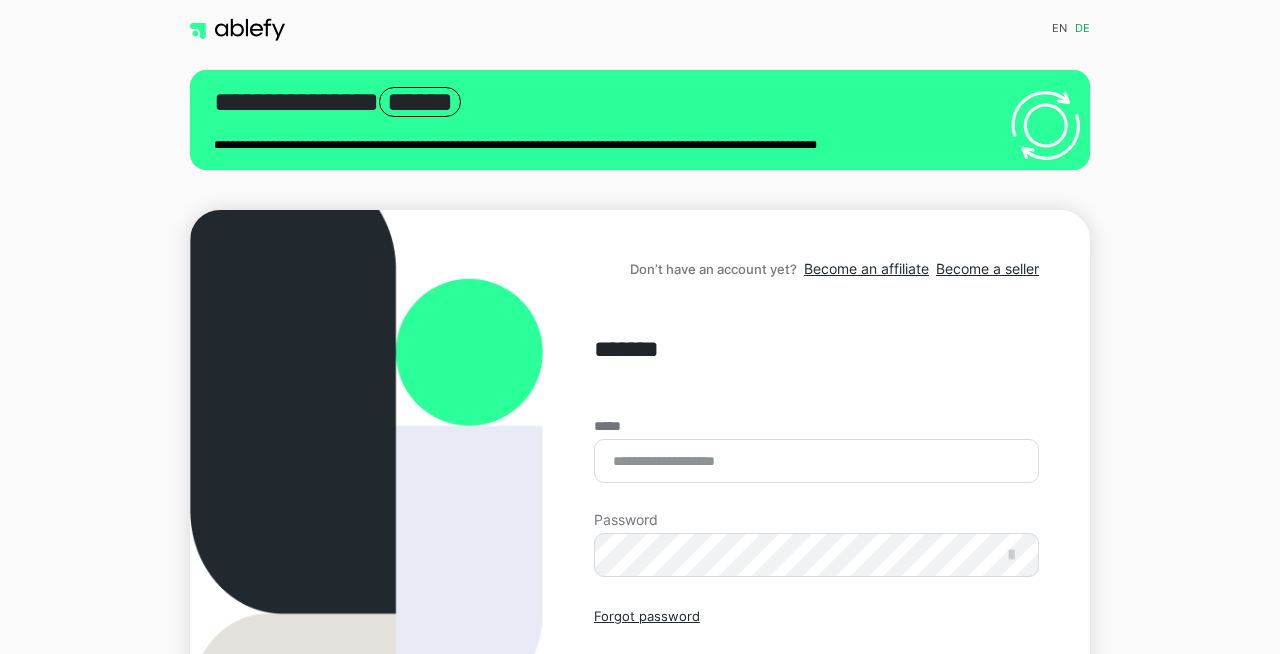 scroll, scrollTop: 0, scrollLeft: 0, axis: both 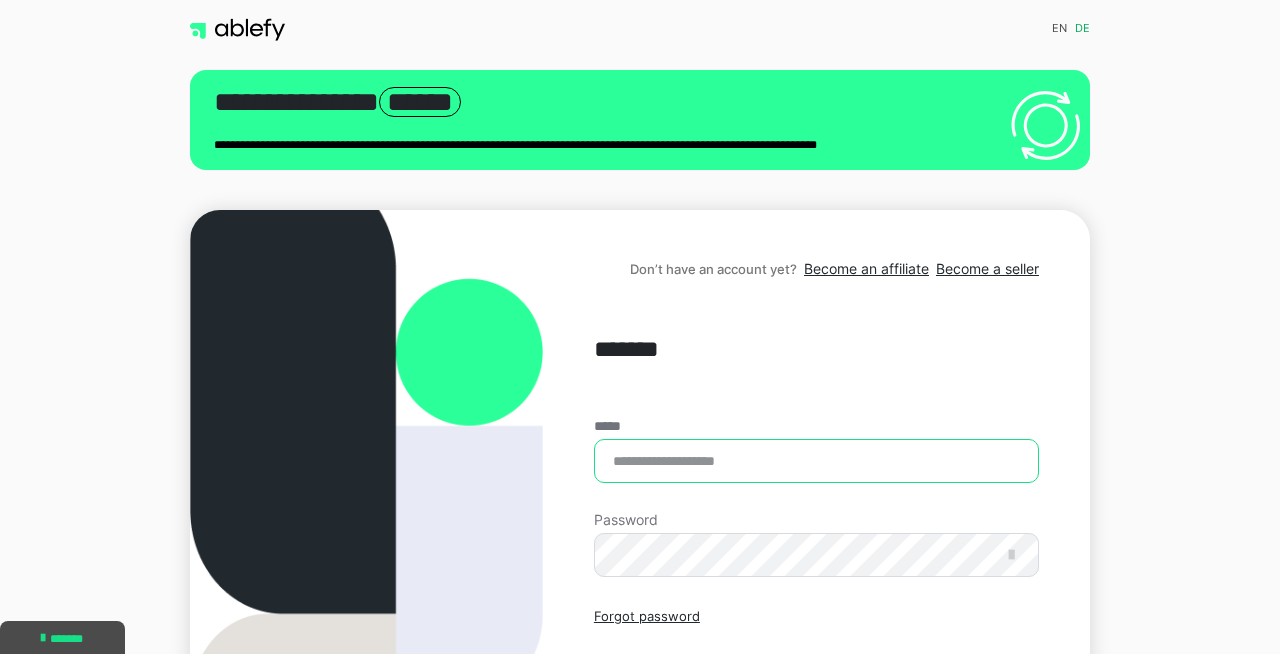 click on "*****" at bounding box center [816, 461] 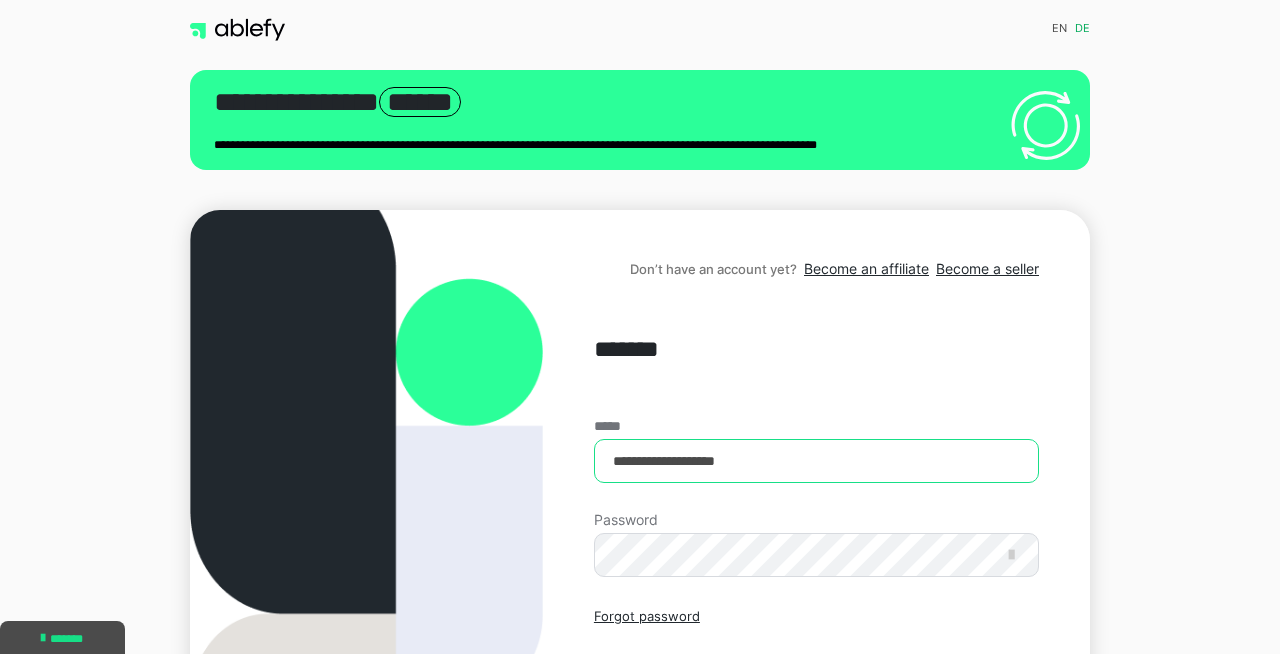 type on "**********" 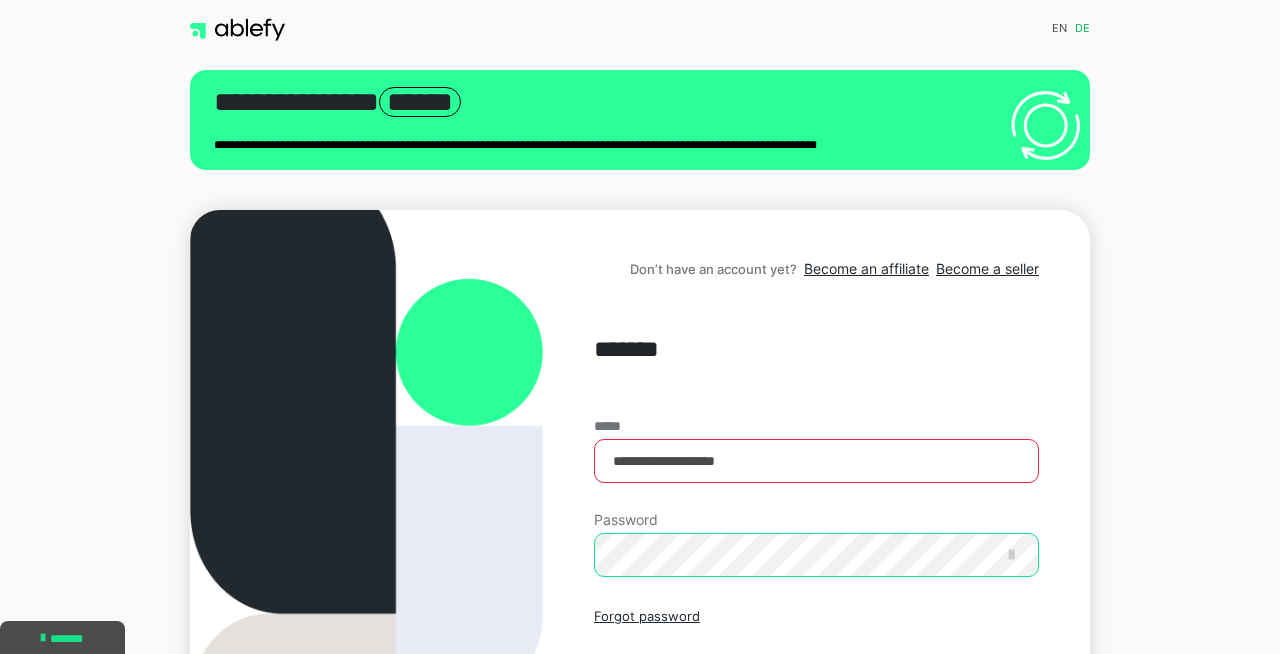 scroll, scrollTop: 89, scrollLeft: 0, axis: vertical 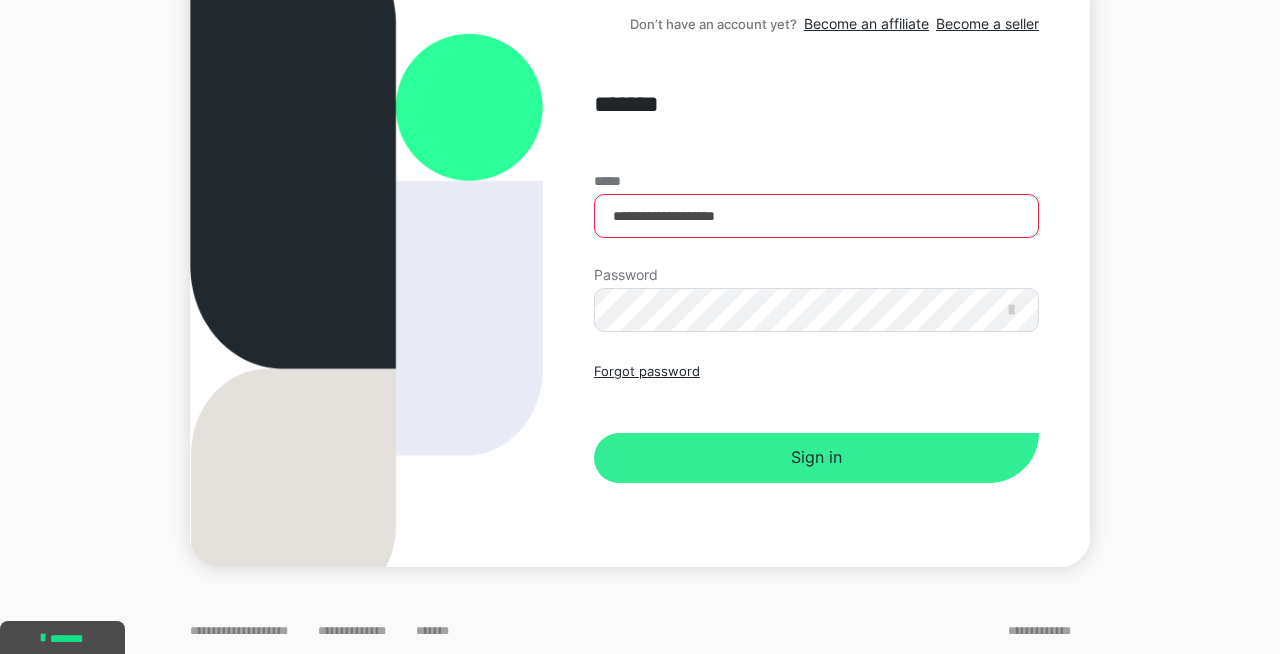 click on "Sign in" at bounding box center (816, 458) 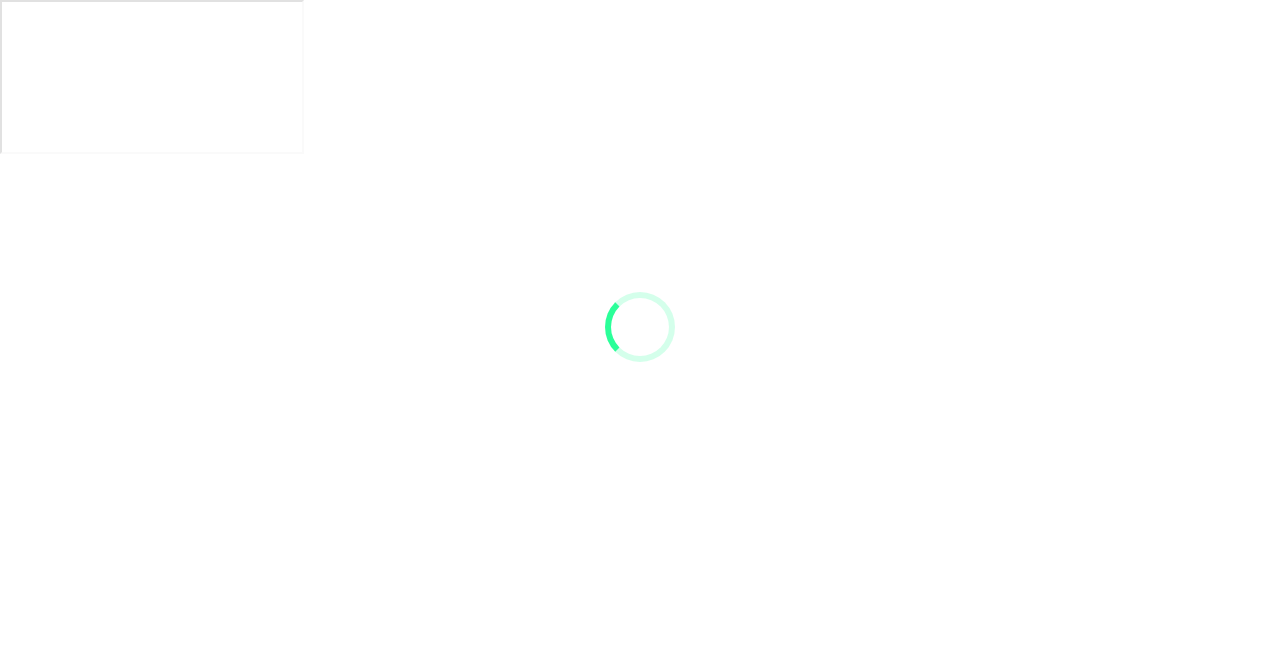scroll, scrollTop: 0, scrollLeft: 0, axis: both 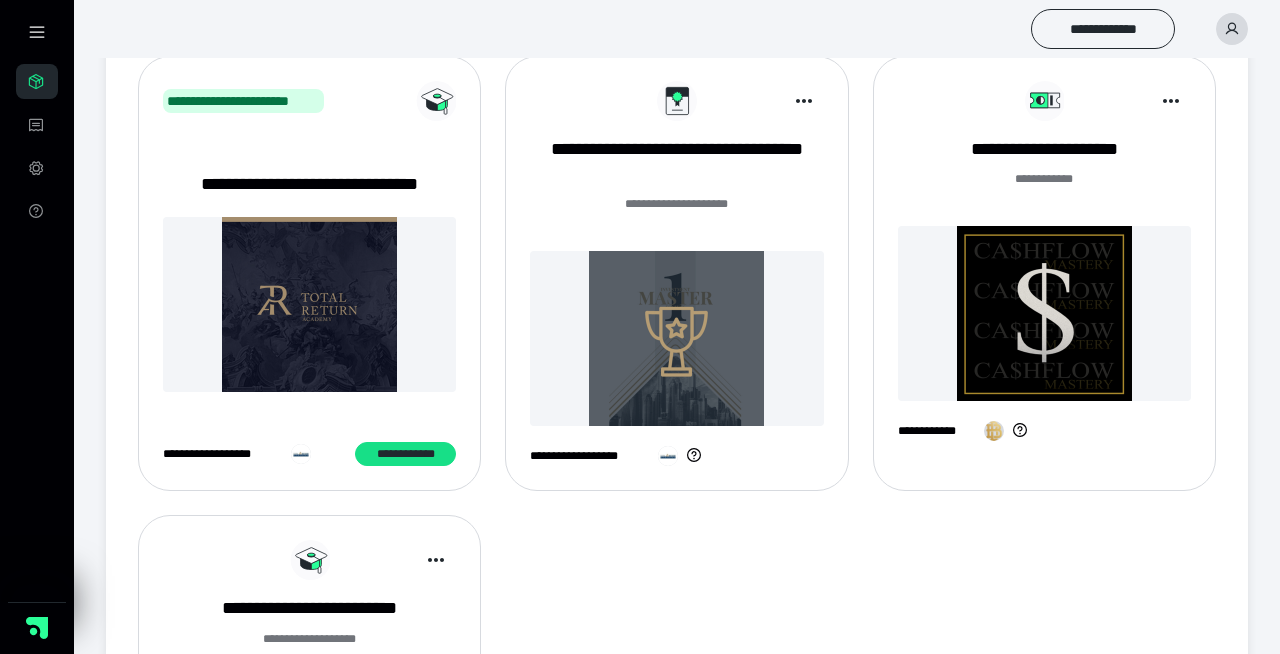 click at bounding box center (676, 338) 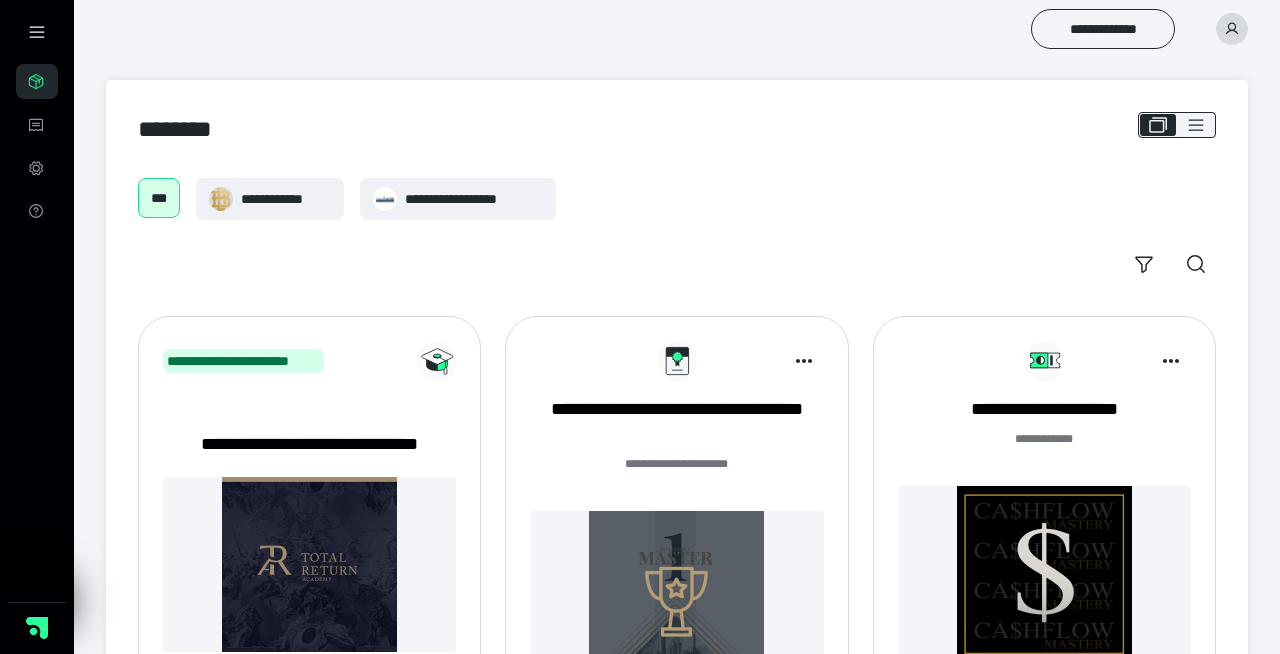 scroll, scrollTop: 260, scrollLeft: 0, axis: vertical 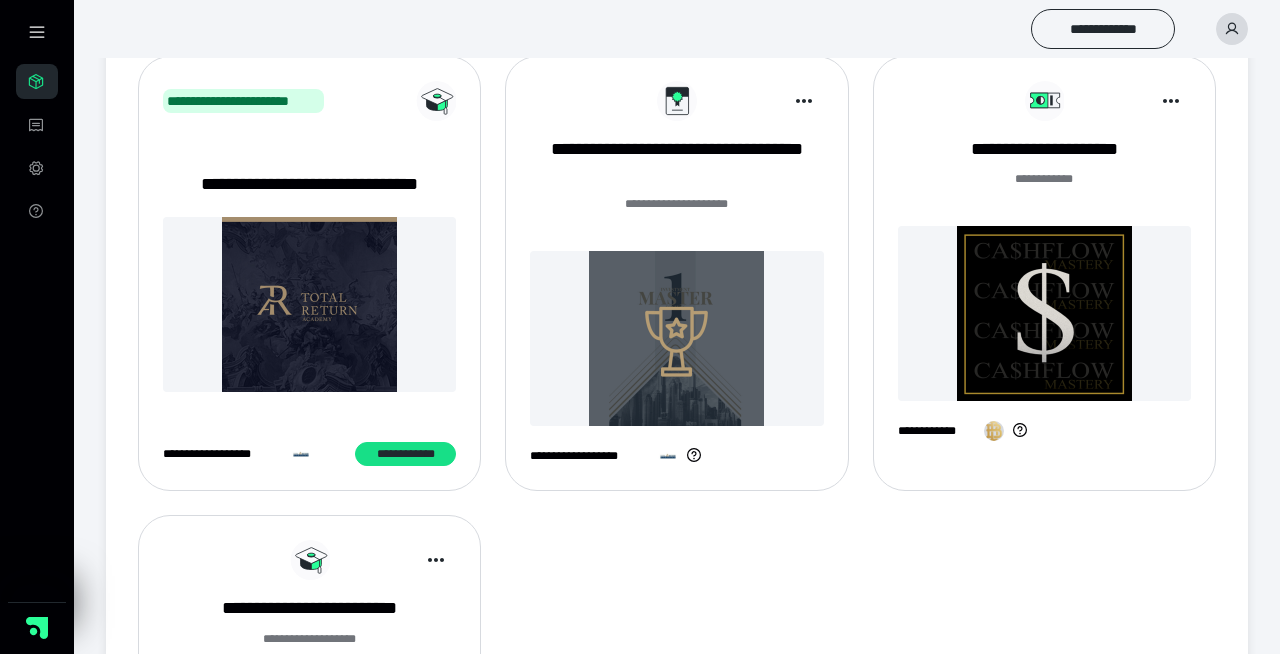 click at bounding box center [309, 304] 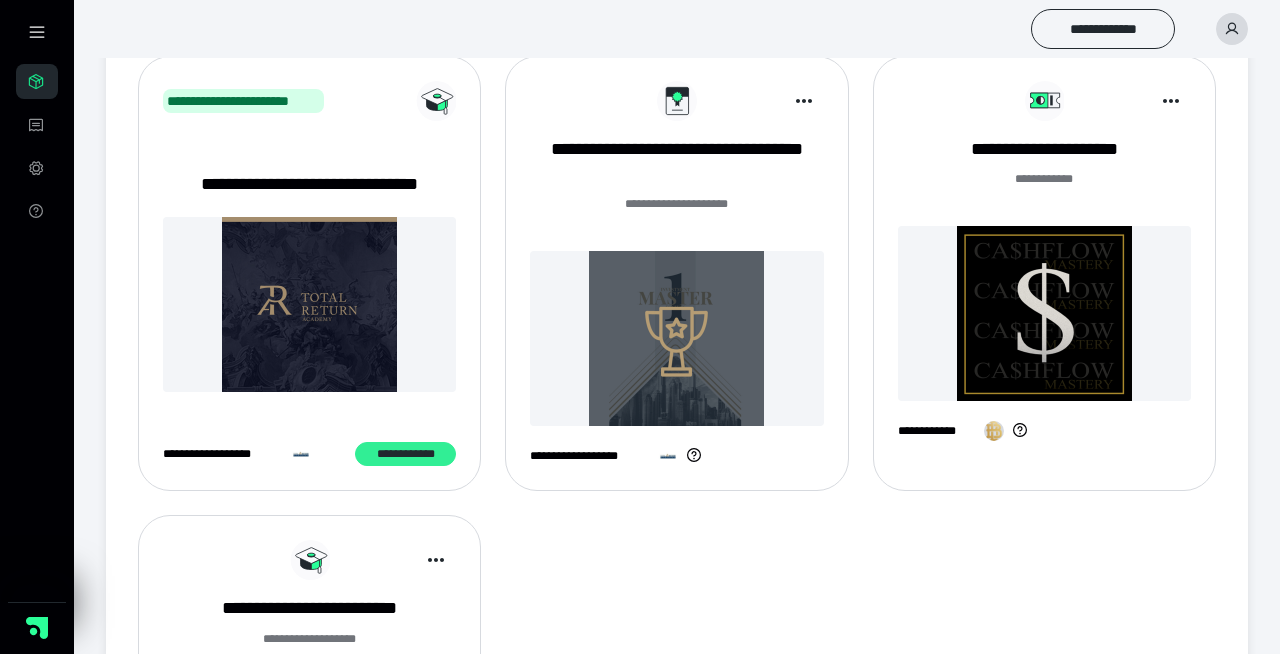 click on "**********" at bounding box center [405, 454] 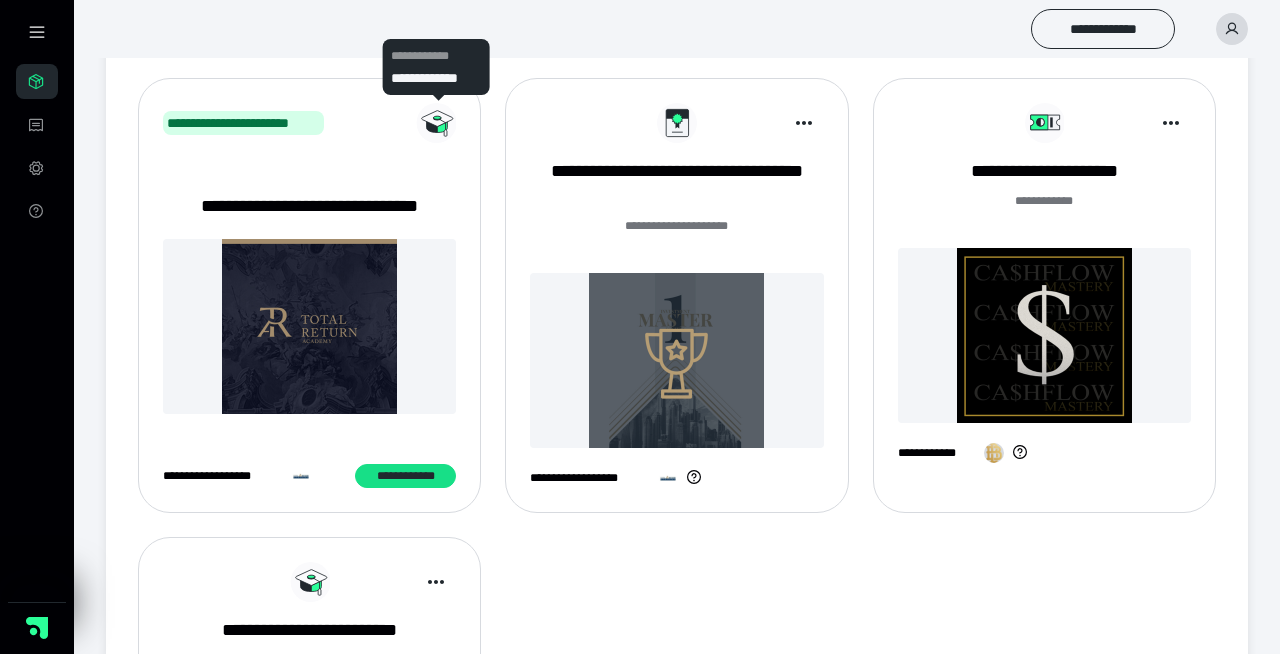 scroll, scrollTop: 217, scrollLeft: 0, axis: vertical 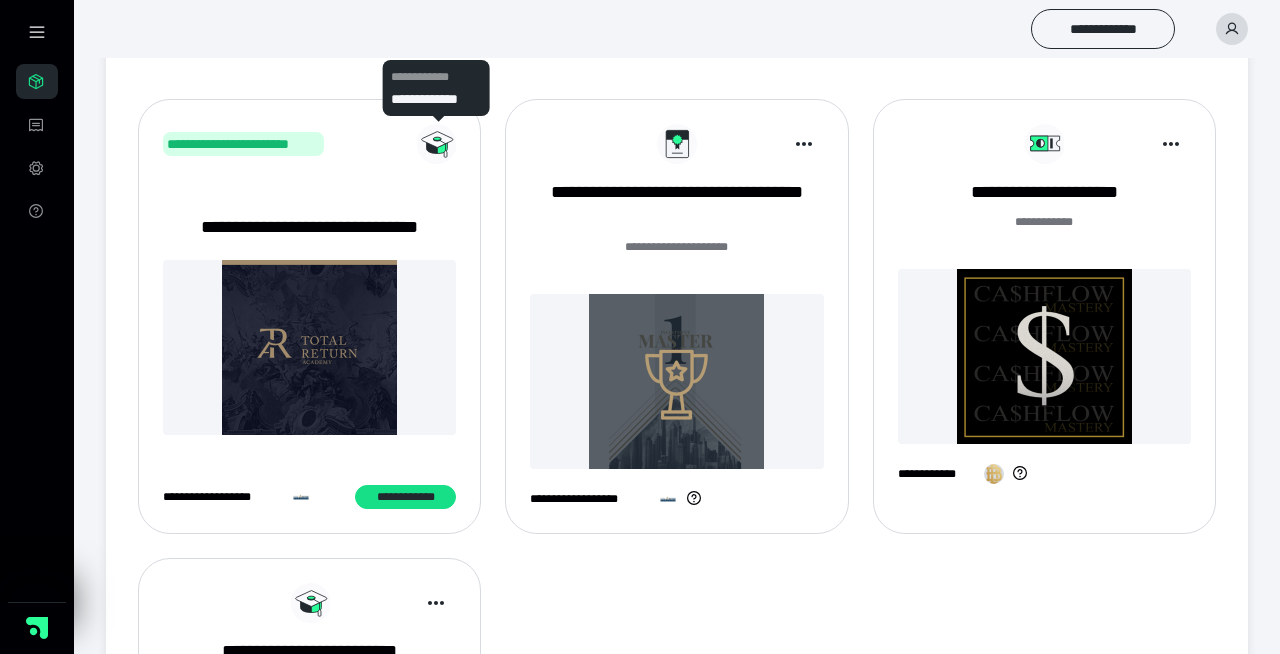 click on "**********" at bounding box center [243, 144] 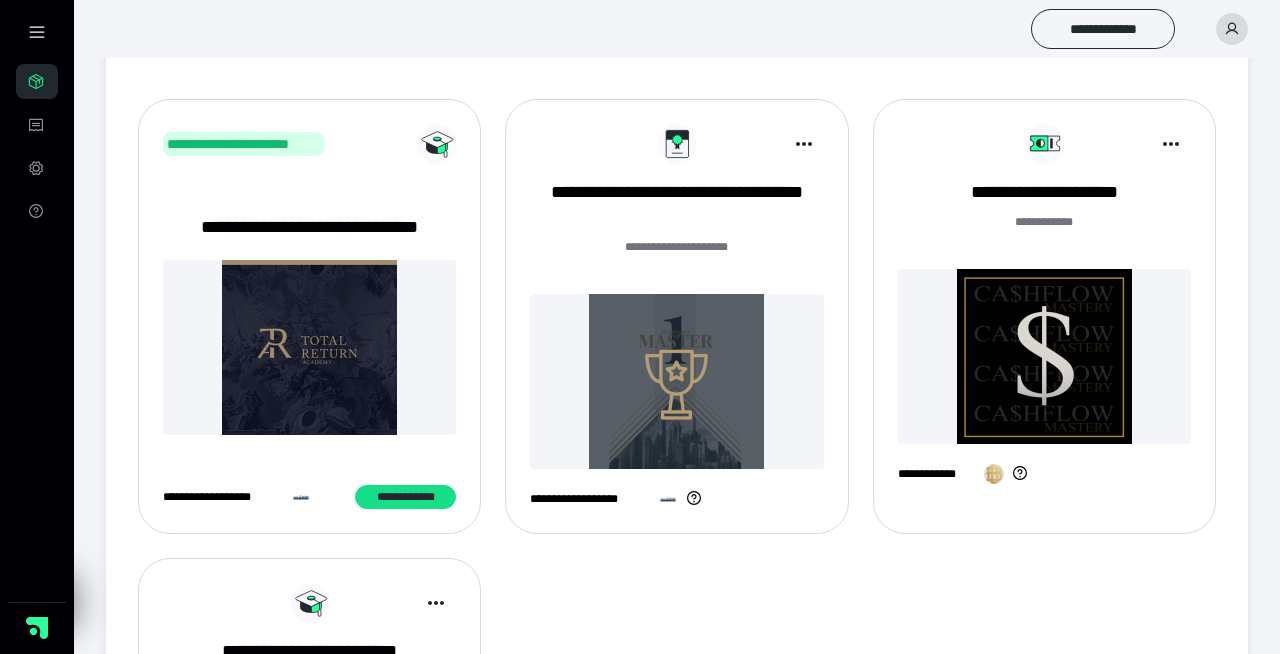 click on "**********" at bounding box center [243, 144] 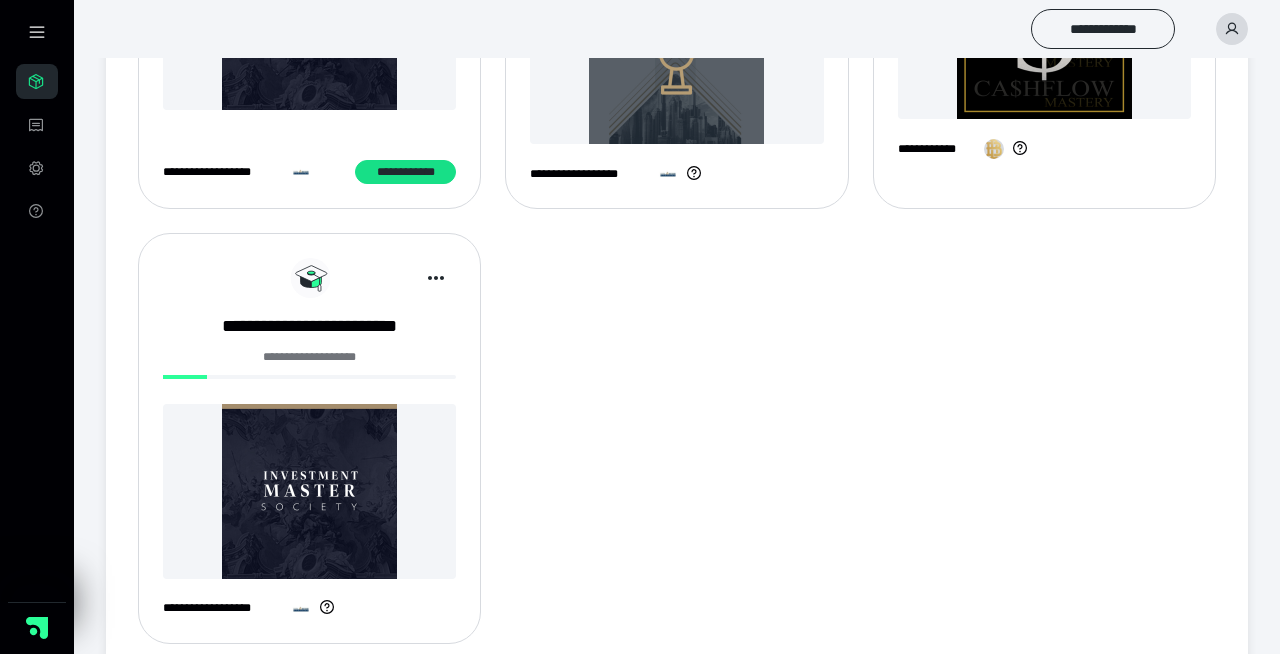 scroll, scrollTop: 587, scrollLeft: 0, axis: vertical 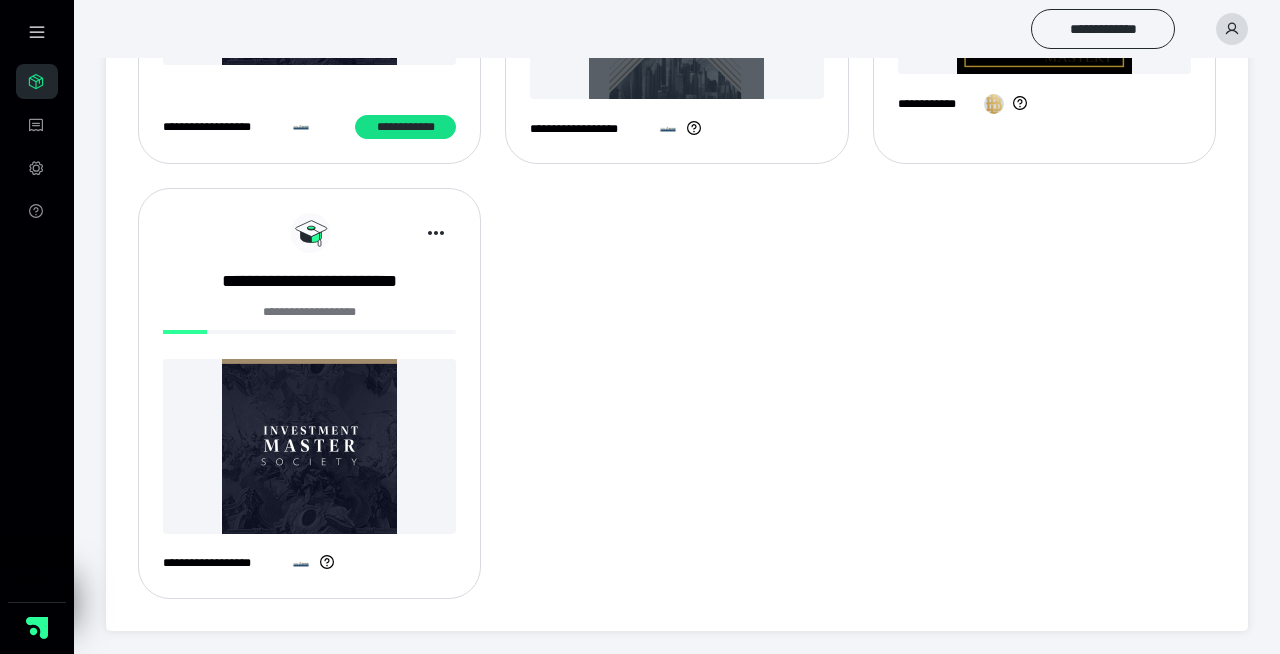 click at bounding box center [309, 446] 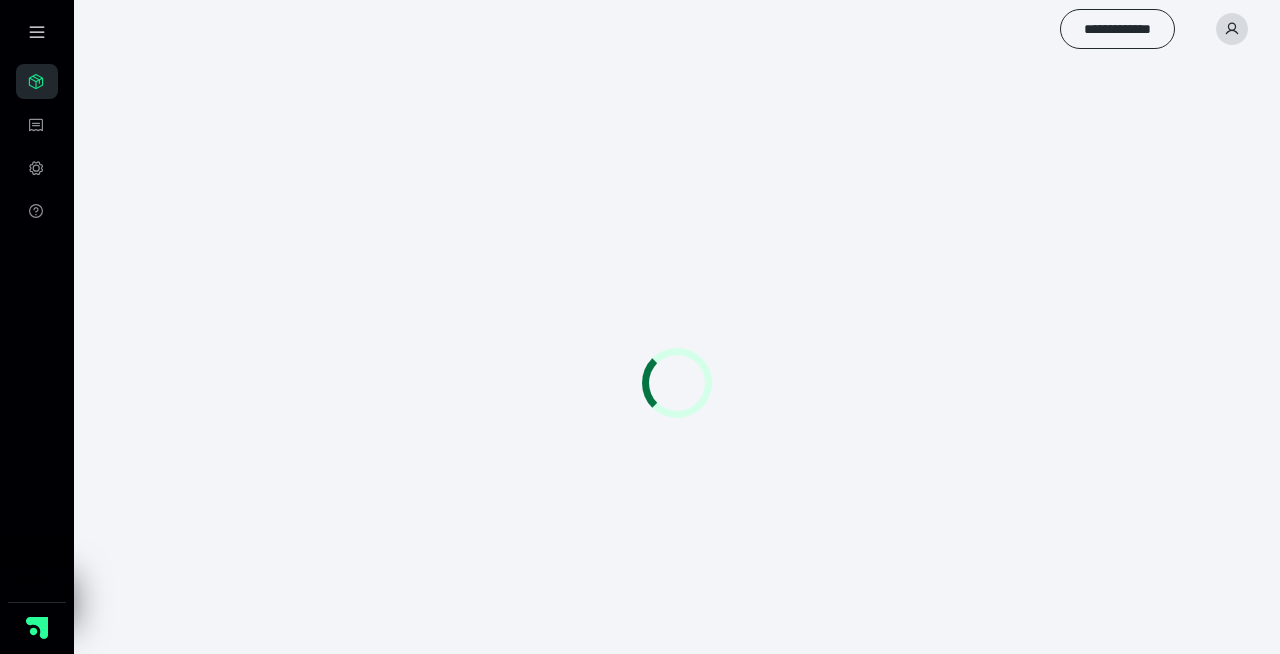 scroll, scrollTop: 0, scrollLeft: 0, axis: both 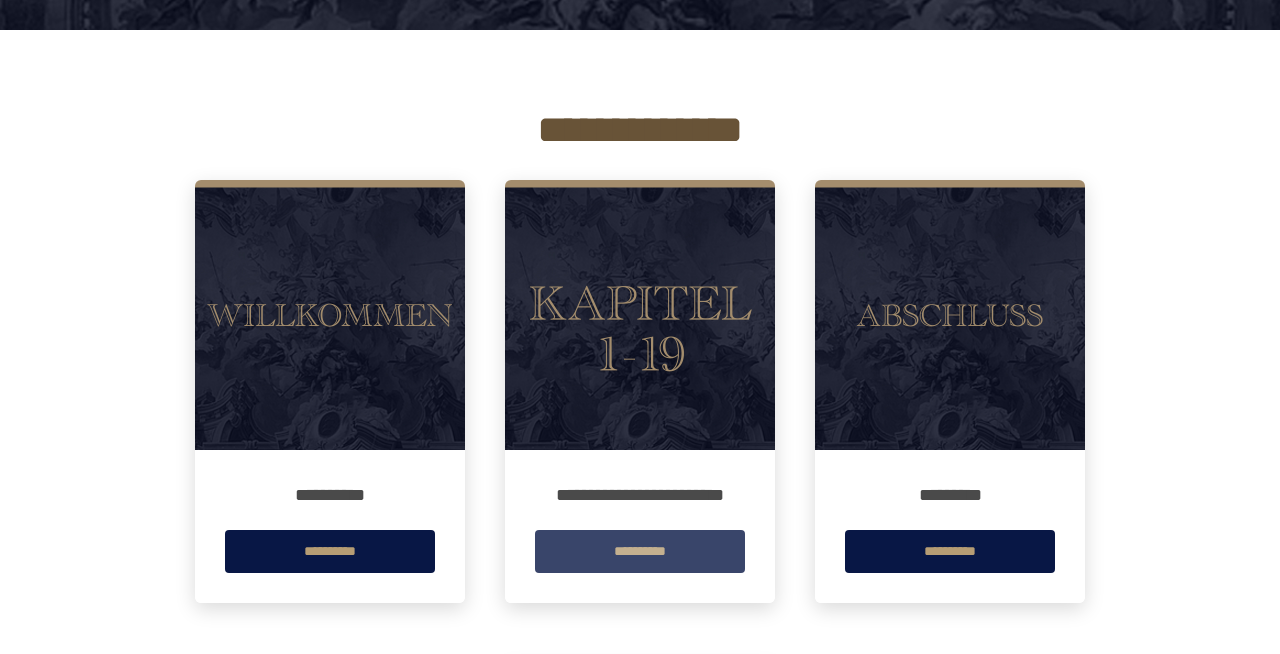 click on "**********" at bounding box center (640, 551) 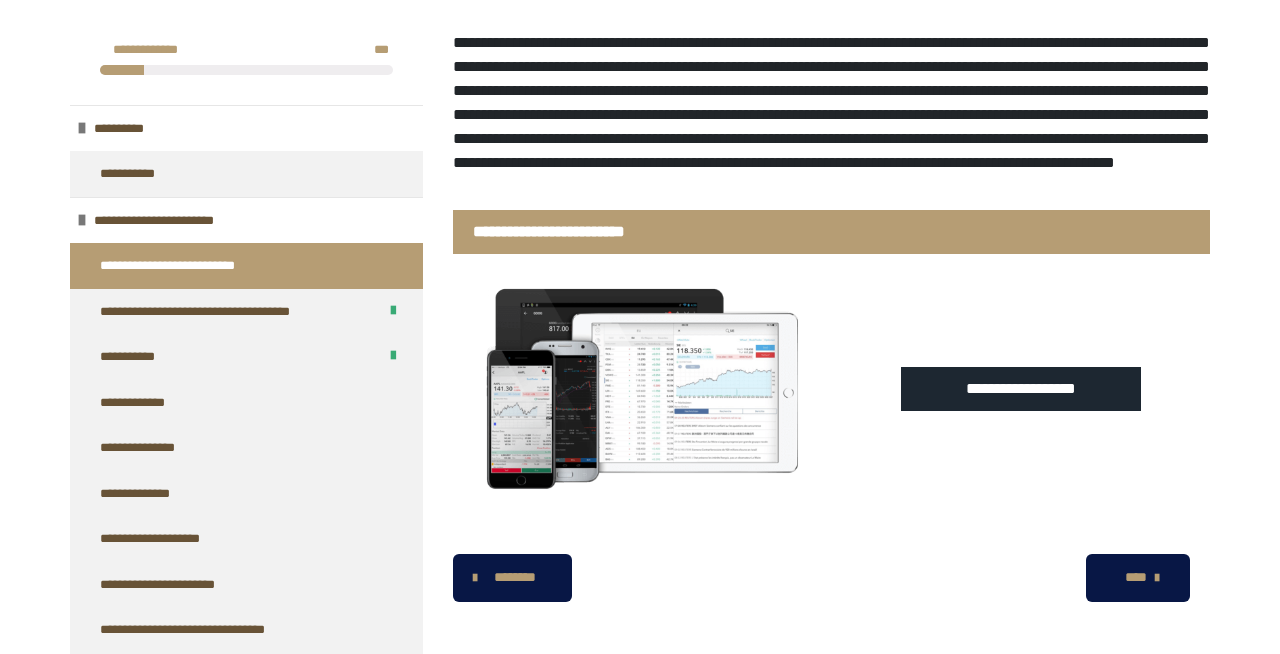 scroll, scrollTop: 444, scrollLeft: 0, axis: vertical 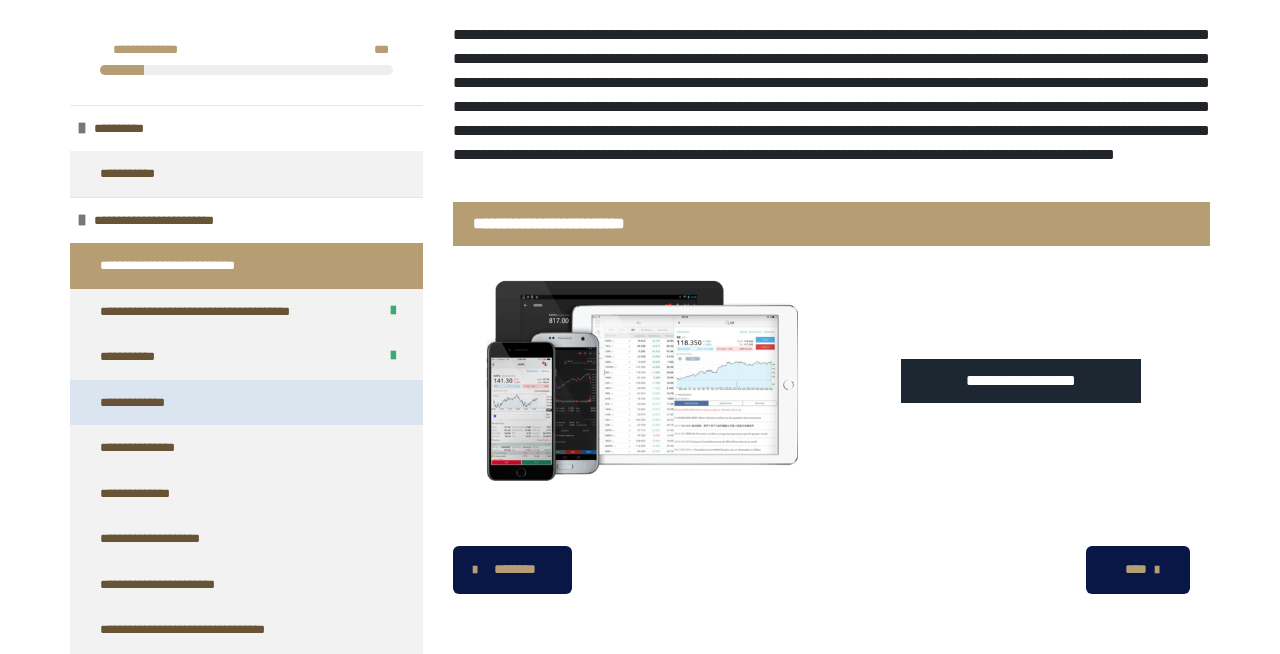 click on "**********" at bounding box center [246, 403] 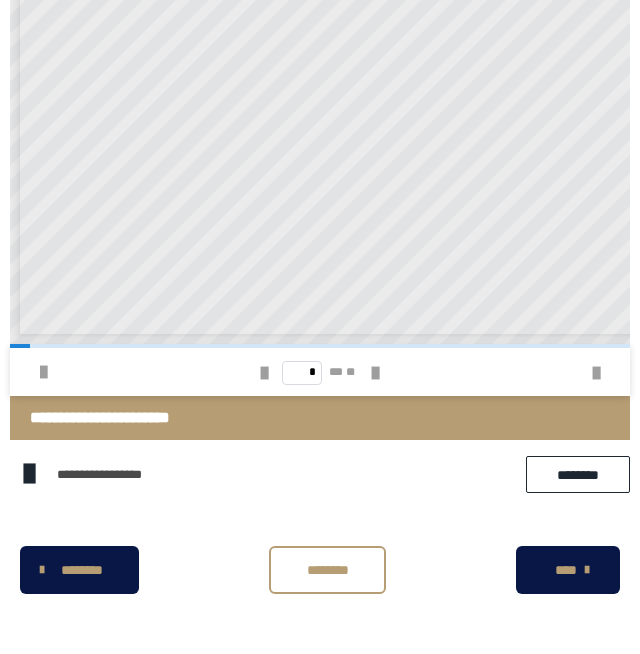scroll, scrollTop: 1212, scrollLeft: 0, axis: vertical 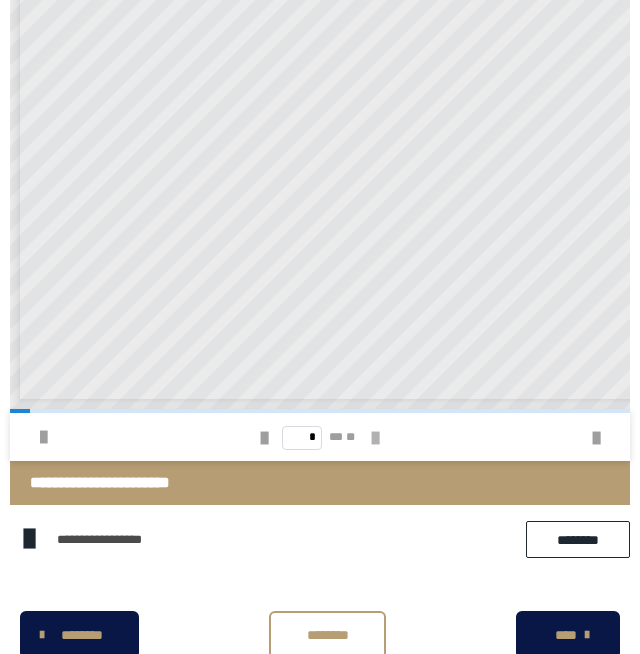 click at bounding box center (375, 438) 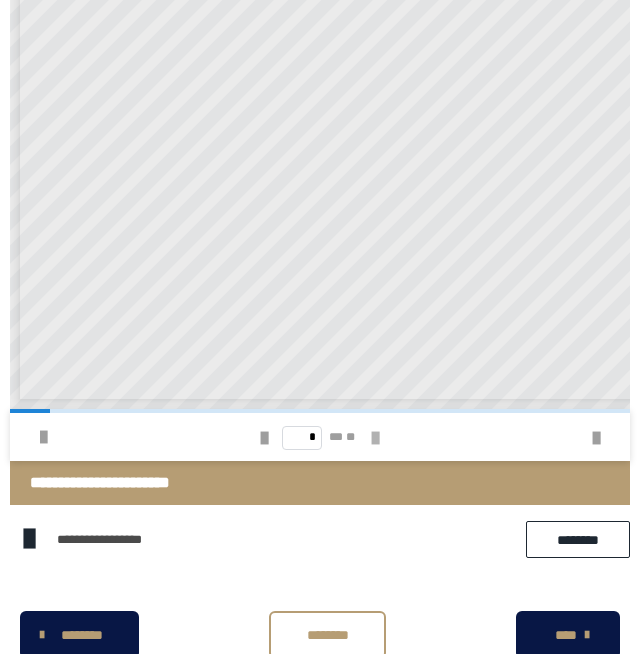click at bounding box center [375, 438] 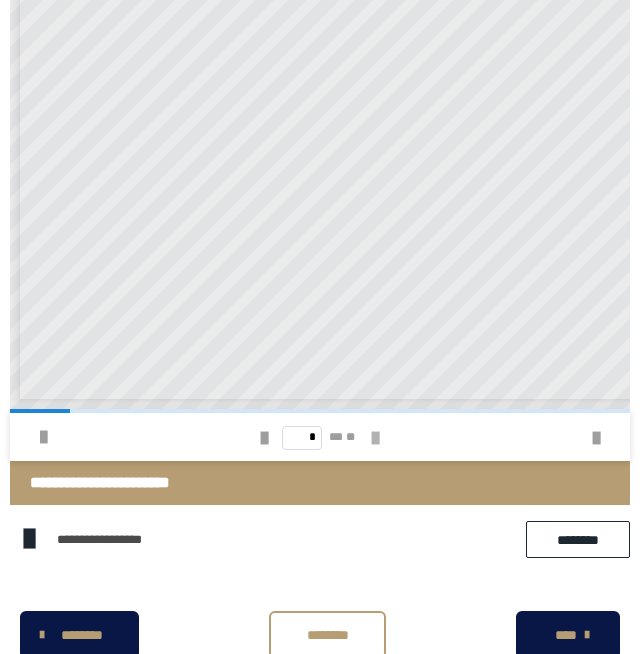 click at bounding box center [375, 438] 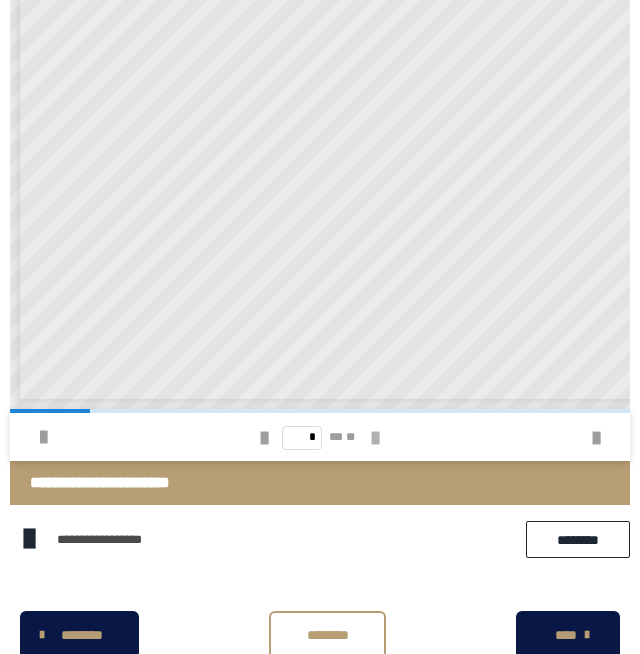 click at bounding box center [375, 438] 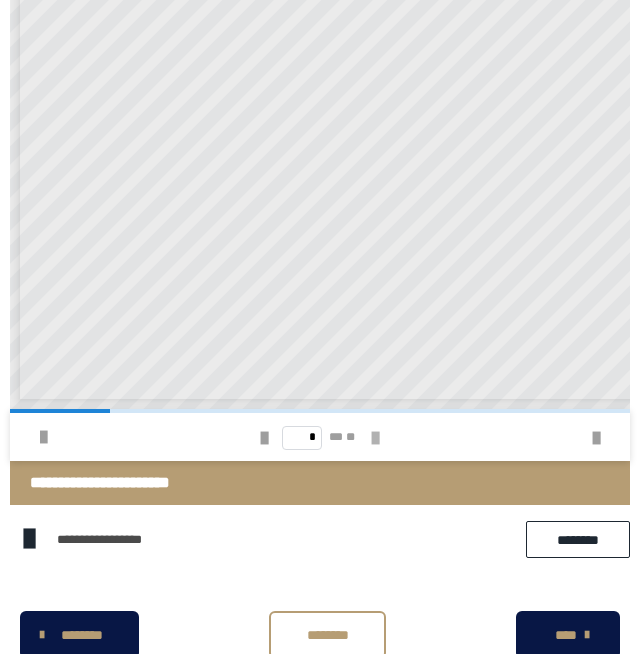 click at bounding box center (375, 438) 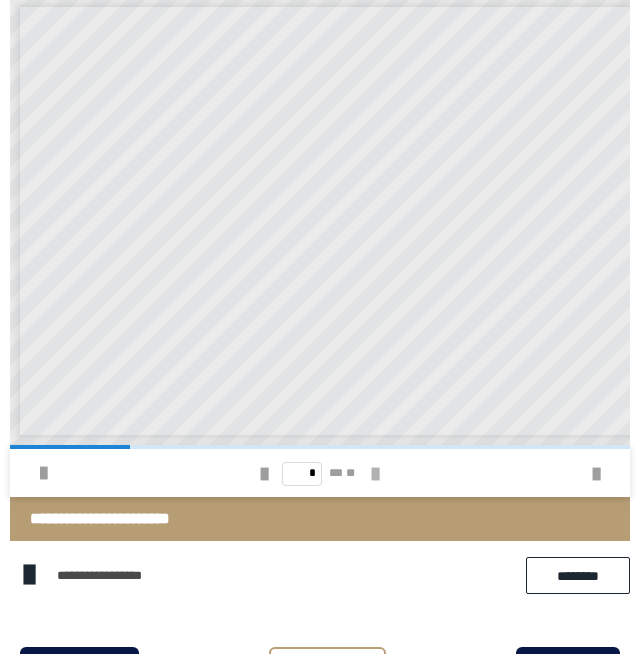 scroll, scrollTop: 1079, scrollLeft: 0, axis: vertical 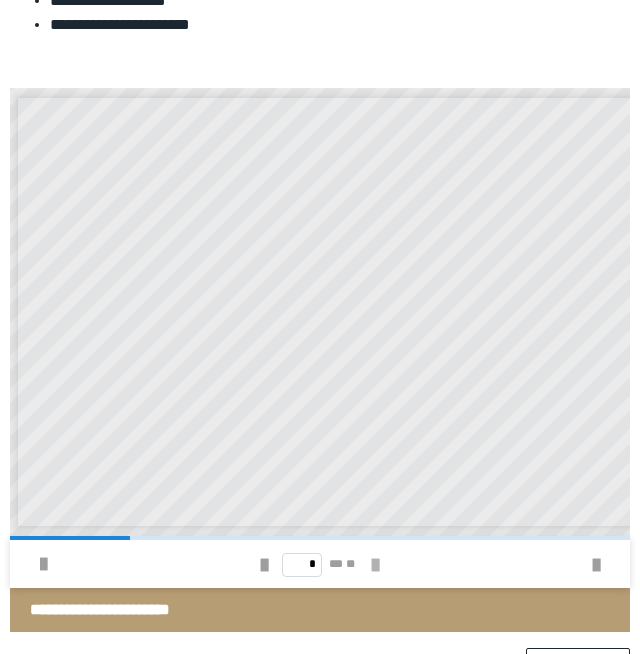 click at bounding box center [375, 565] 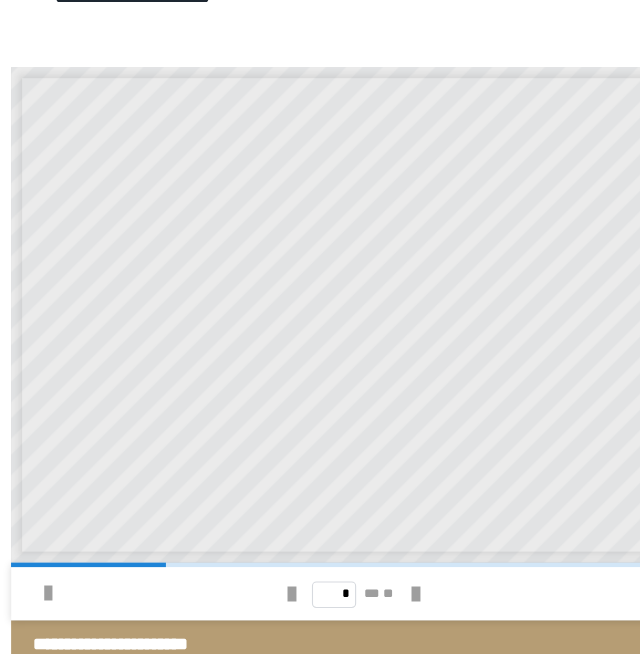 scroll, scrollTop: 991, scrollLeft: 0, axis: vertical 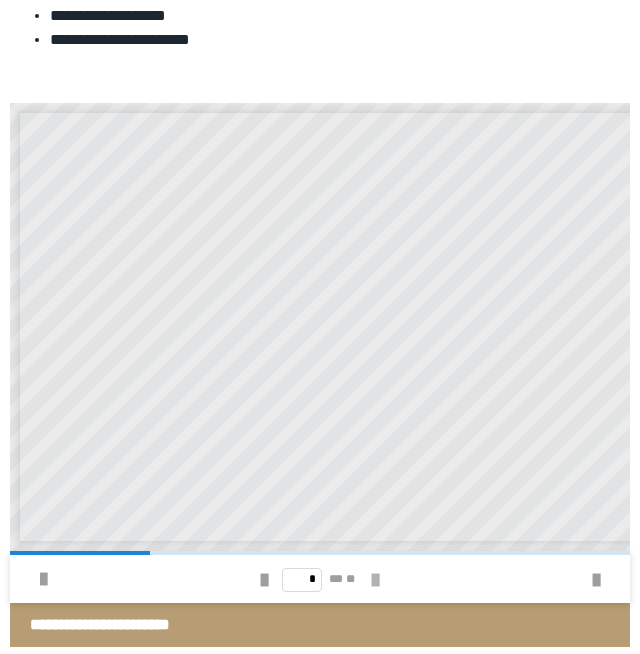 click at bounding box center (375, 579) 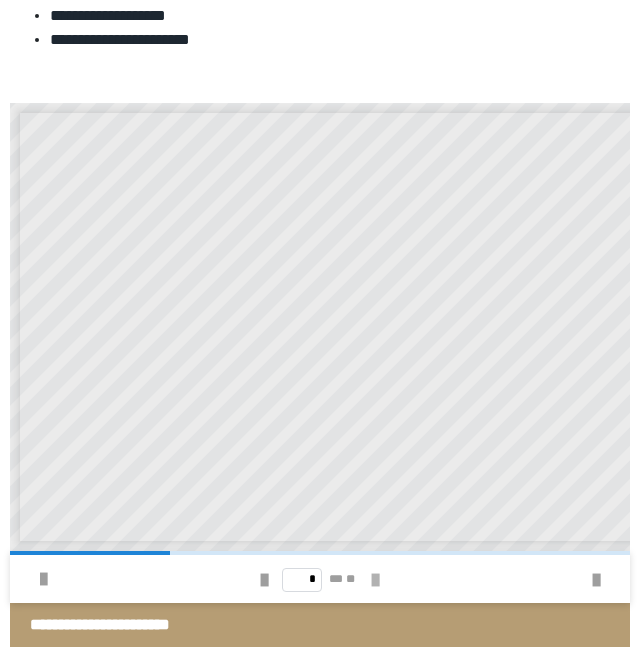 click at bounding box center [375, 580] 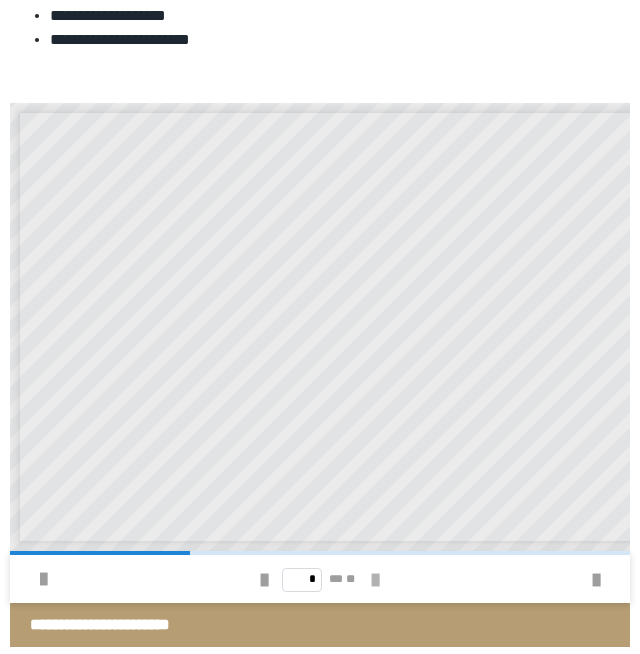 click at bounding box center (375, 580) 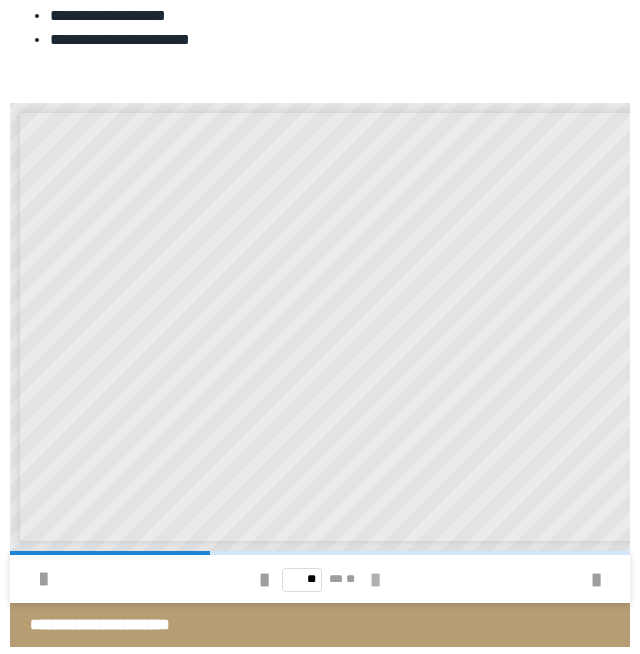 click at bounding box center [375, 580] 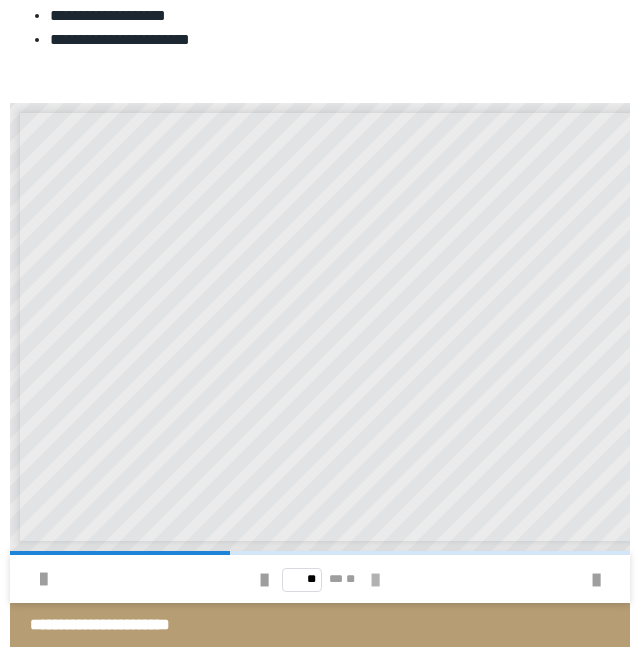 click at bounding box center (375, 580) 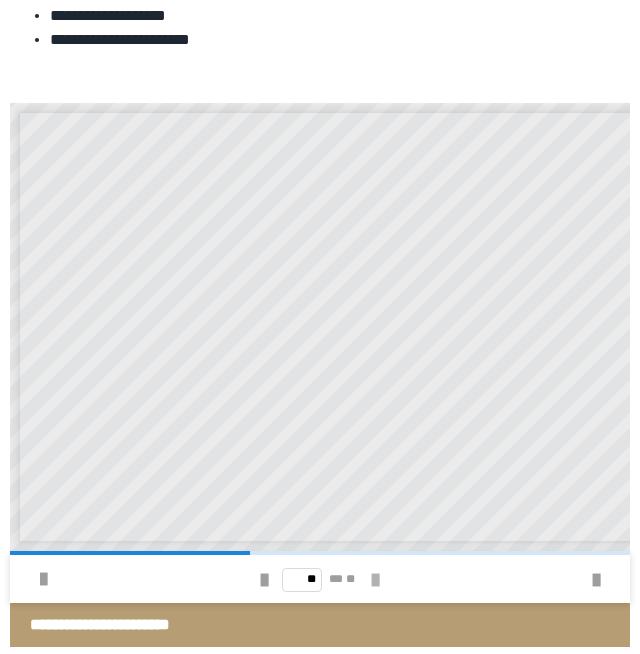 click at bounding box center (375, 580) 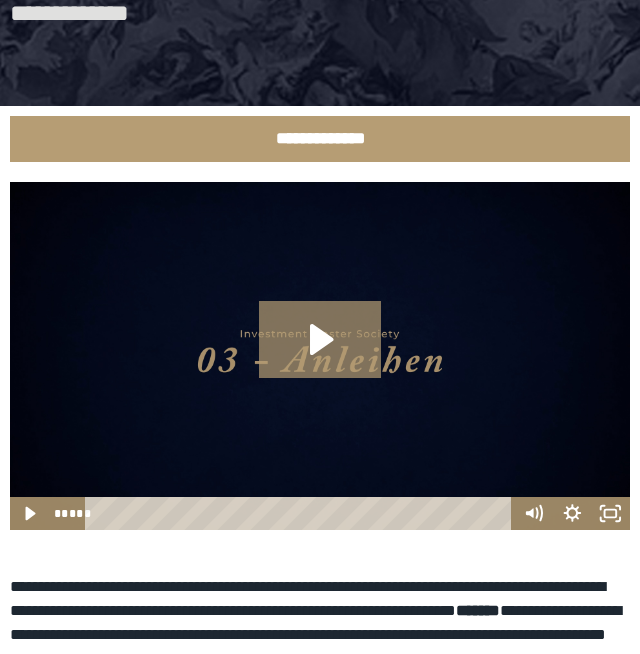 scroll, scrollTop: 195, scrollLeft: 0, axis: vertical 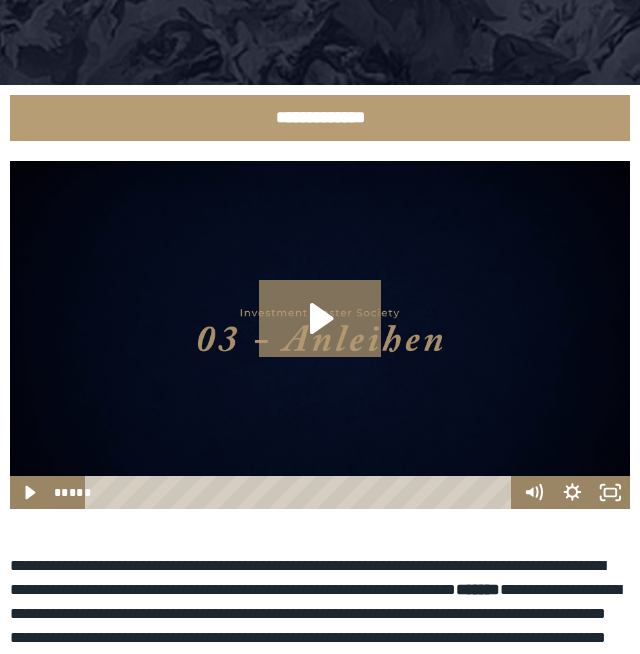 click 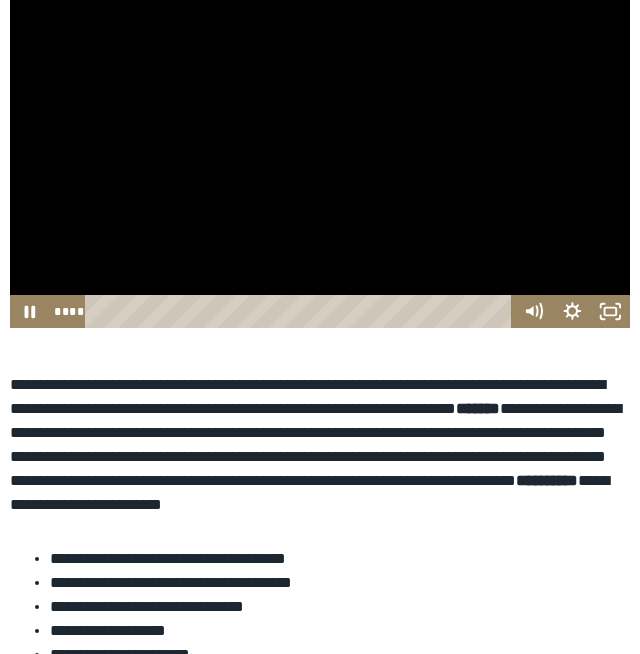 scroll, scrollTop: 272, scrollLeft: 0, axis: vertical 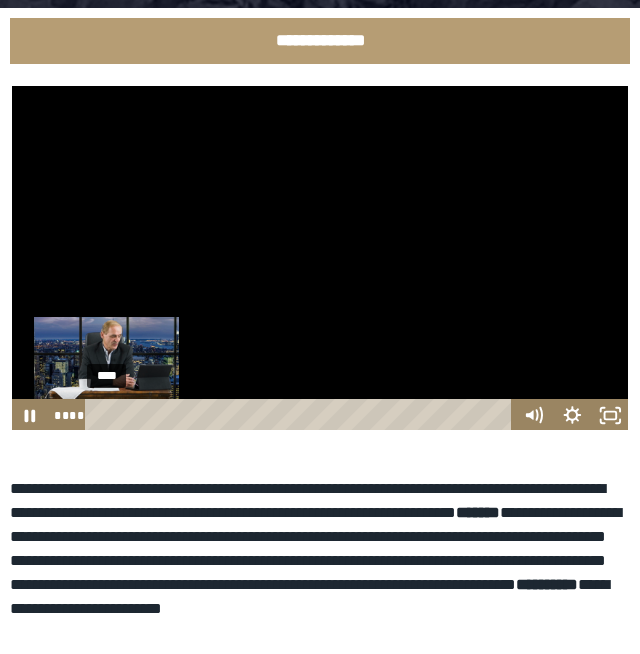 click on "****" at bounding box center (301, 415) 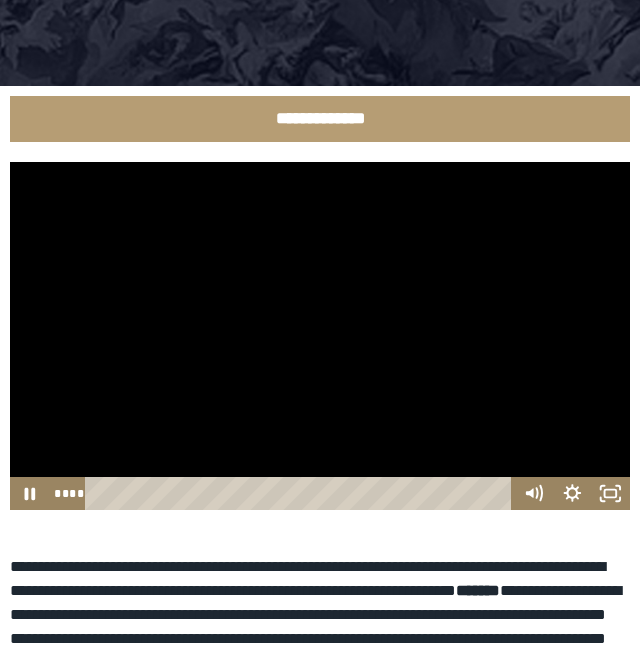 scroll, scrollTop: 193, scrollLeft: 0, axis: vertical 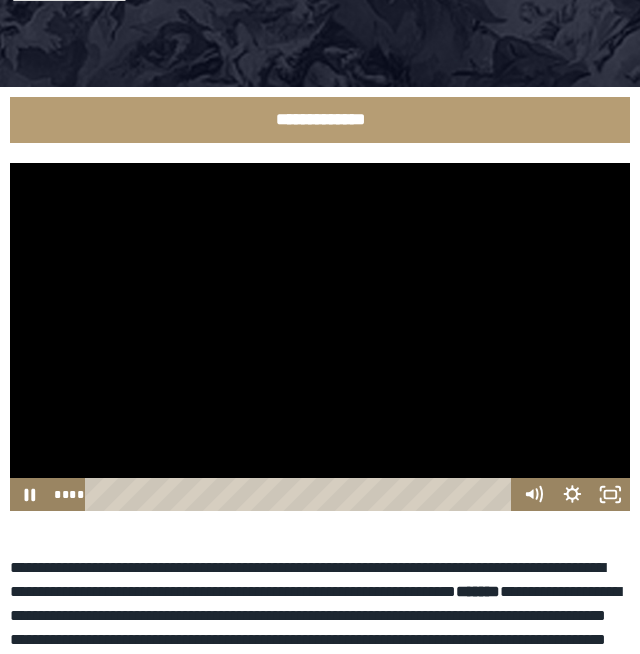 click at bounding box center [320, 337] 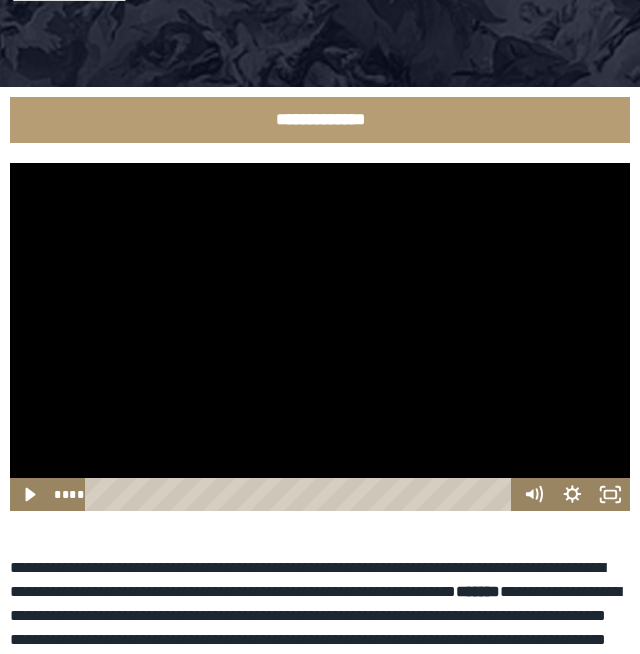 click at bounding box center [320, 337] 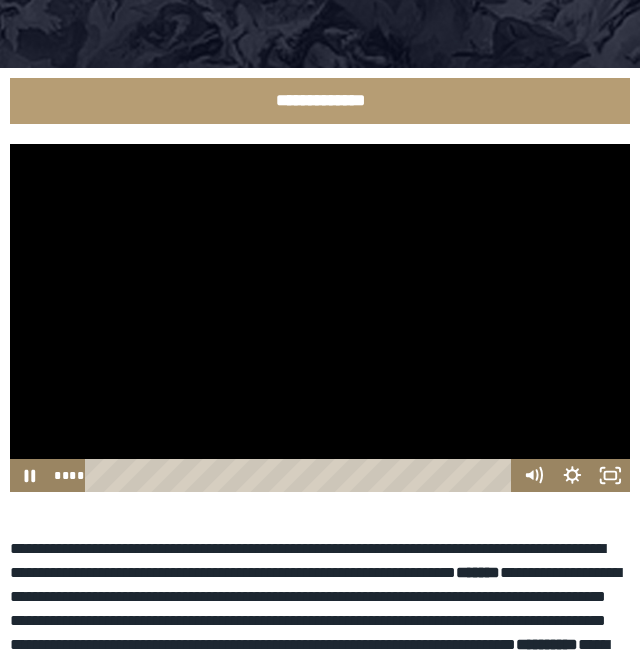 scroll, scrollTop: 214, scrollLeft: 0, axis: vertical 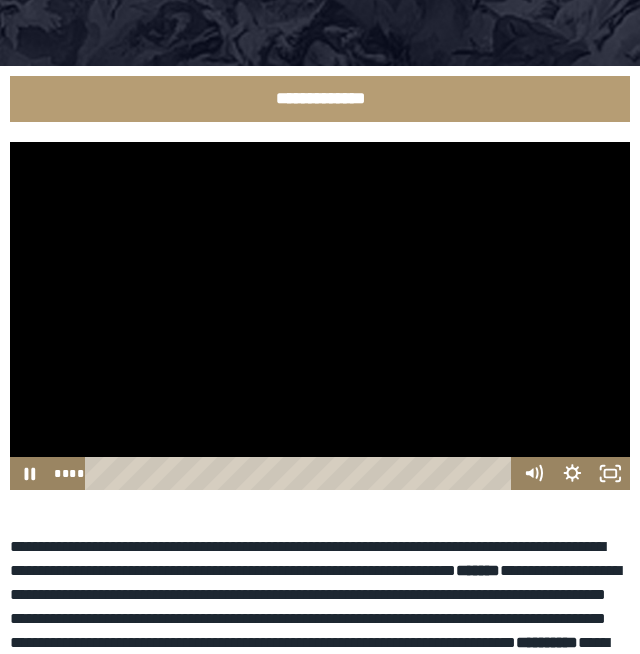 click at bounding box center [320, 316] 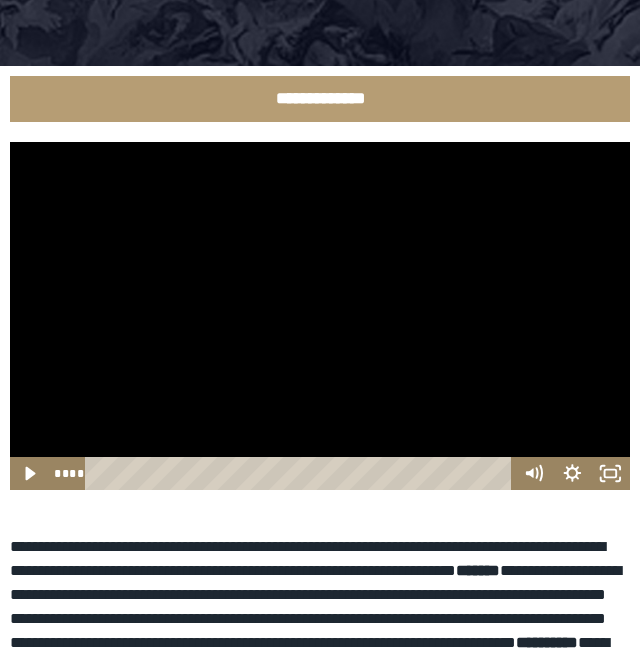click at bounding box center (320, 316) 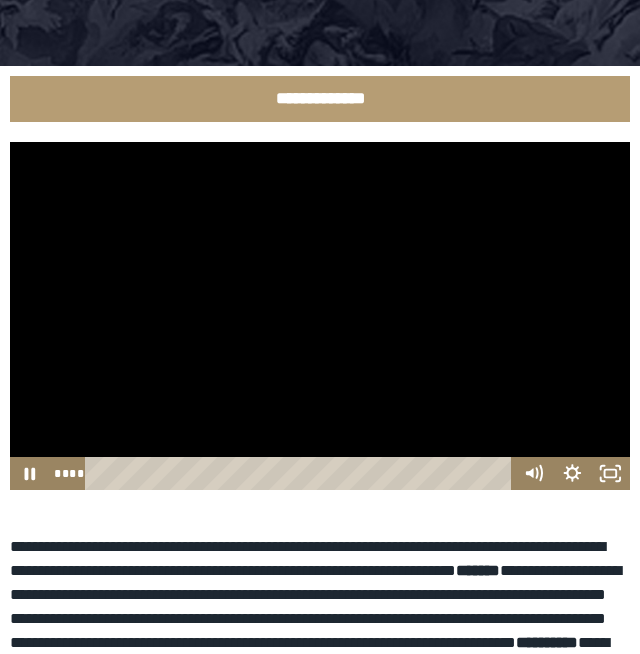 click at bounding box center [320, 316] 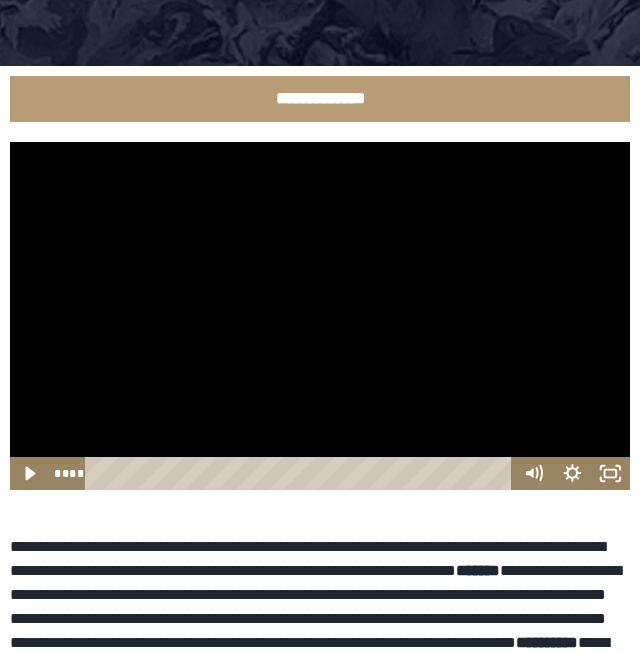 click at bounding box center [320, 316] 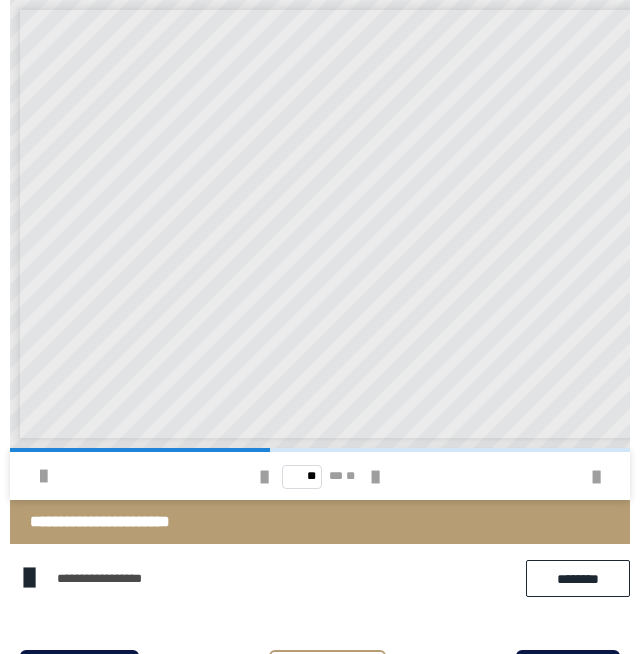scroll, scrollTop: 1065, scrollLeft: 0, axis: vertical 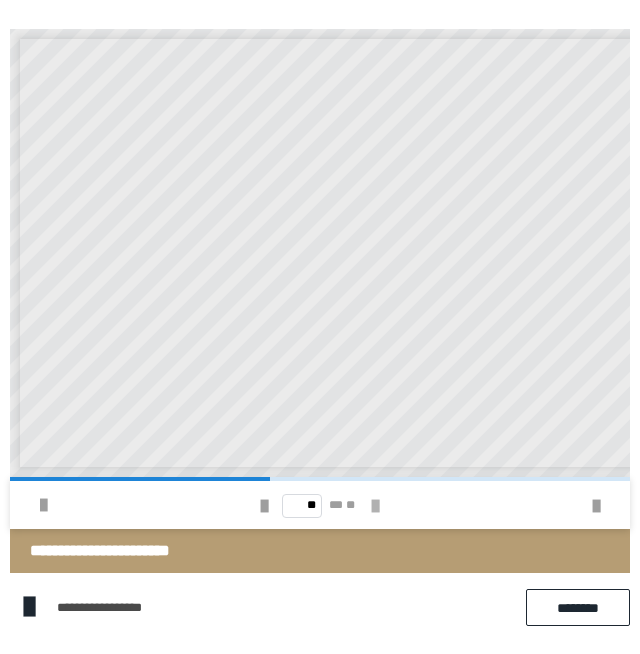 click at bounding box center [375, 506] 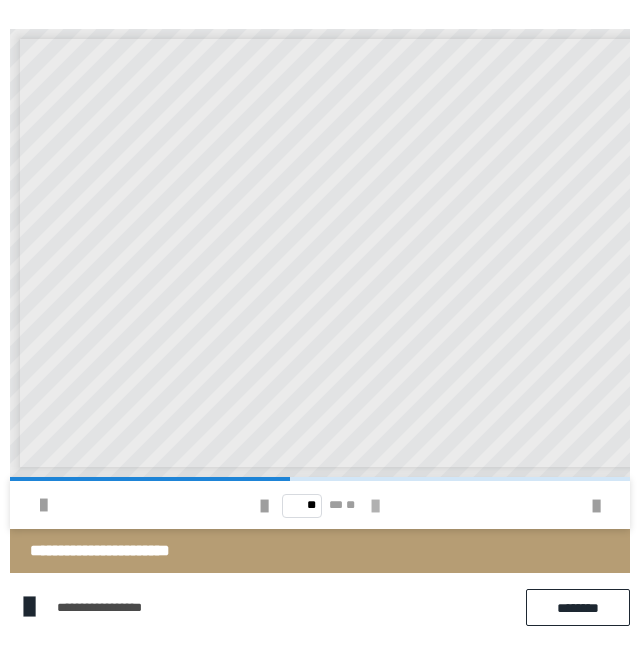 click at bounding box center [375, 506] 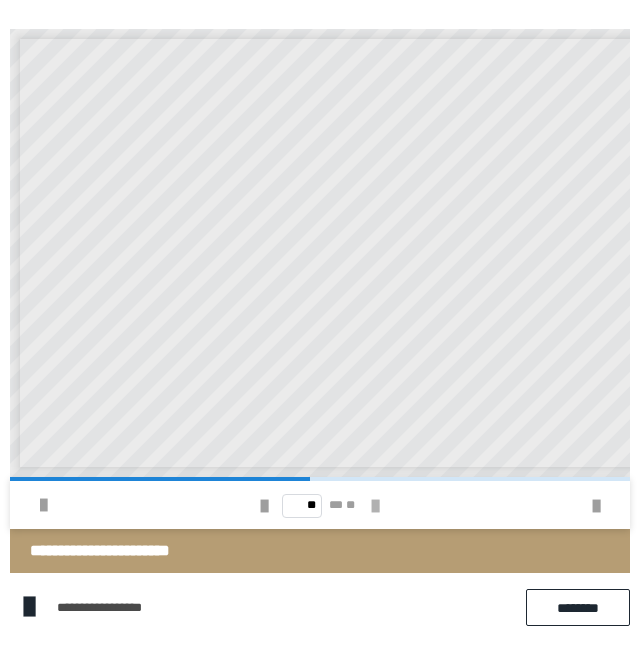 click at bounding box center [375, 506] 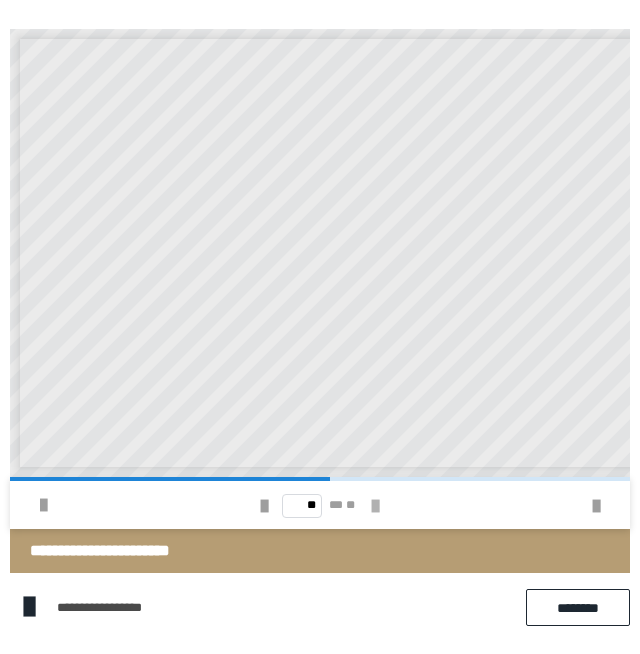 click at bounding box center [375, 506] 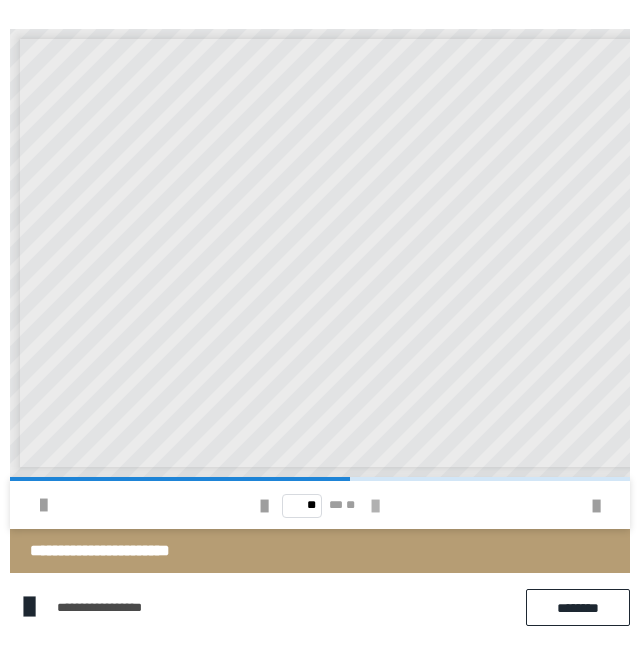 click at bounding box center [375, 506] 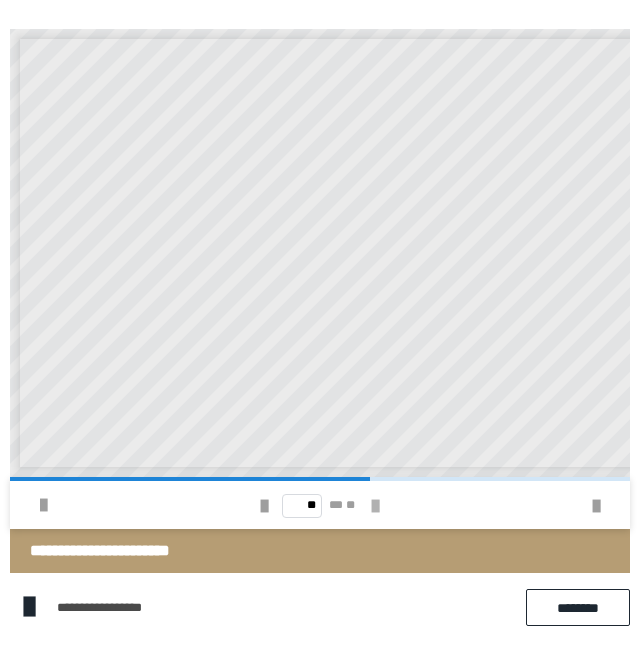 click at bounding box center [375, 506] 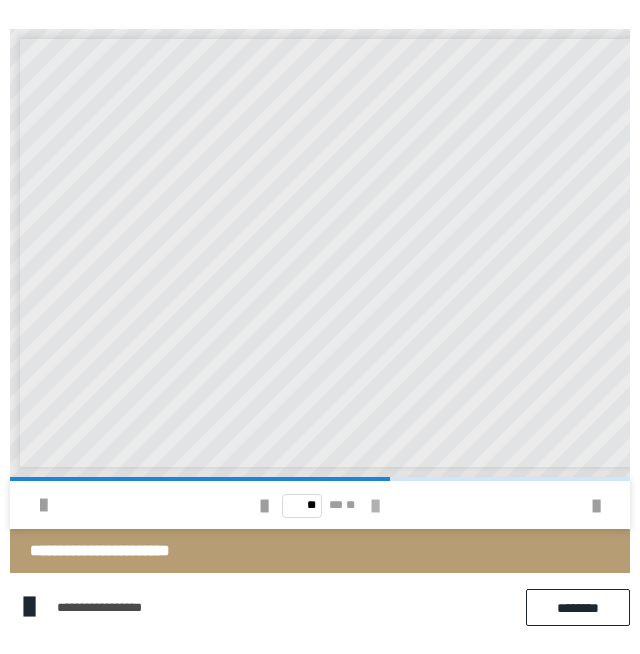 click at bounding box center (375, 506) 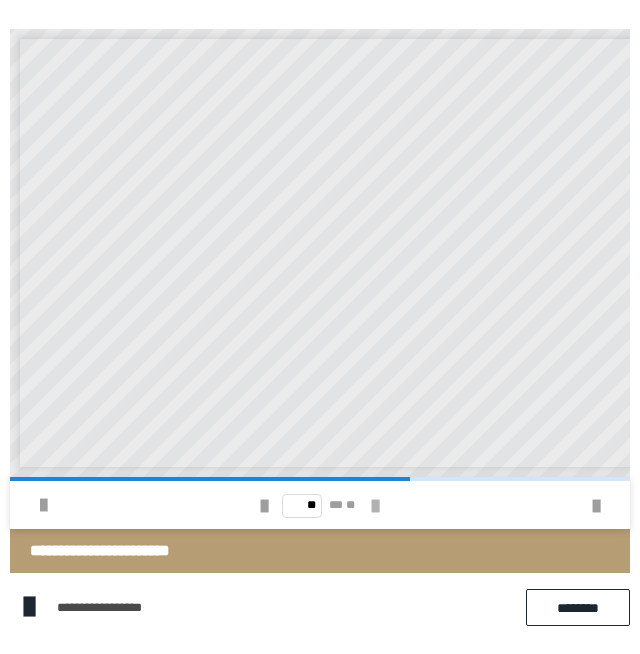 click at bounding box center [375, 506] 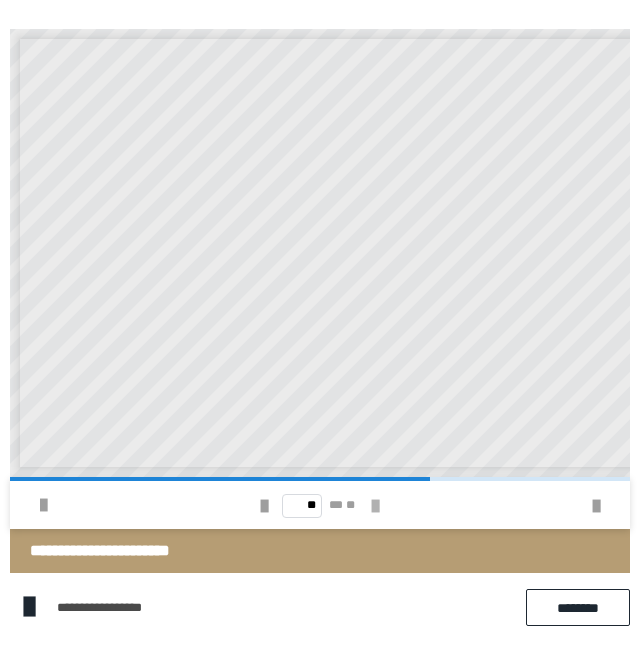 click at bounding box center [375, 506] 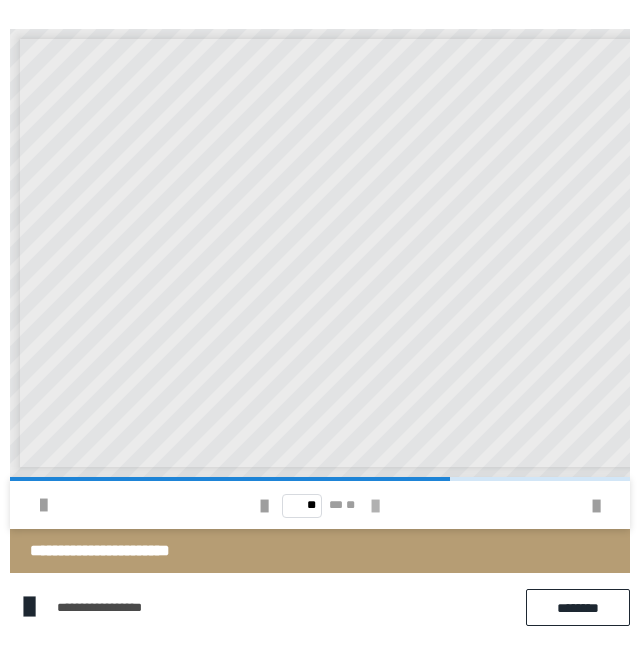 click at bounding box center (375, 506) 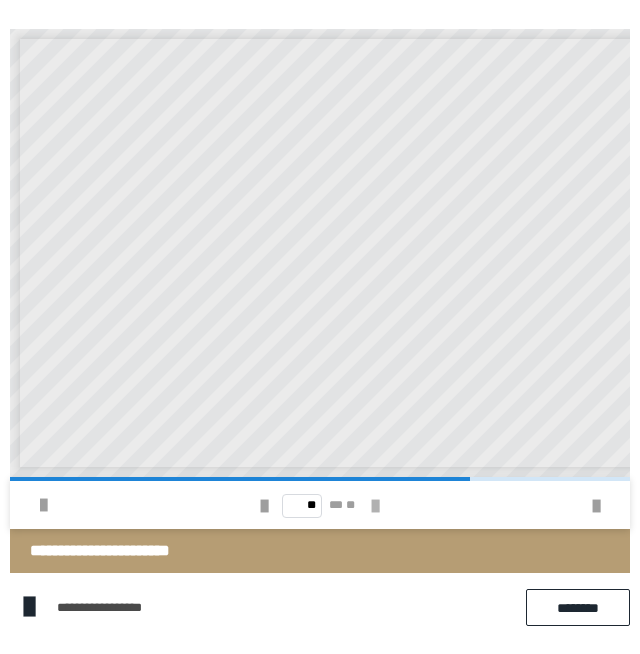click at bounding box center [375, 506] 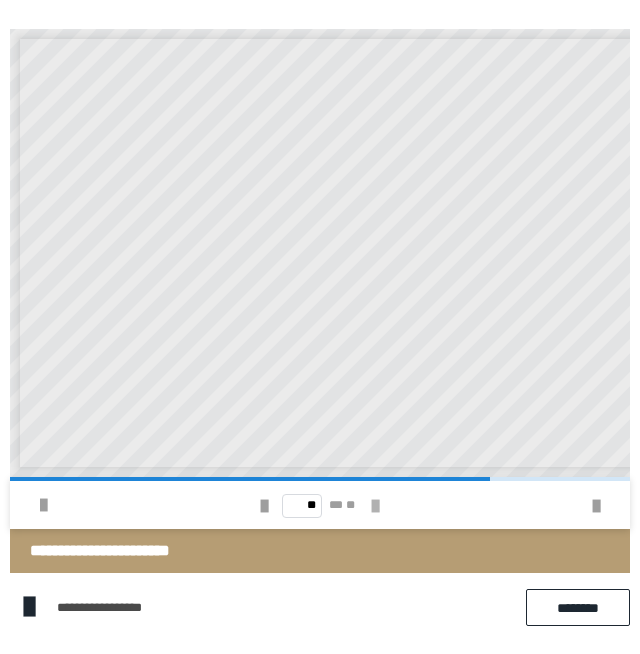click at bounding box center (375, 506) 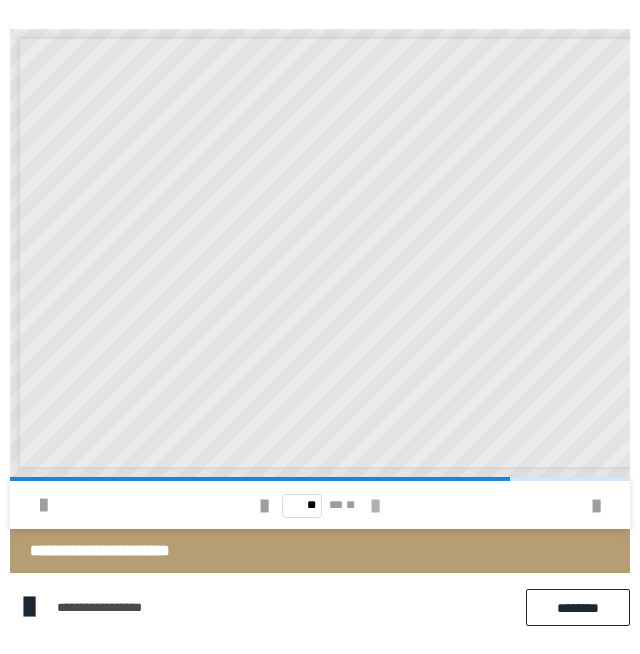 click at bounding box center (375, 506) 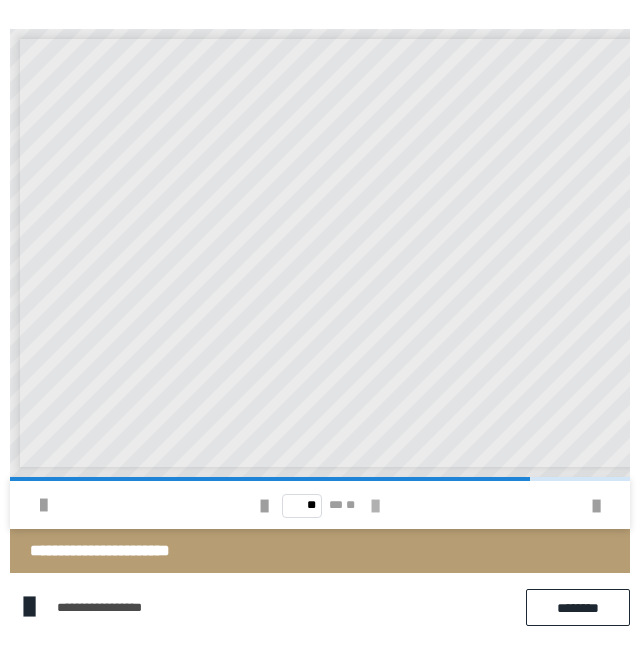 click at bounding box center (375, 506) 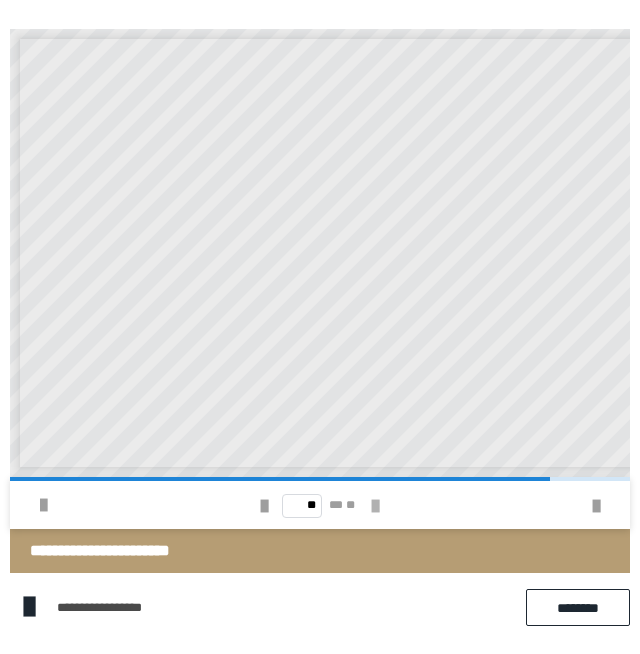 click at bounding box center [375, 506] 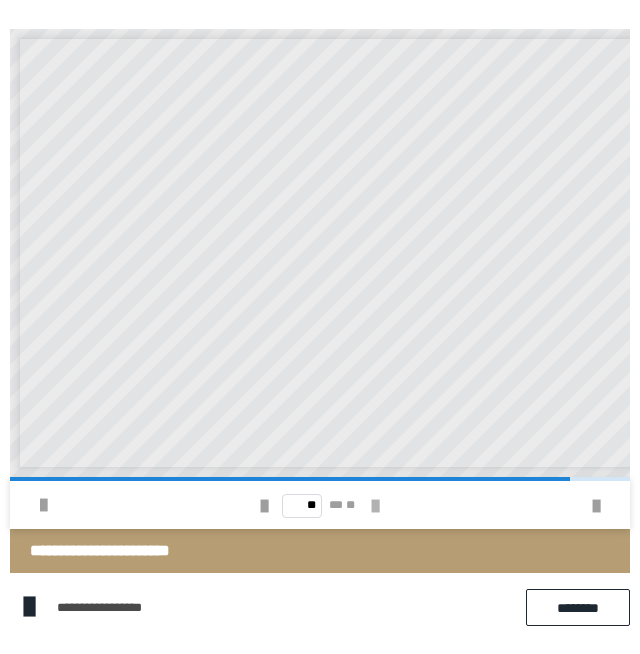 click at bounding box center [375, 506] 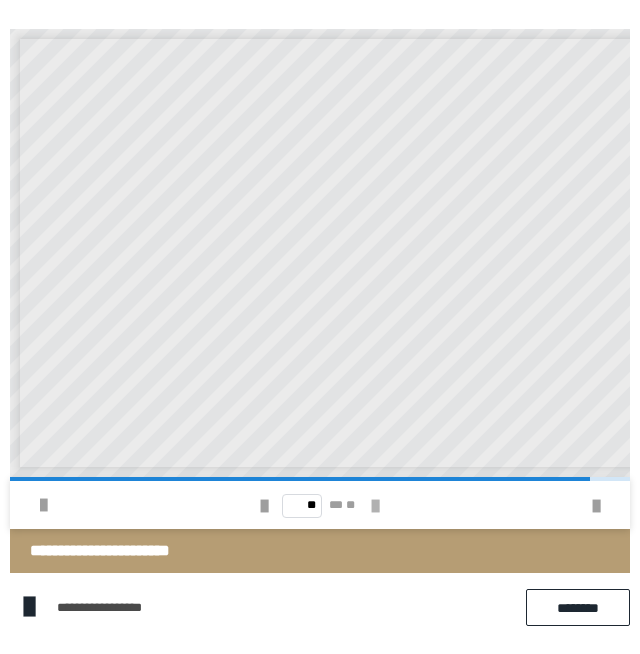 click at bounding box center [375, 506] 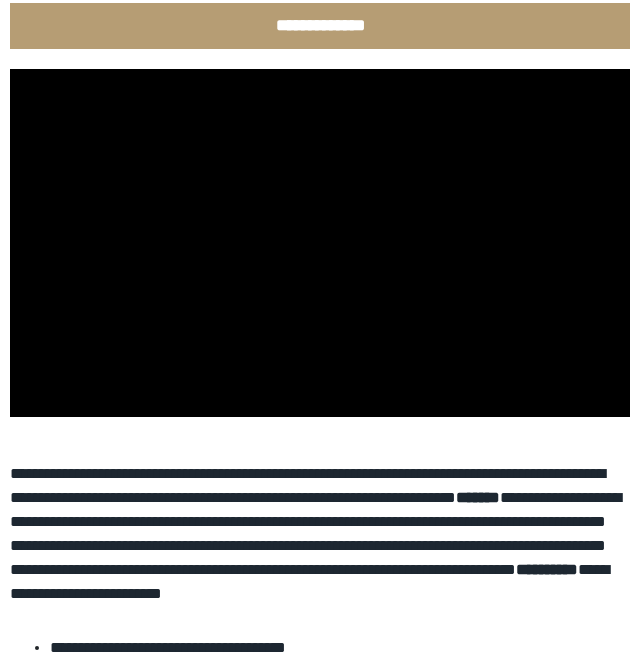 scroll, scrollTop: 285, scrollLeft: 0, axis: vertical 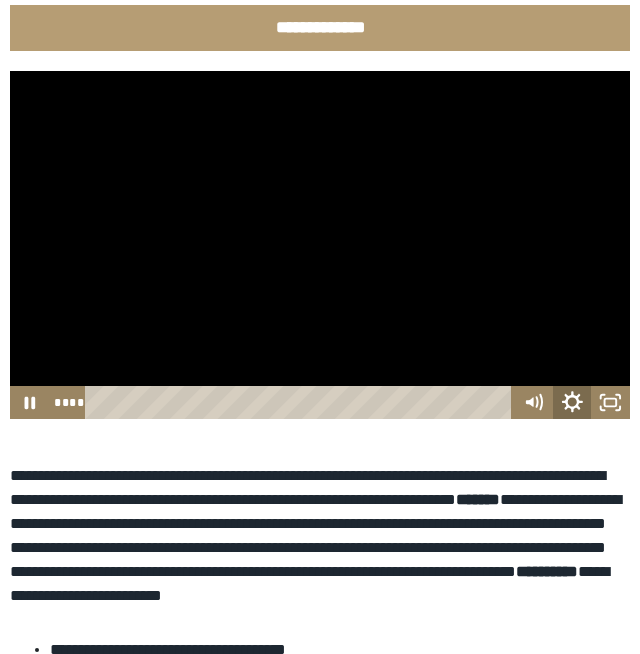 click 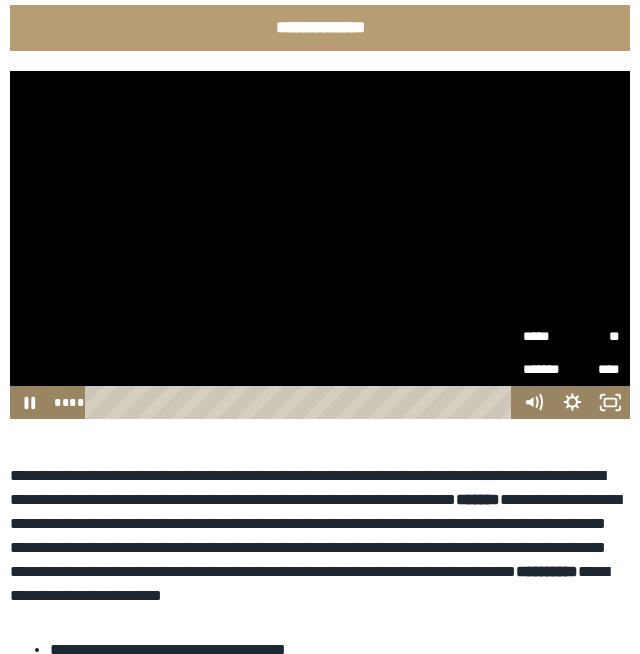 click on "*****" at bounding box center [547, 336] 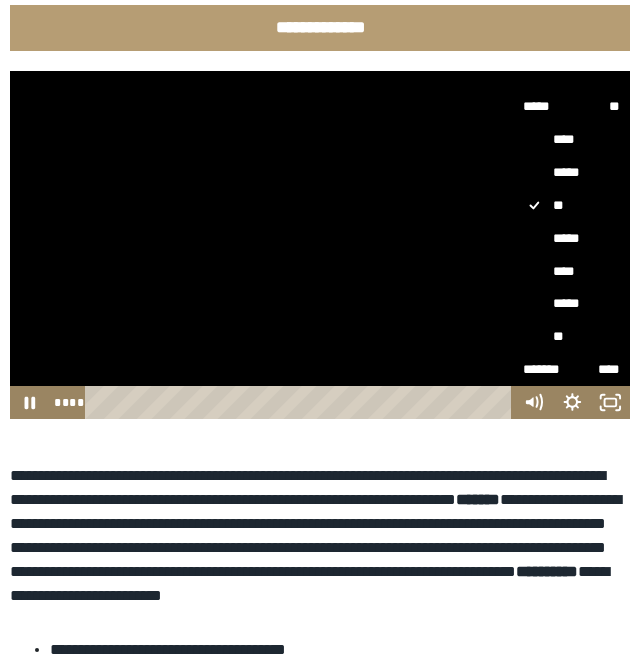 click on "**" at bounding box center [572, 337] 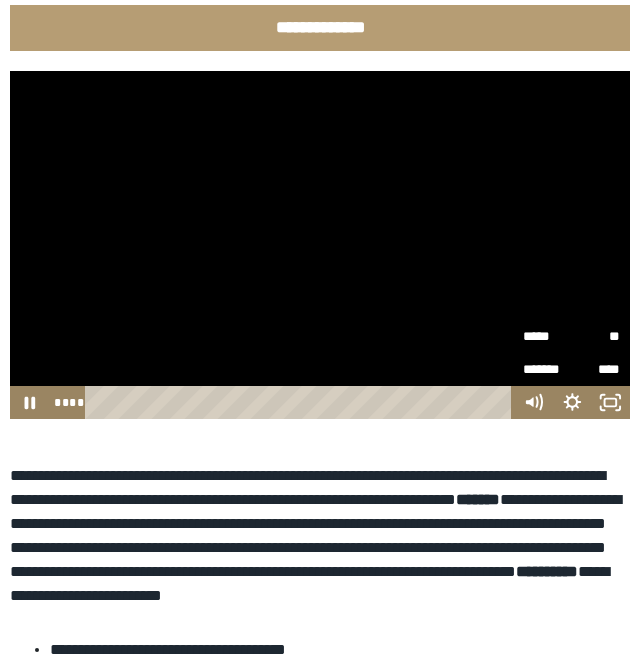 click on "*****" at bounding box center [547, 336] 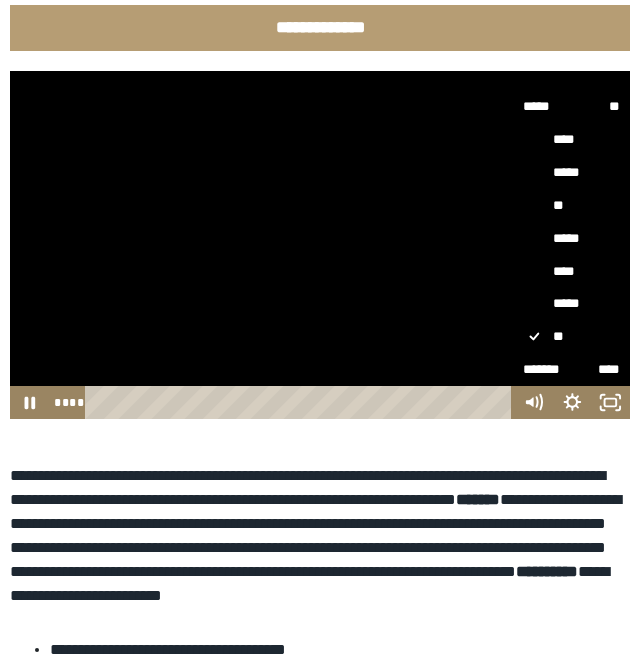click on "****" at bounding box center (572, 272) 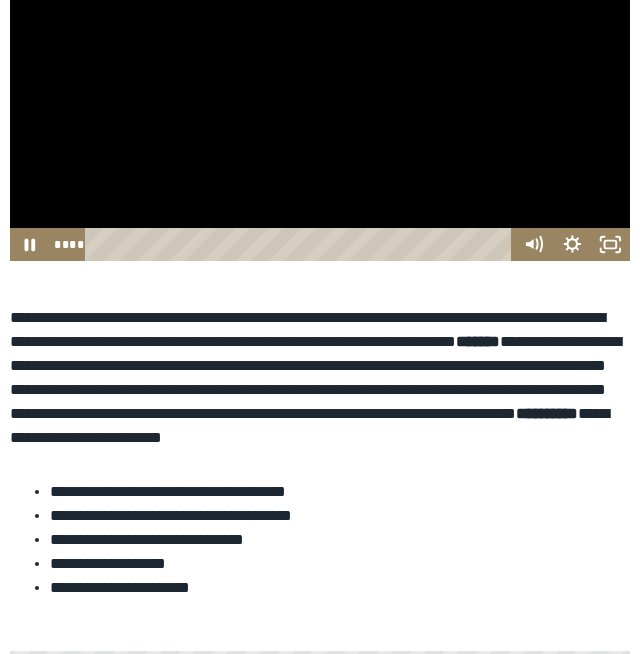 scroll, scrollTop: 650, scrollLeft: 0, axis: vertical 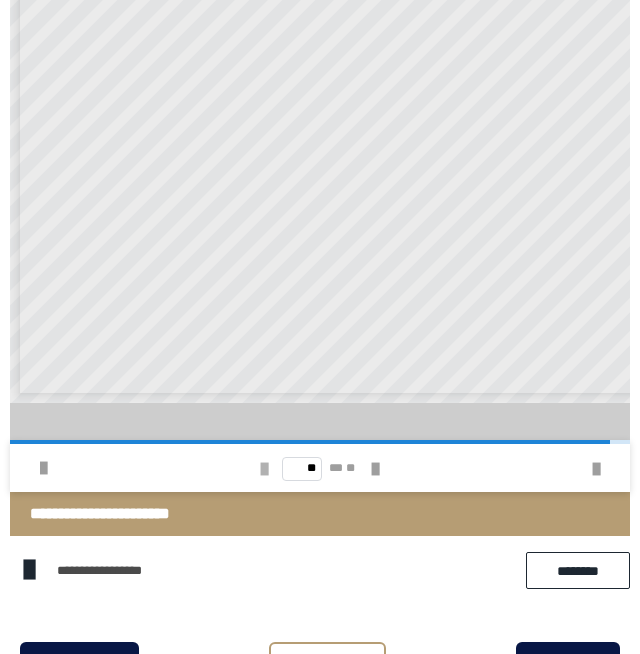click at bounding box center (264, 469) 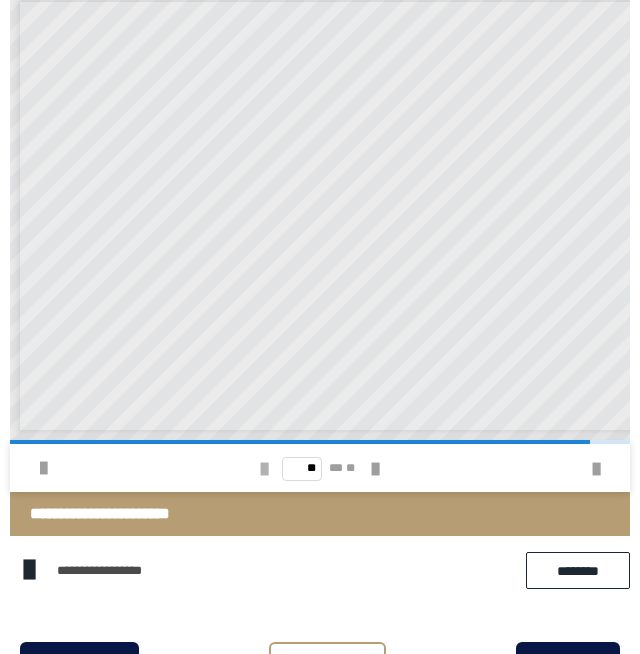 click at bounding box center (264, 469) 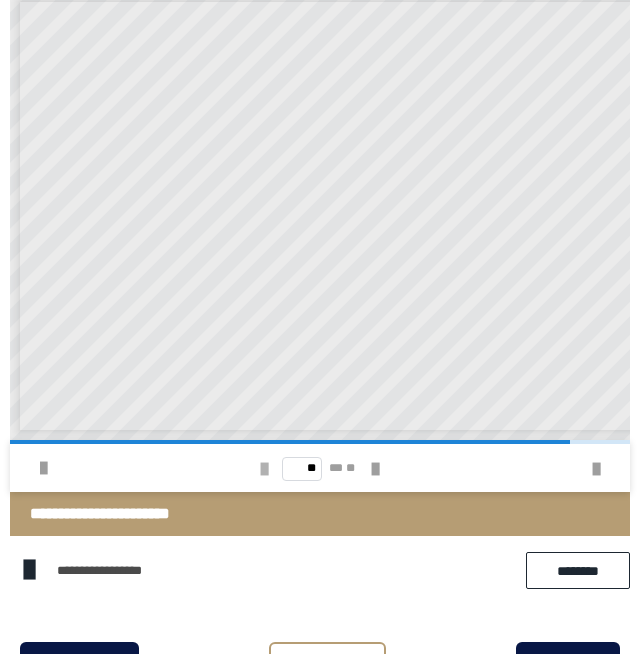 click at bounding box center [264, 469] 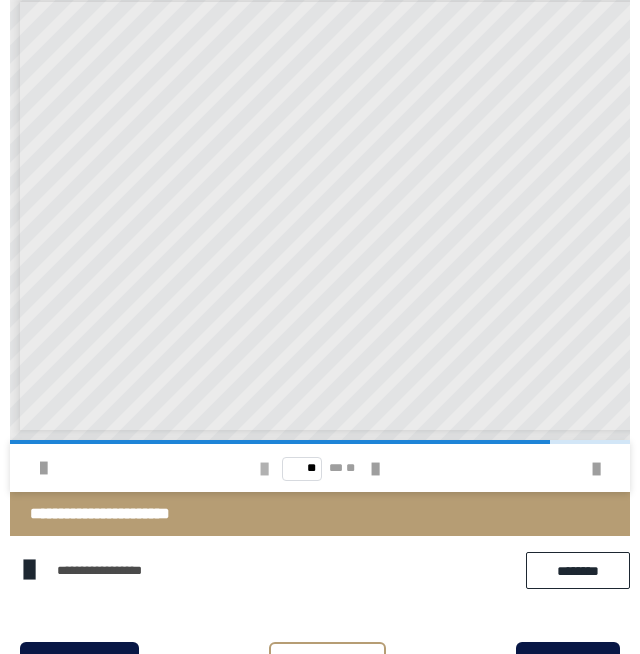 click at bounding box center (264, 469) 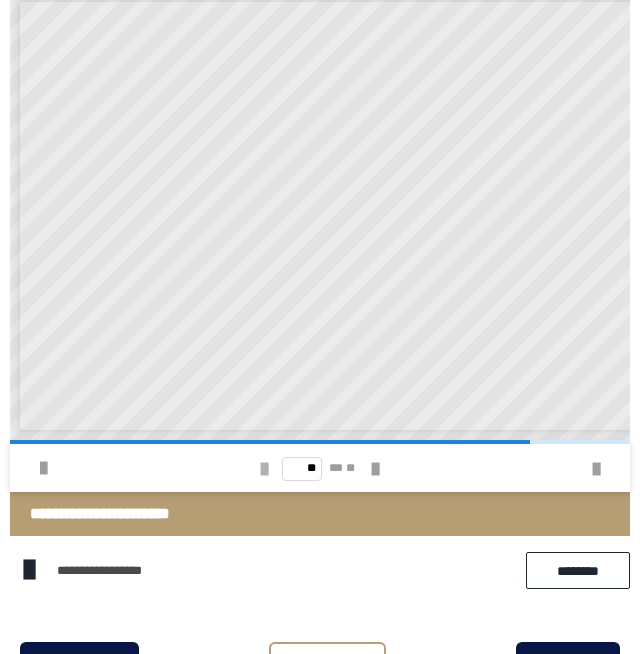 click at bounding box center [264, 469] 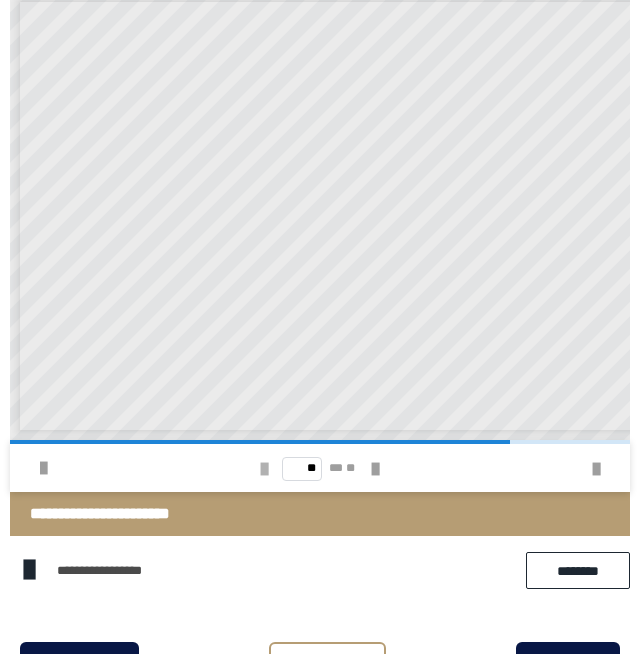 click at bounding box center [264, 469] 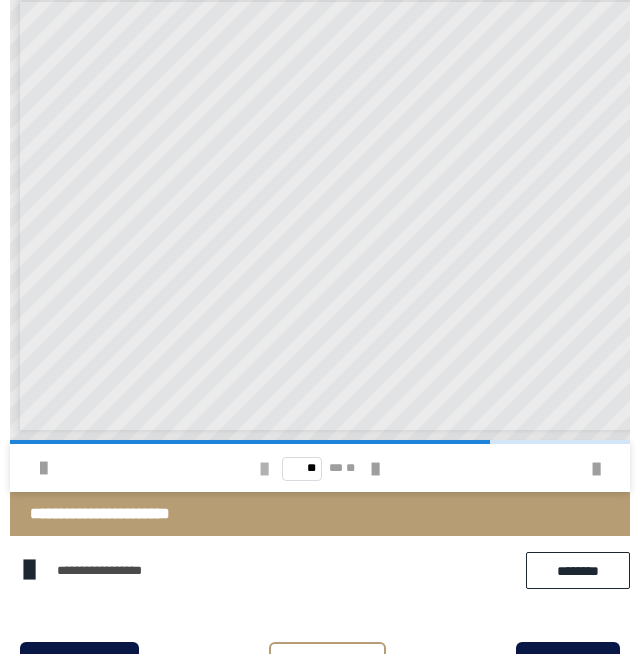 click at bounding box center (264, 469) 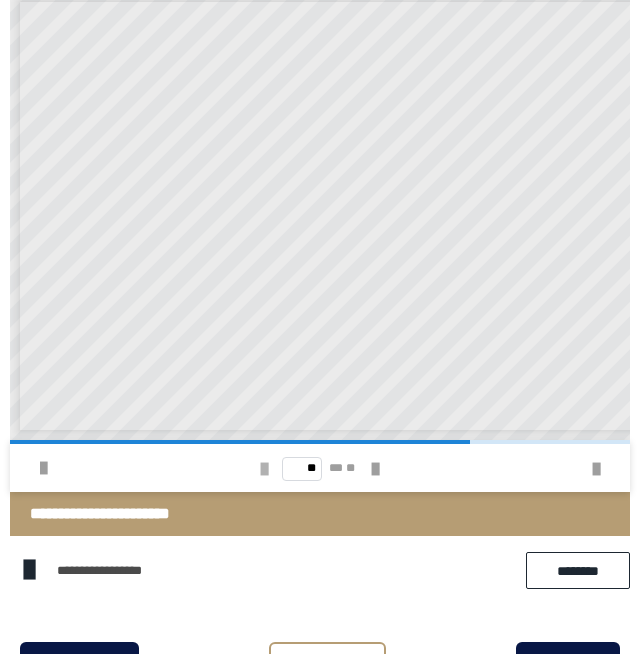 click at bounding box center (264, 469) 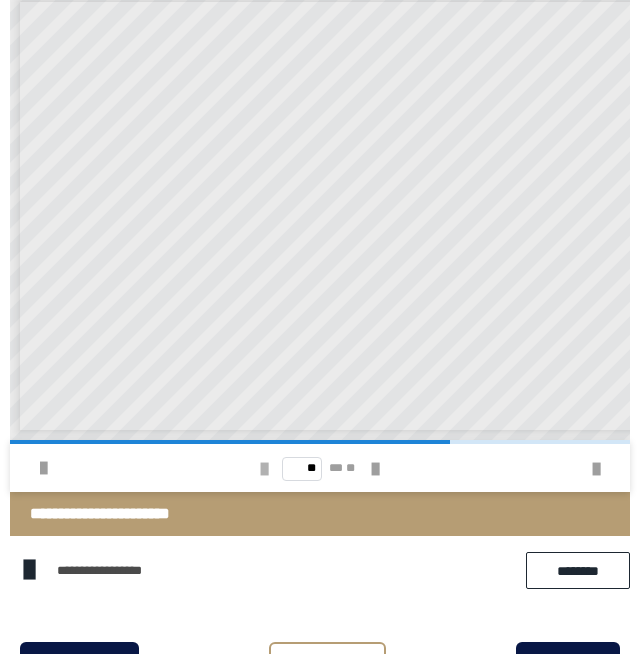 click at bounding box center (264, 469) 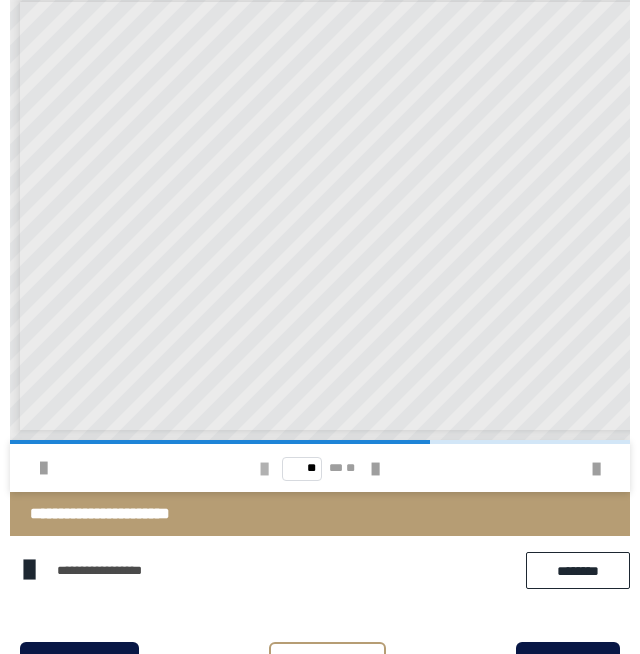 click at bounding box center (264, 469) 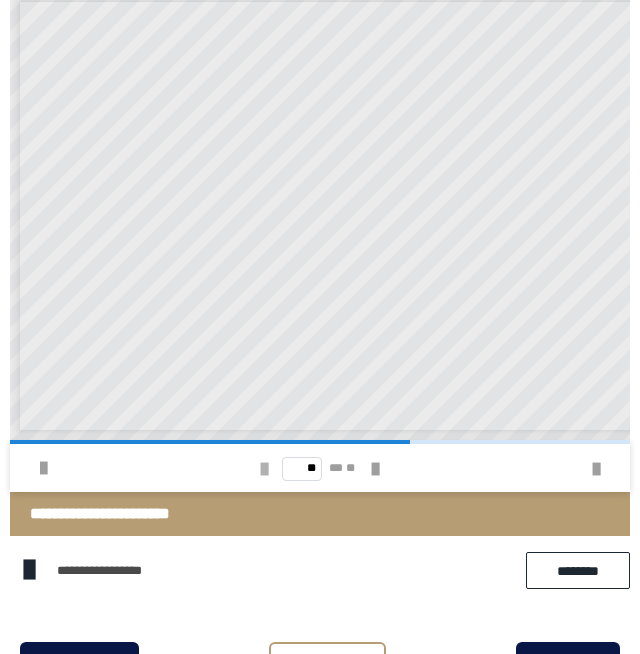click at bounding box center (264, 469) 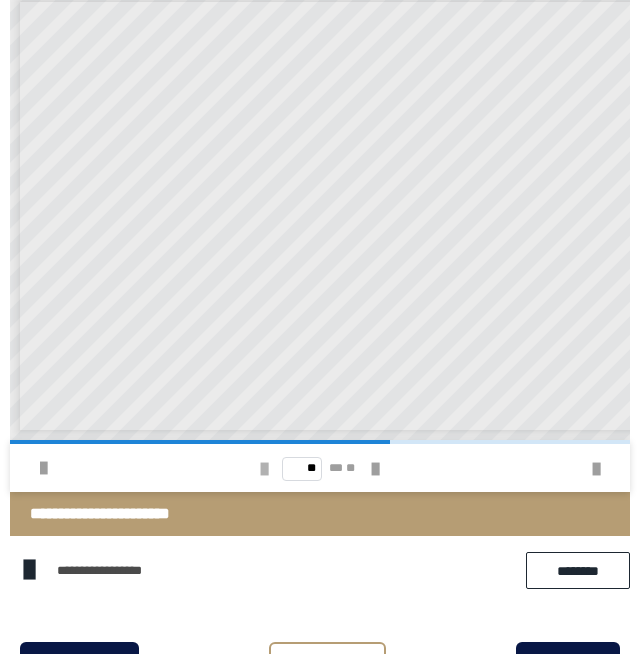 click at bounding box center [264, 469] 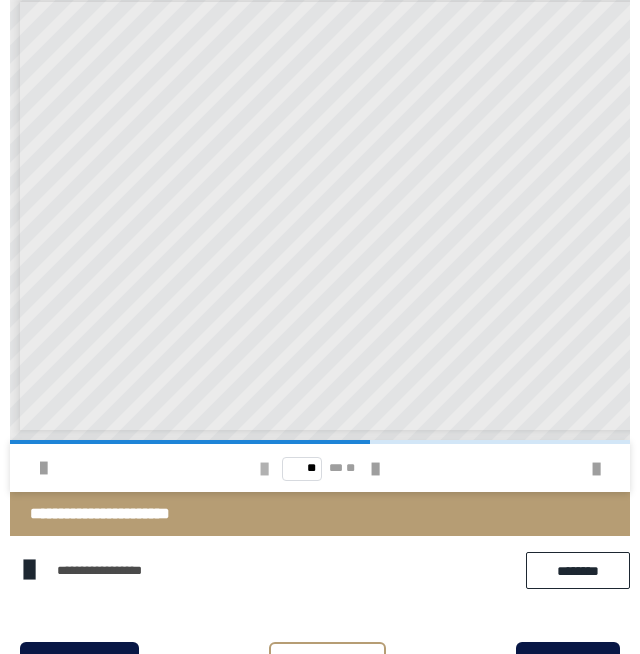 click at bounding box center (264, 469) 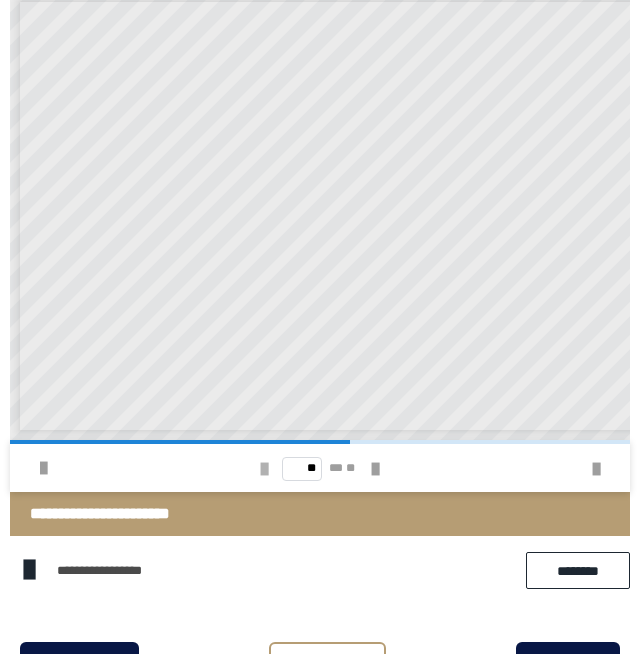 click at bounding box center (264, 469) 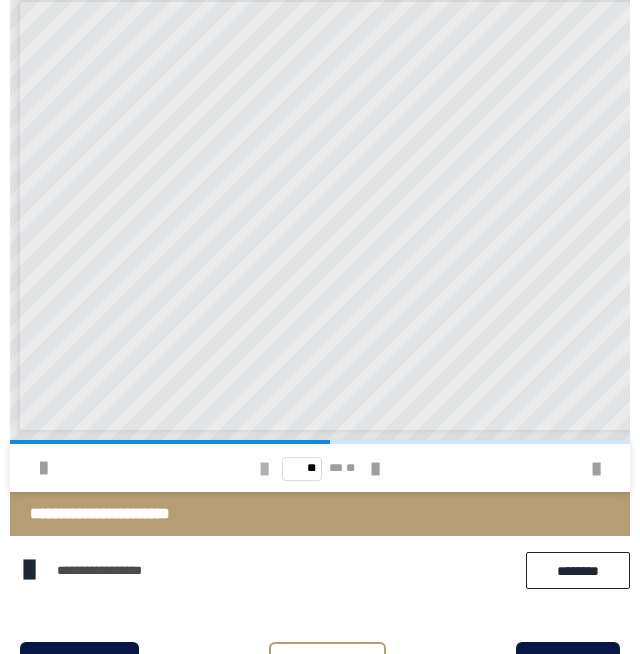 click at bounding box center (264, 469) 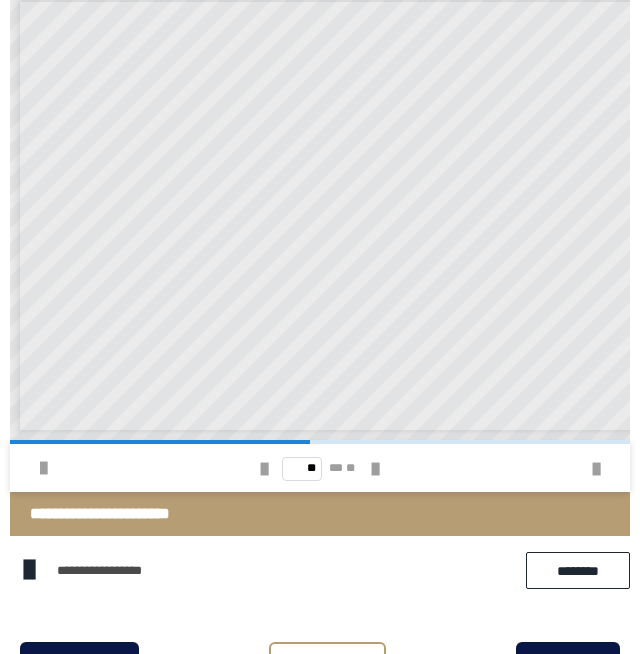 click on "**********" at bounding box center (320, 242) 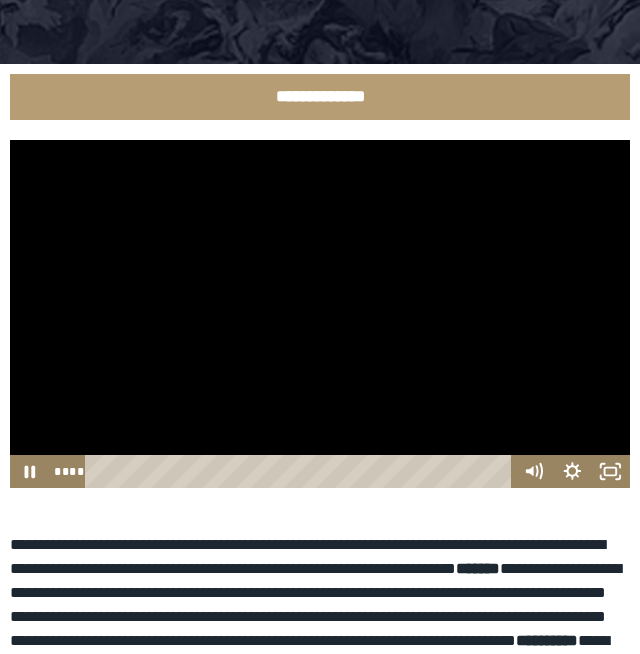 scroll, scrollTop: 228, scrollLeft: 0, axis: vertical 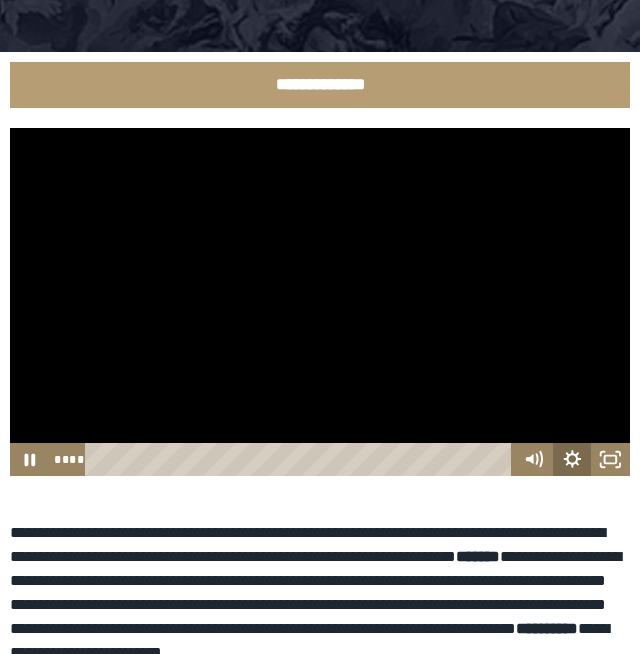 click 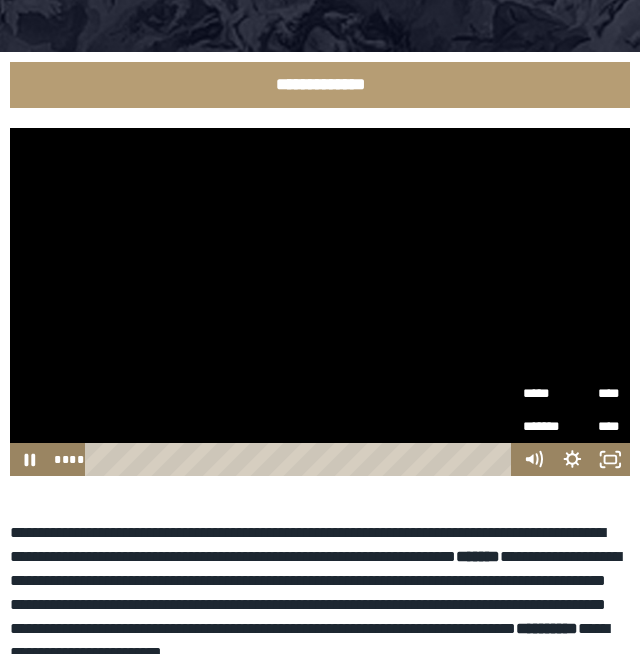 click on "**********" at bounding box center (320, 593) 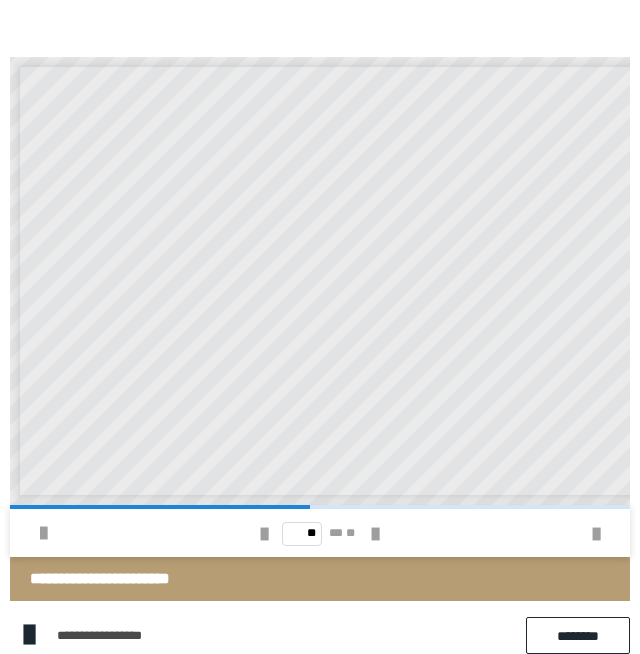 scroll, scrollTop: 1129, scrollLeft: 0, axis: vertical 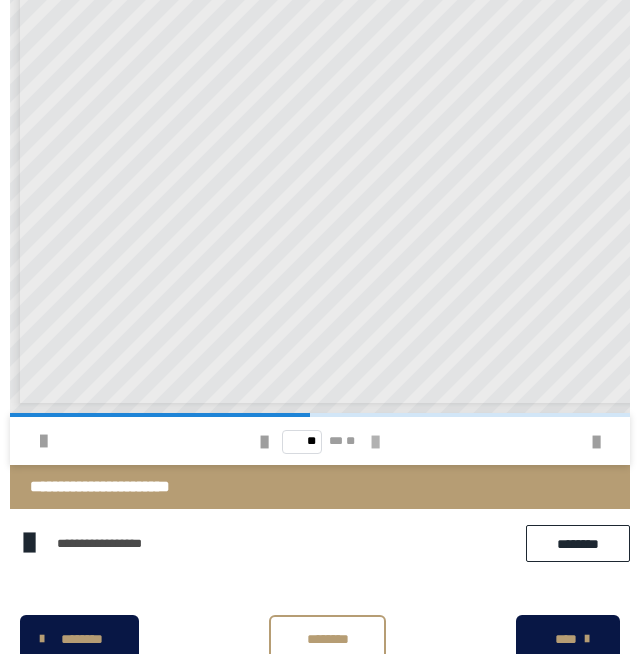 click at bounding box center (375, 442) 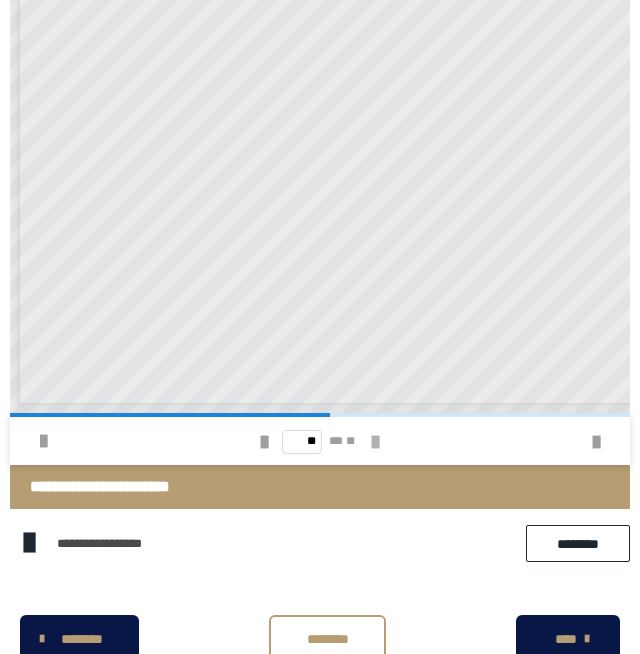 click at bounding box center [375, 442] 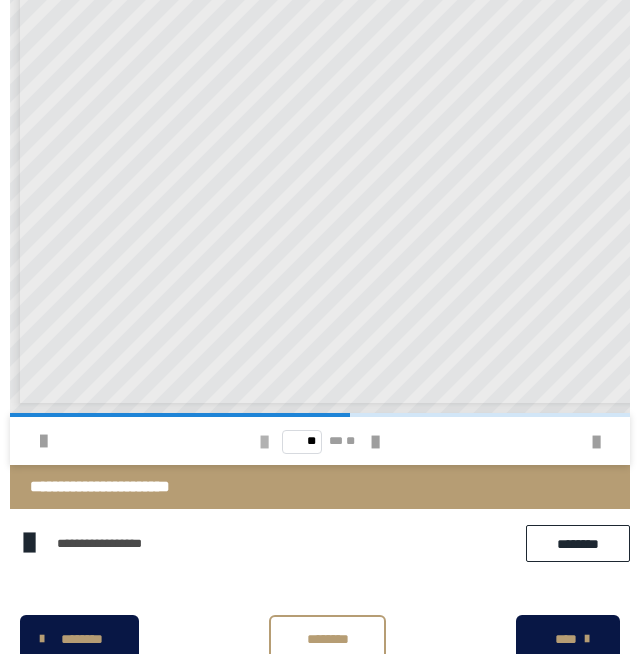 click at bounding box center [264, 442] 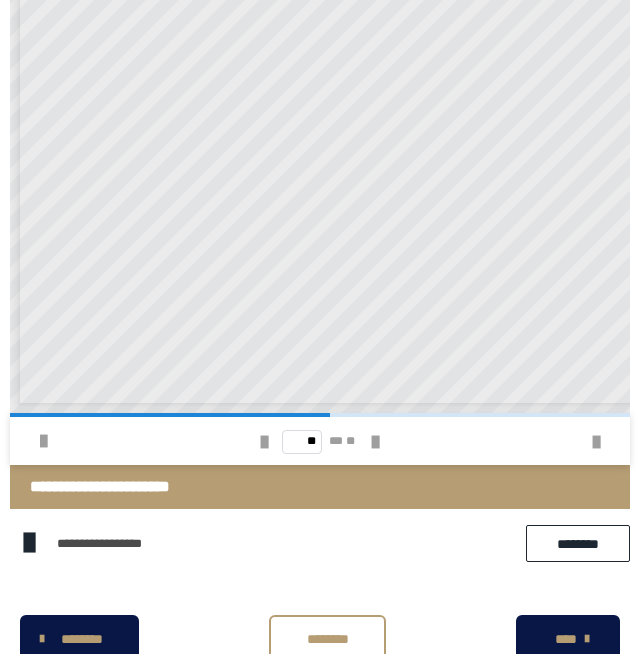 click on "** ** **" at bounding box center [320, 441] 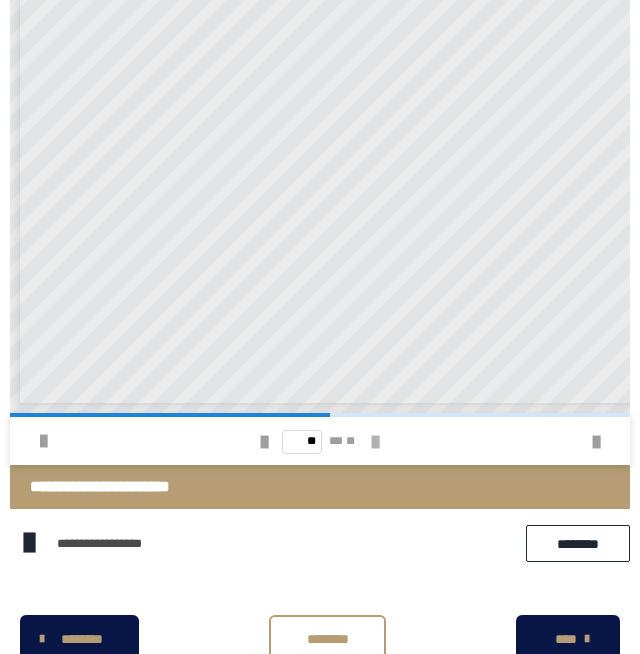 click at bounding box center (375, 442) 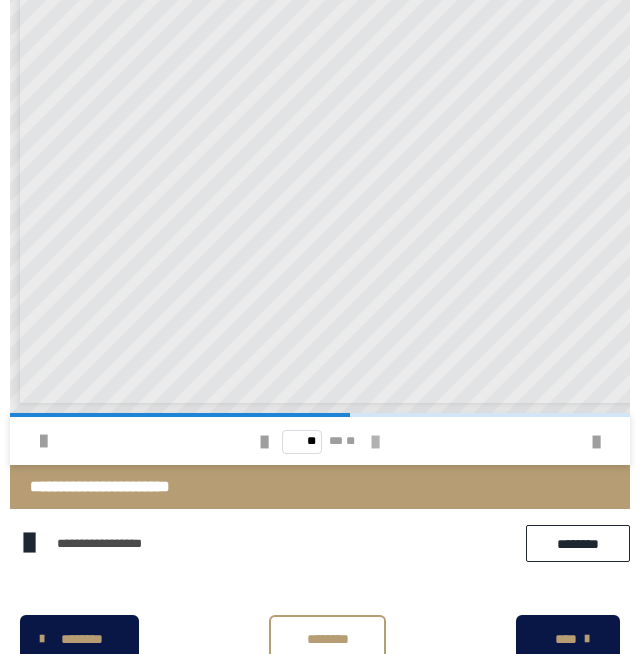 click at bounding box center [375, 442] 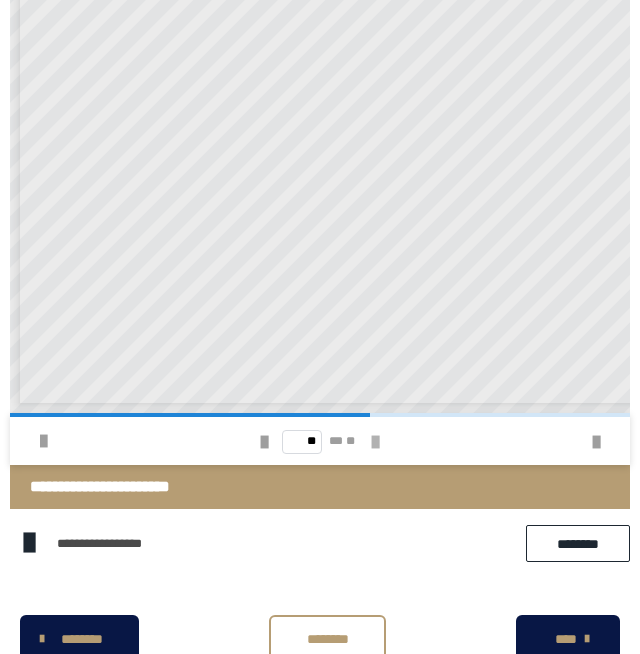 click at bounding box center (375, 442) 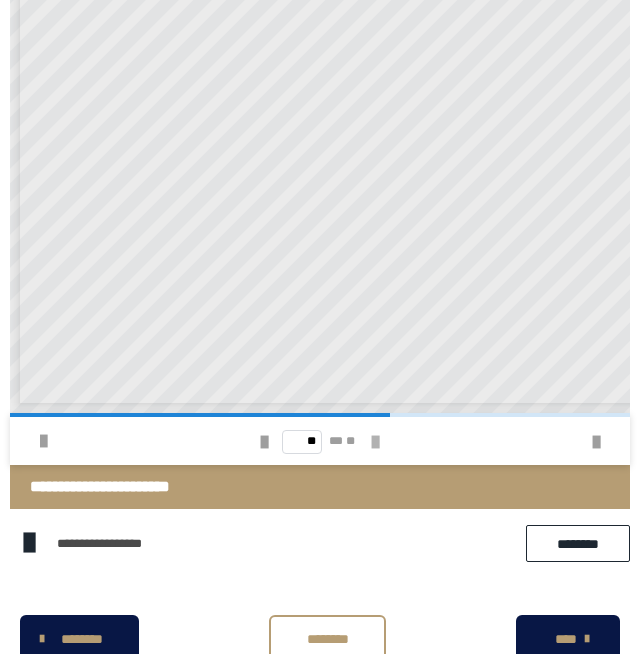 click at bounding box center [375, 442] 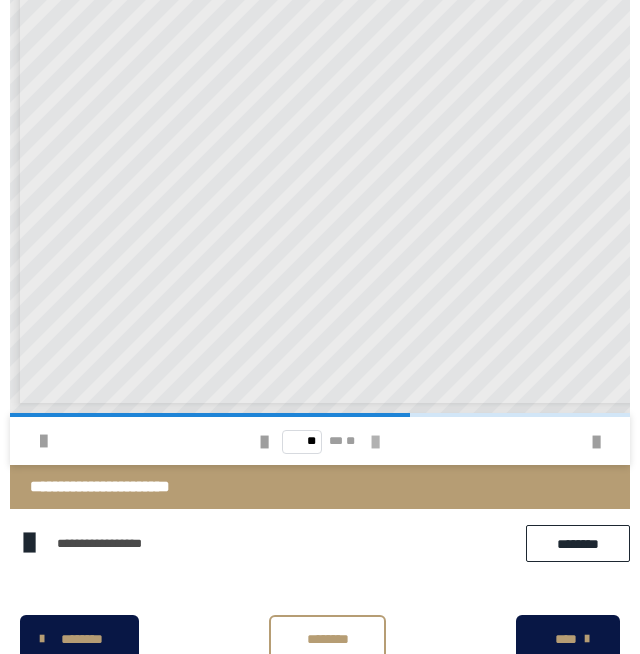 click at bounding box center (375, 442) 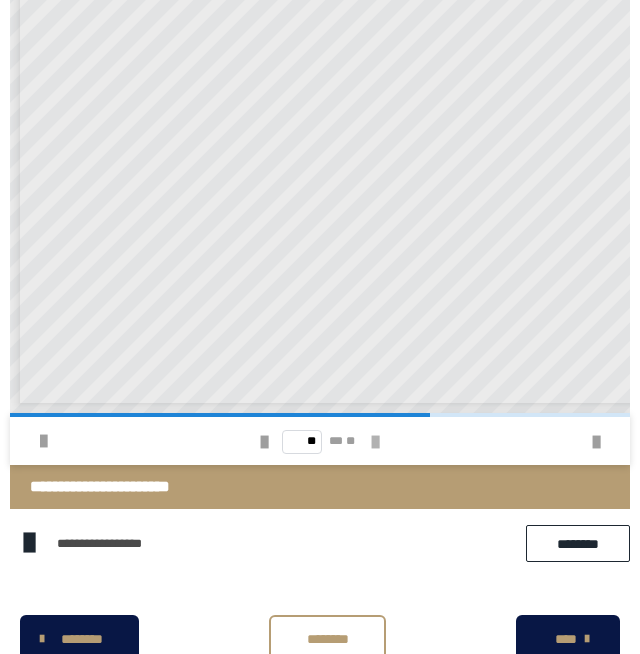 click at bounding box center [375, 442] 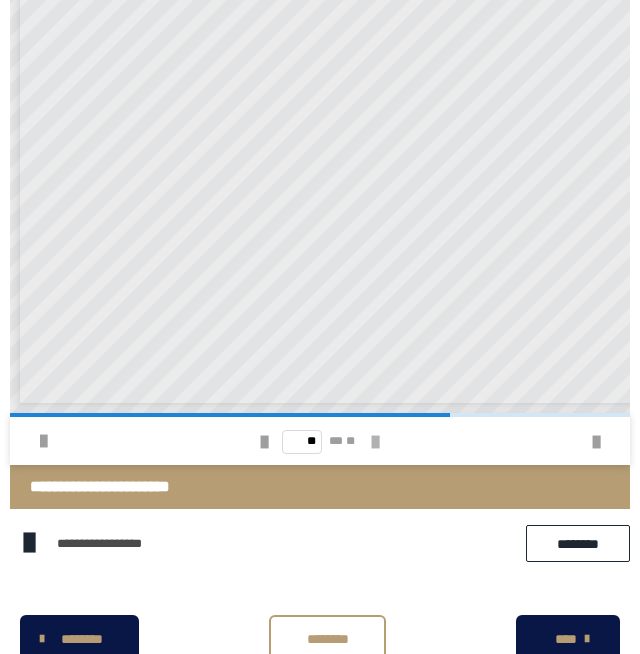click at bounding box center (375, 442) 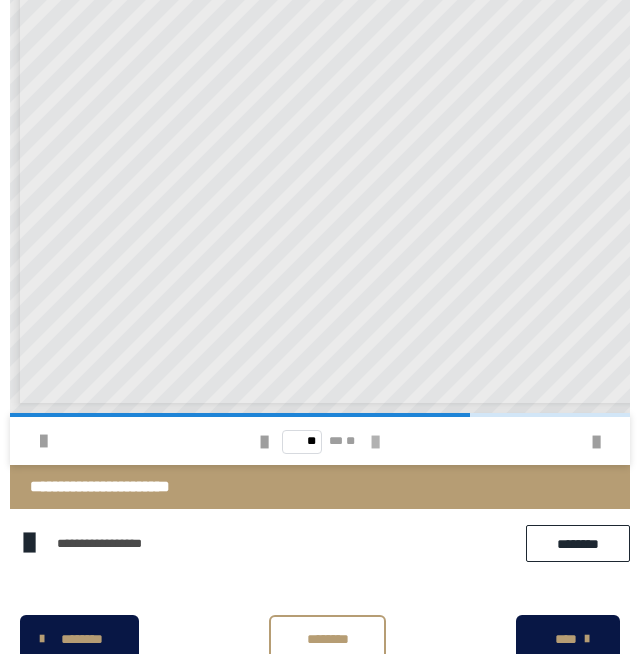 click at bounding box center (375, 442) 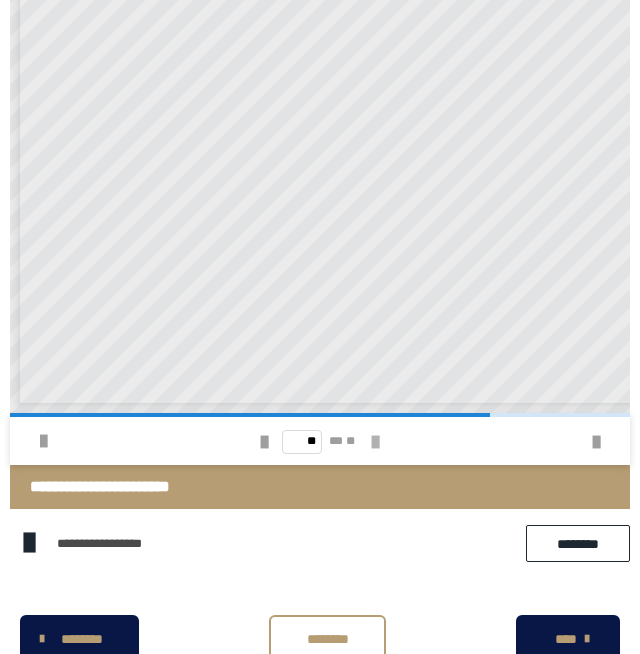 click at bounding box center [375, 442] 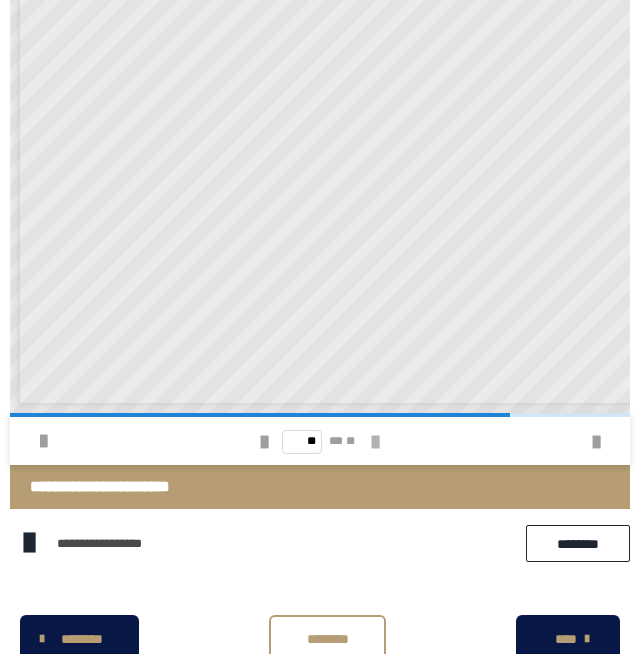 click at bounding box center (375, 442) 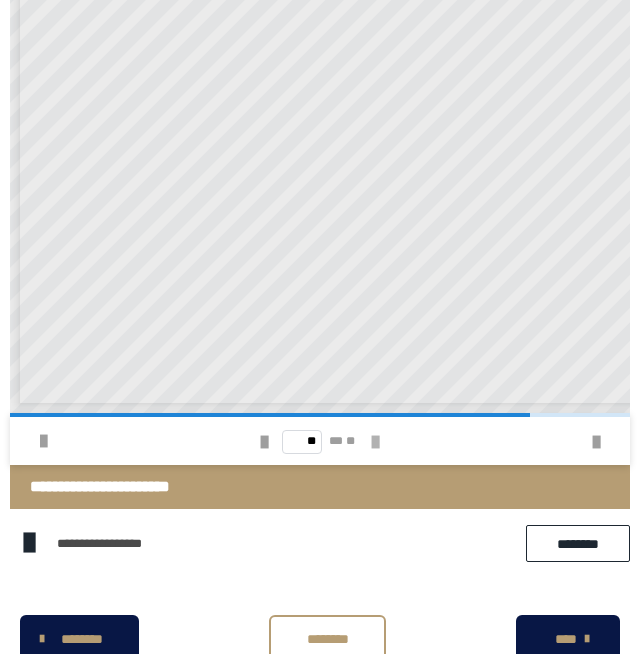 click at bounding box center (375, 442) 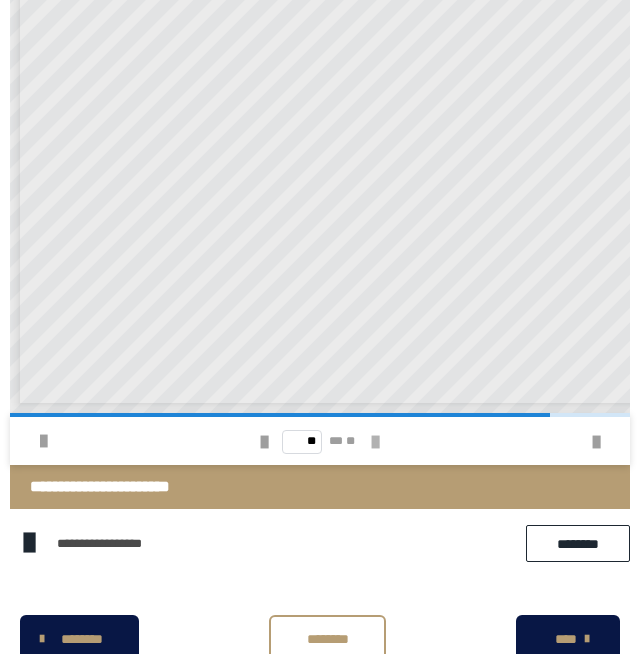 click at bounding box center (375, 442) 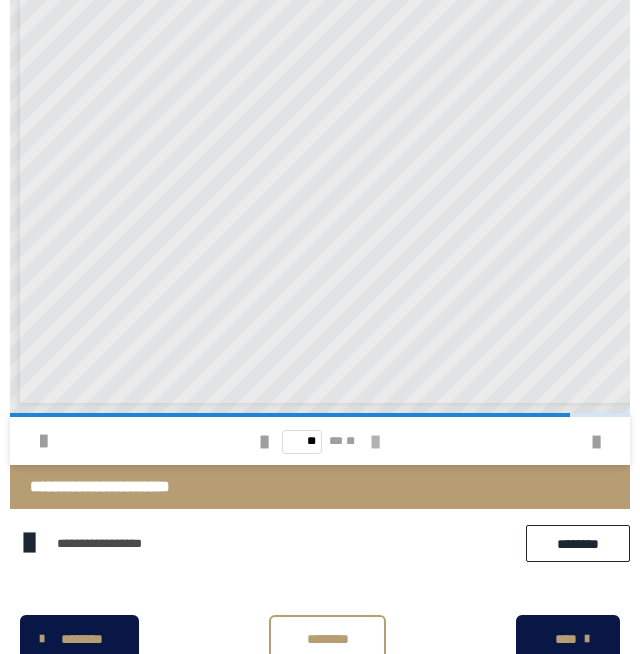 click at bounding box center [375, 442] 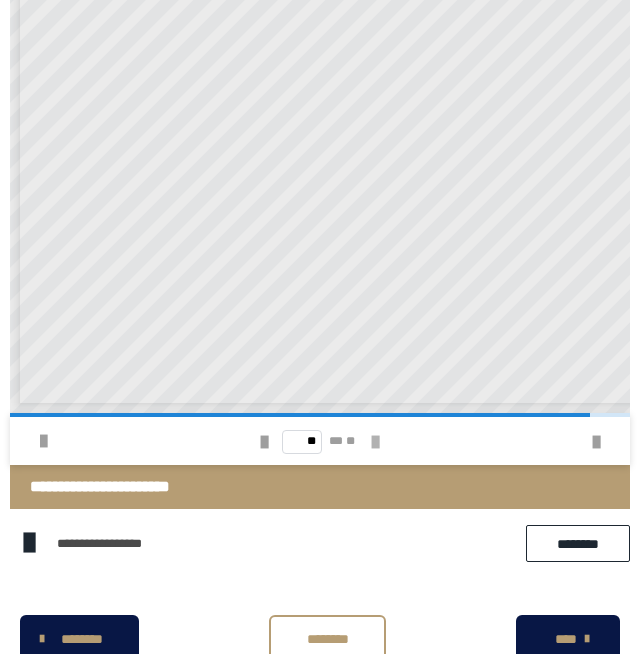 click at bounding box center (375, 442) 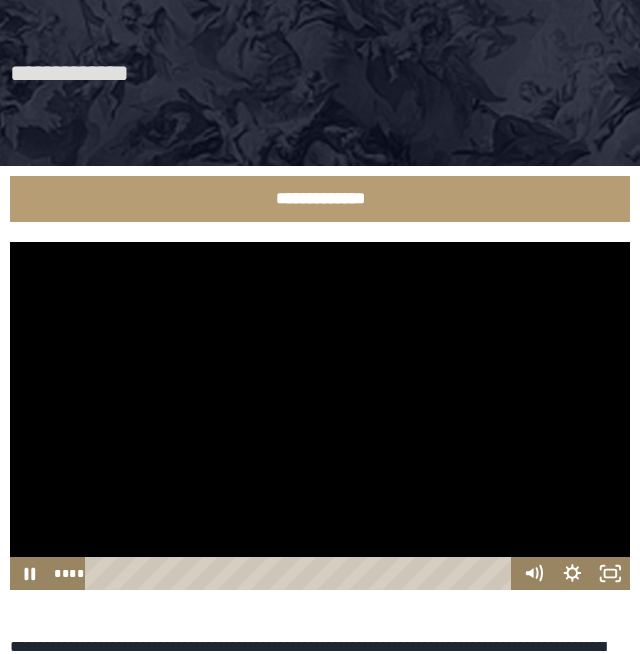scroll, scrollTop: 158, scrollLeft: 0, axis: vertical 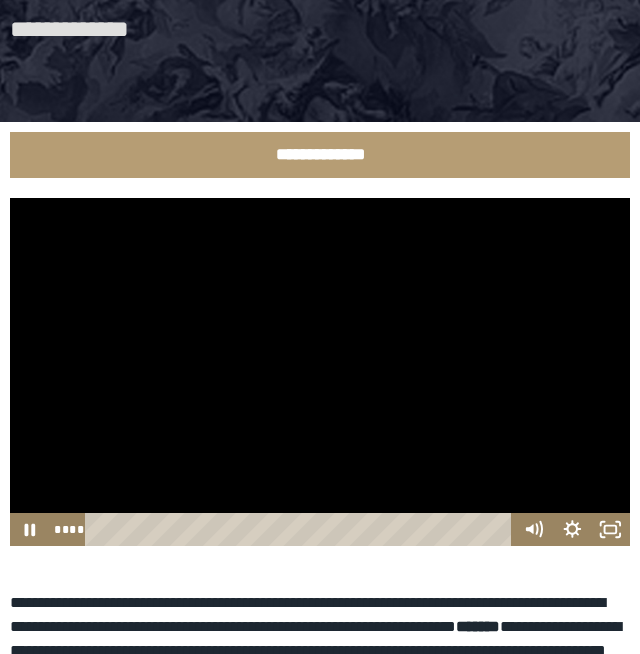 click at bounding box center (320, 372) 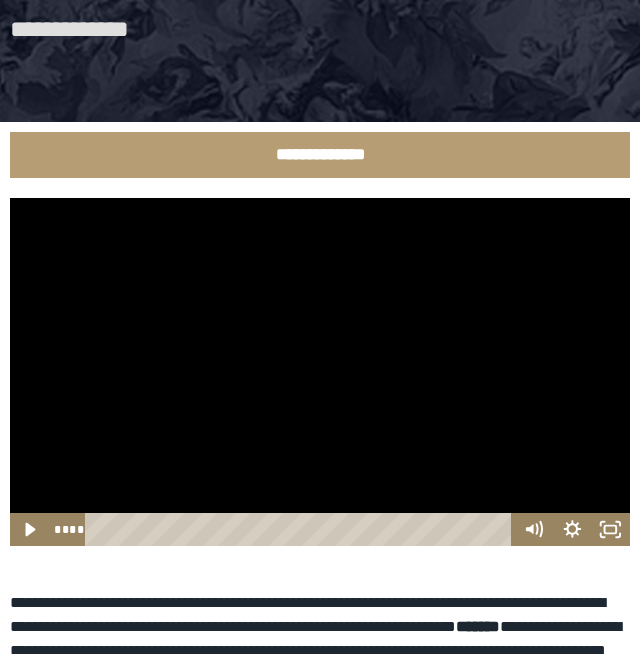 click at bounding box center [320, 372] 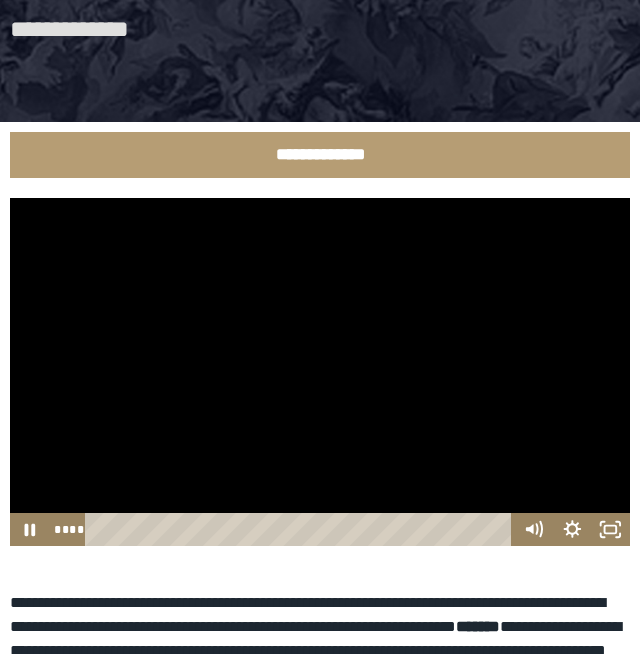 click at bounding box center (320, 372) 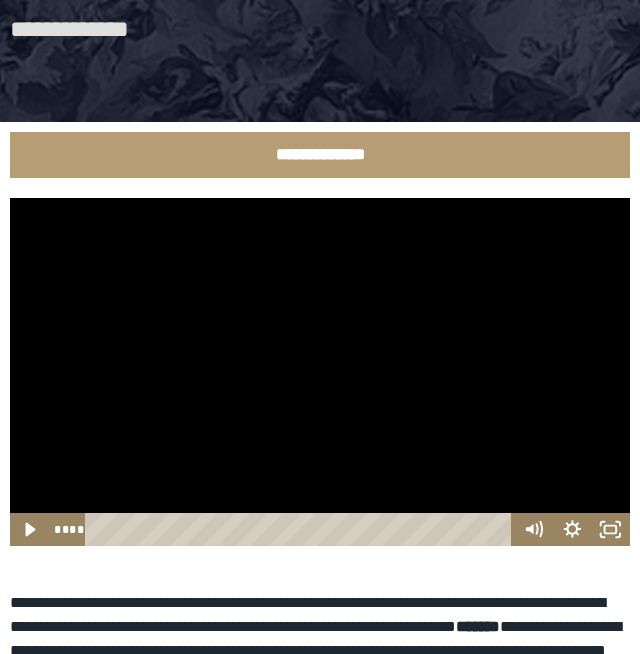 click at bounding box center (320, 372) 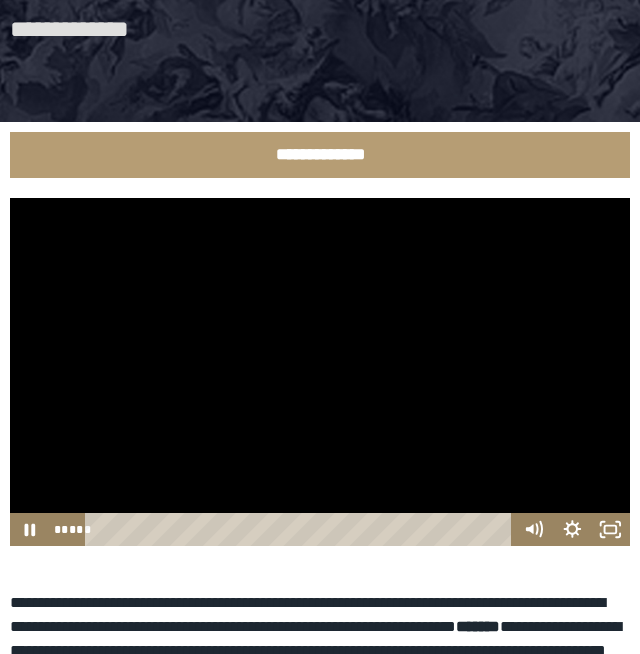 click at bounding box center (320, 372) 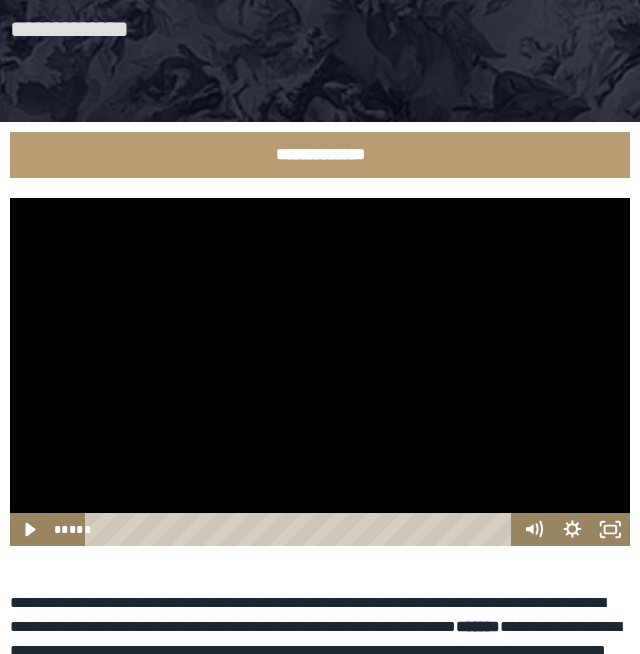 click at bounding box center [320, 372] 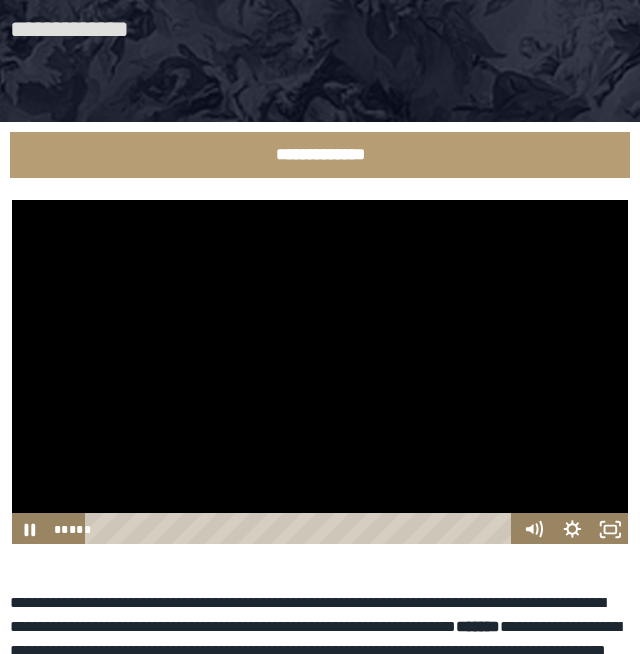 click at bounding box center (320, 372) 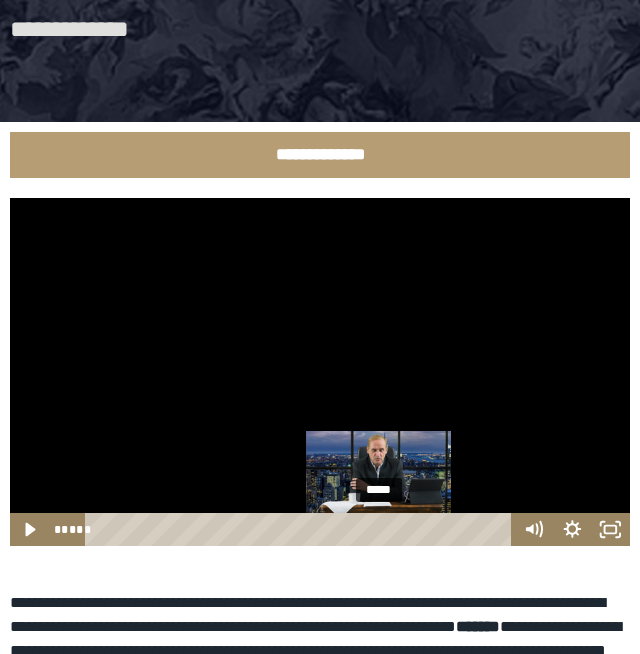 click on "*****" at bounding box center [301, 529] 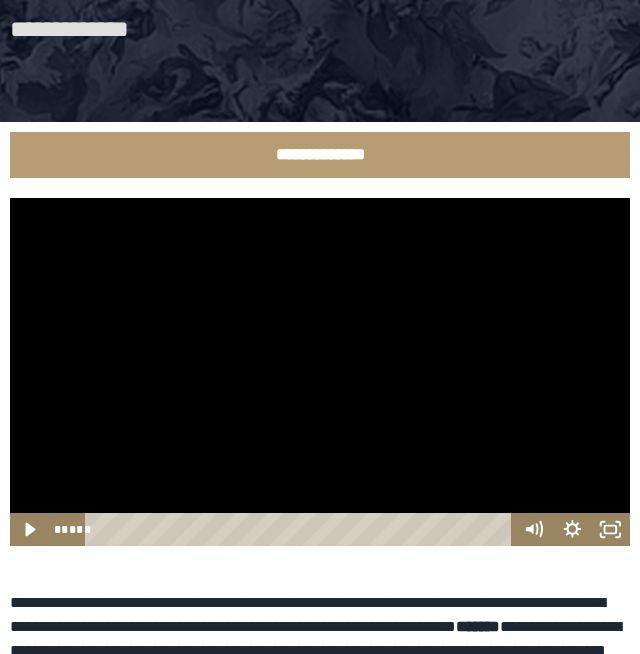 click at bounding box center [320, 372] 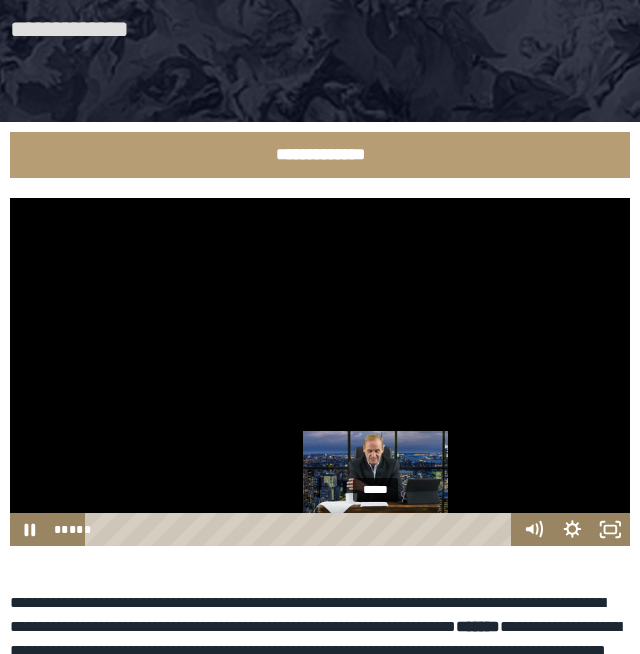 click on "*****" at bounding box center (301, 529) 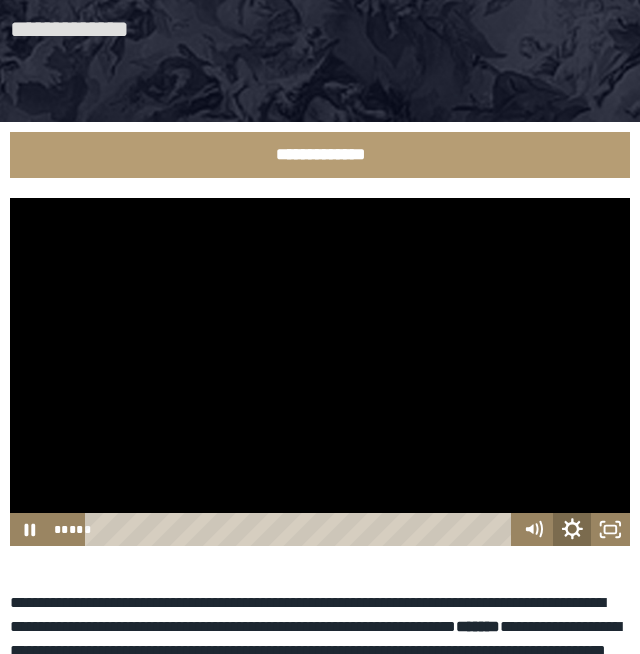 click 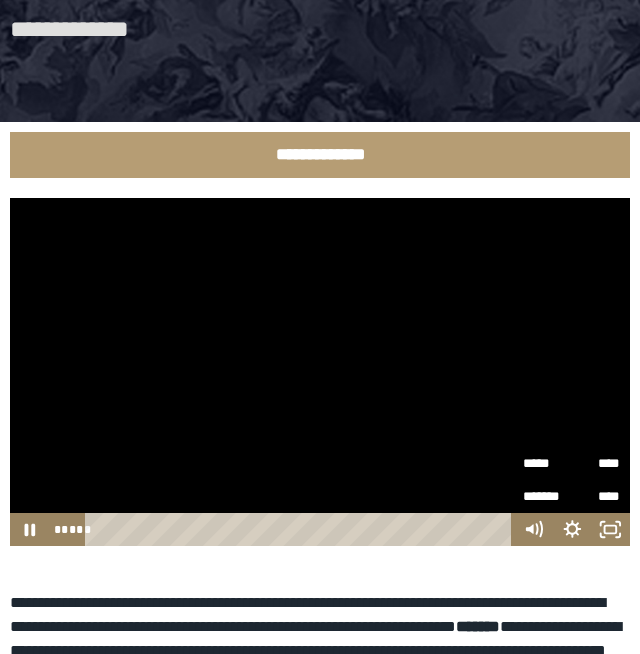 click on "*****" at bounding box center (547, 457) 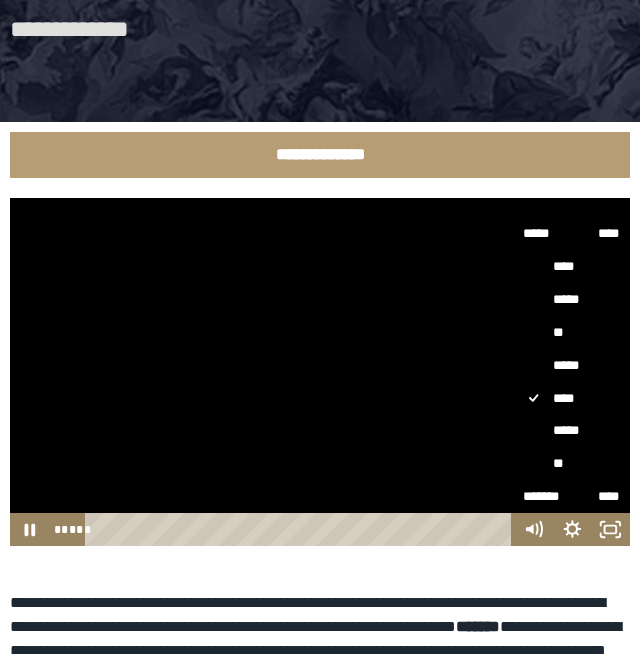 click on "**" at bounding box center [572, 464] 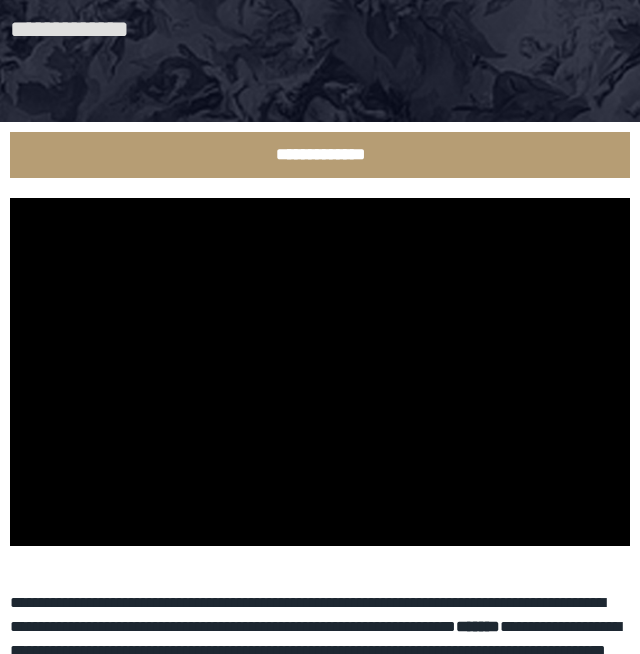 click at bounding box center (320, 561) 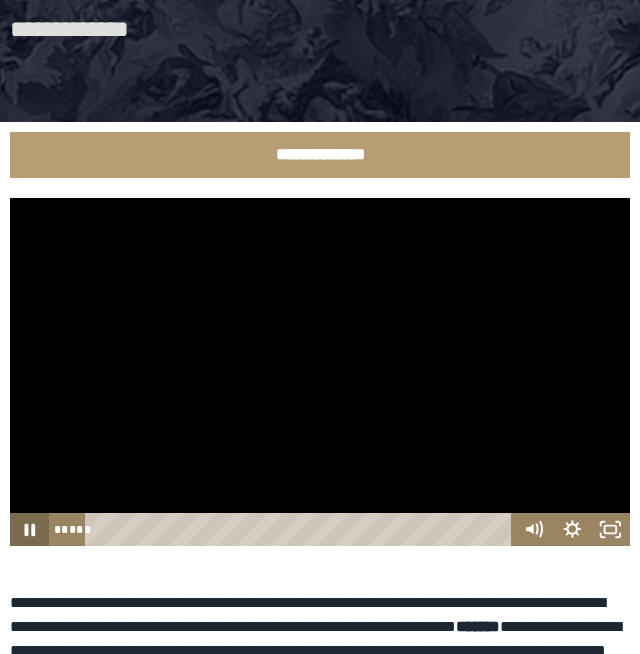 click 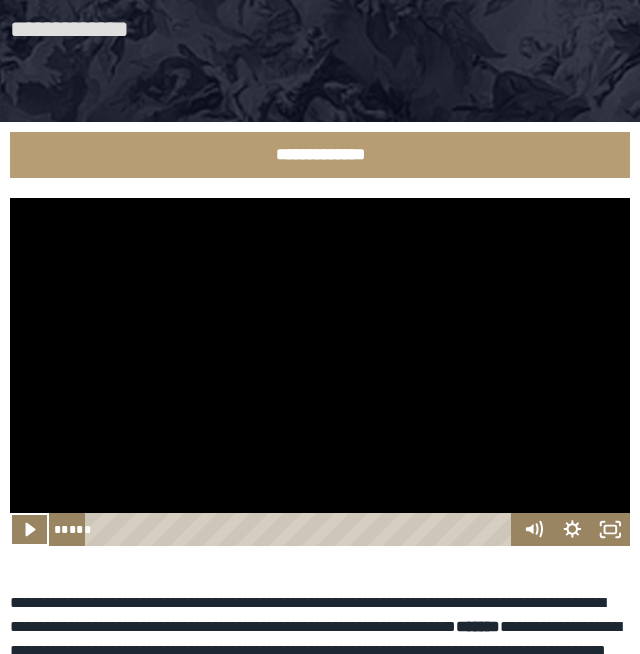 click at bounding box center (320, 372) 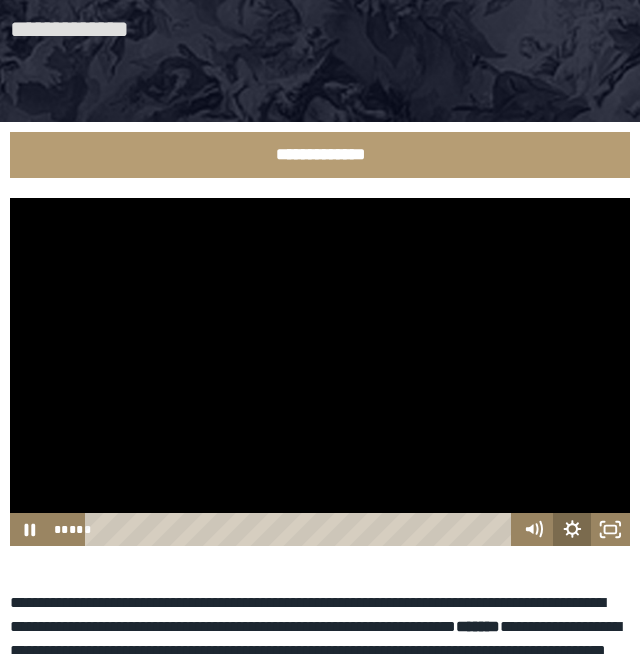 click 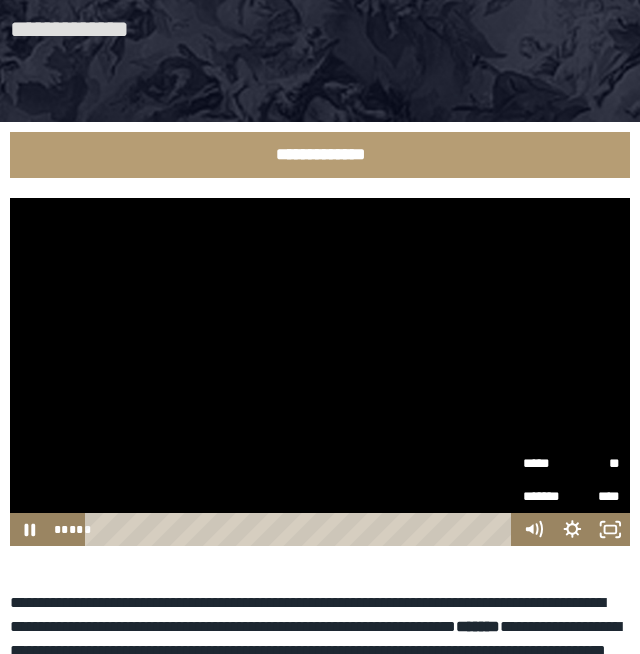 click at bounding box center [320, 561] 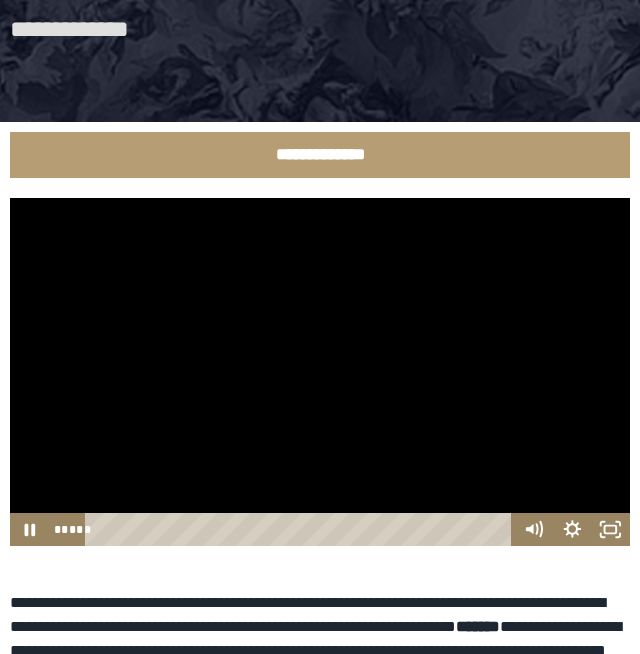 click at bounding box center [320, 372] 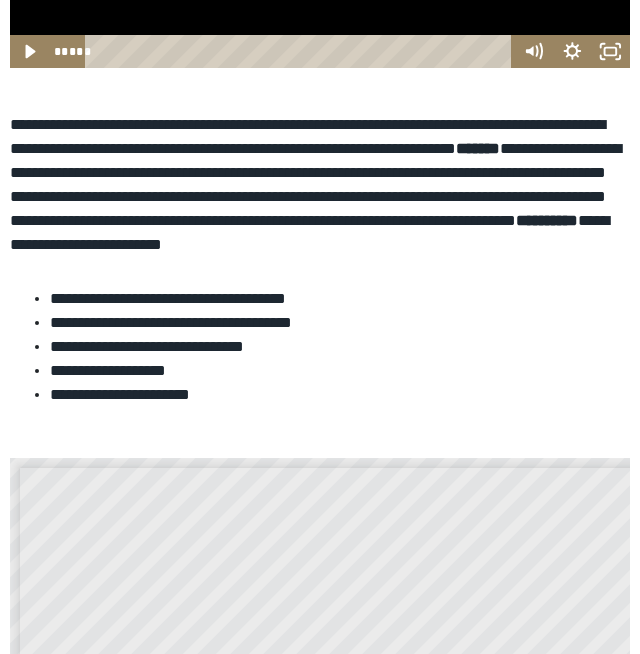 scroll, scrollTop: 647, scrollLeft: 0, axis: vertical 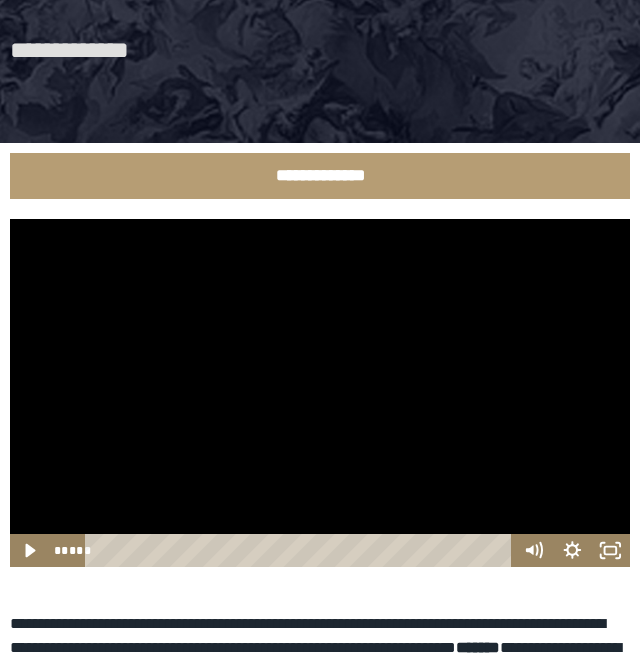 click at bounding box center [320, 393] 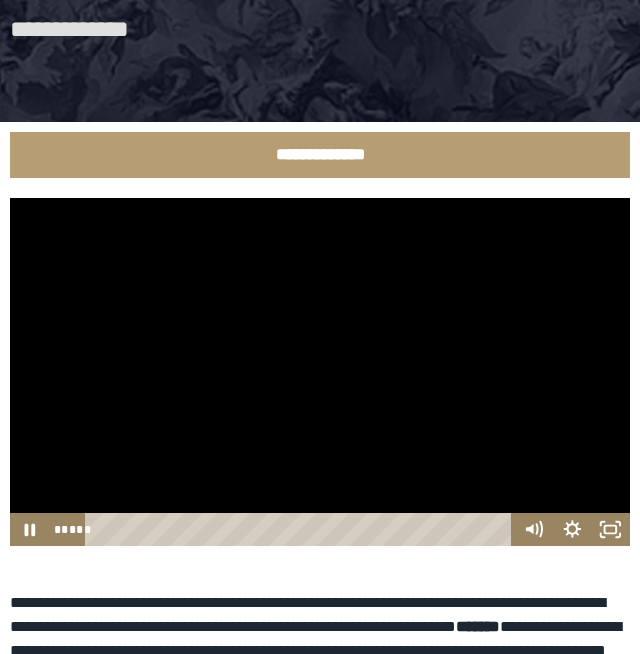scroll, scrollTop: 162, scrollLeft: 0, axis: vertical 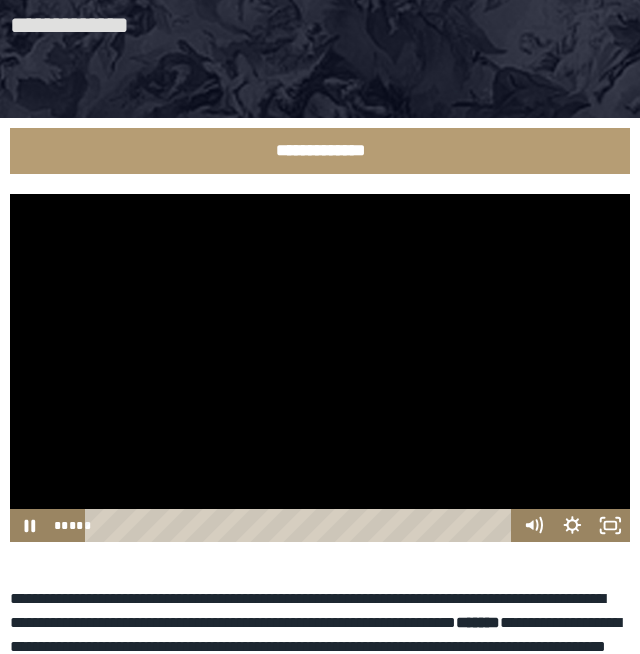 click at bounding box center (320, 368) 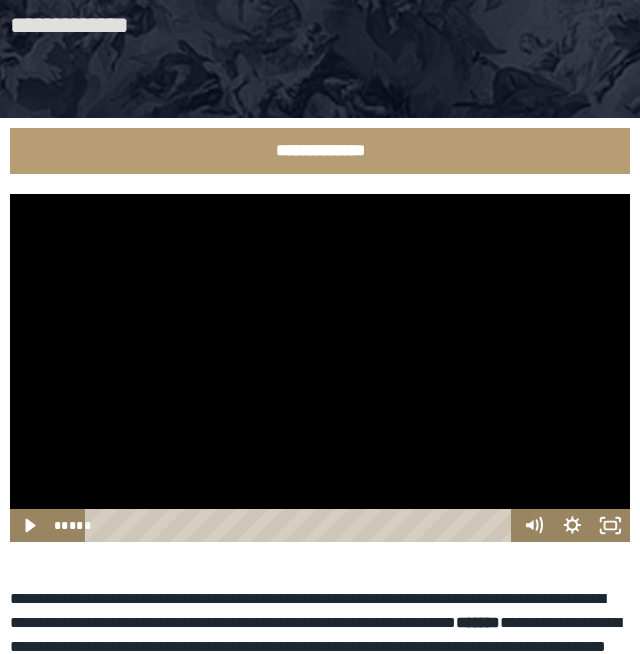 click at bounding box center (320, 368) 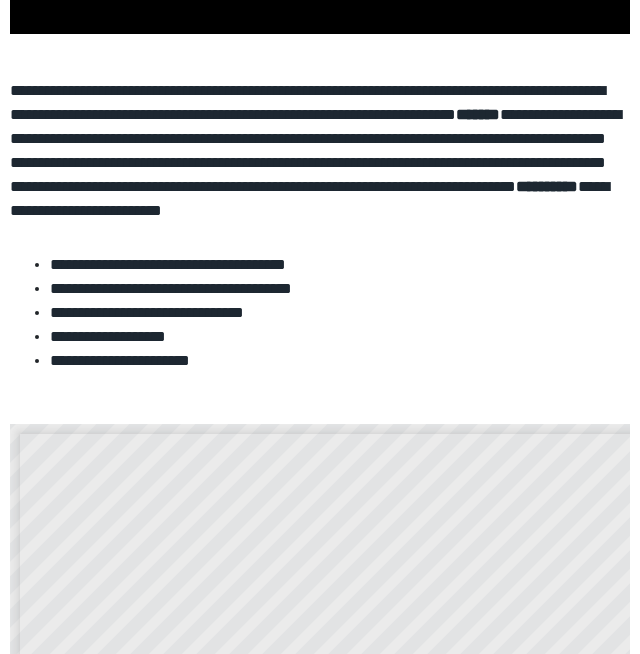 scroll, scrollTop: 673, scrollLeft: 0, axis: vertical 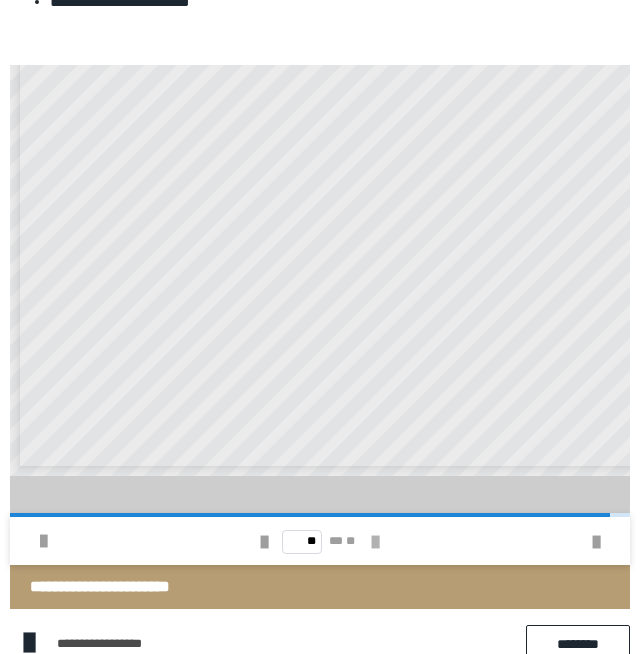 click at bounding box center [375, 542] 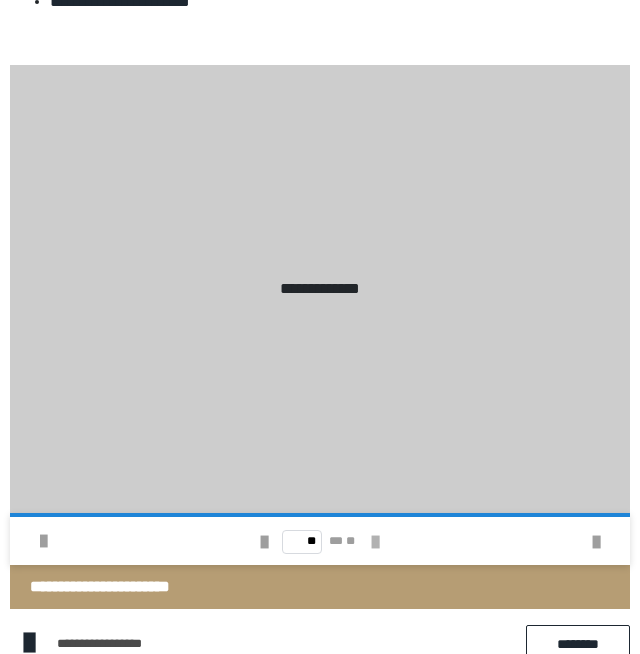 scroll, scrollTop: 0, scrollLeft: 0, axis: both 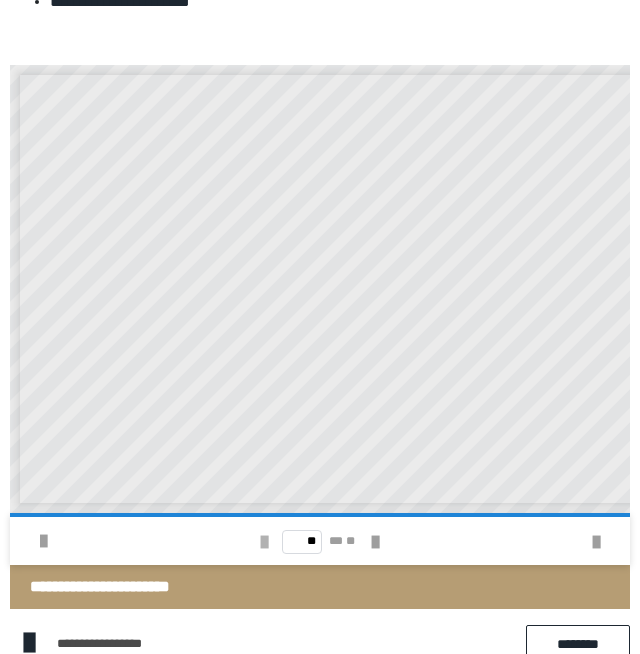 click at bounding box center [264, 542] 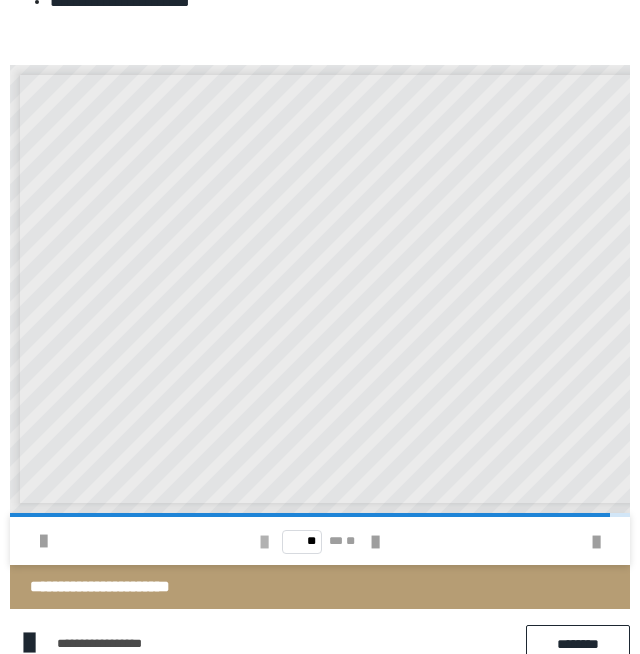 click at bounding box center (264, 542) 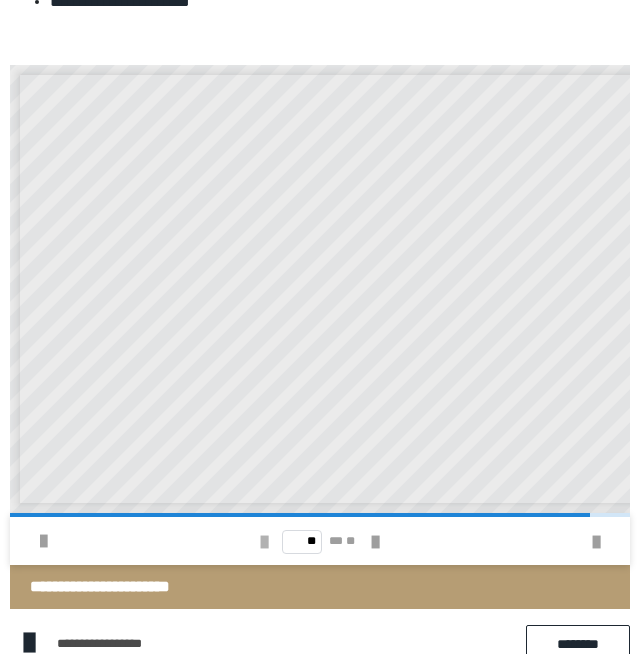 click at bounding box center (264, 542) 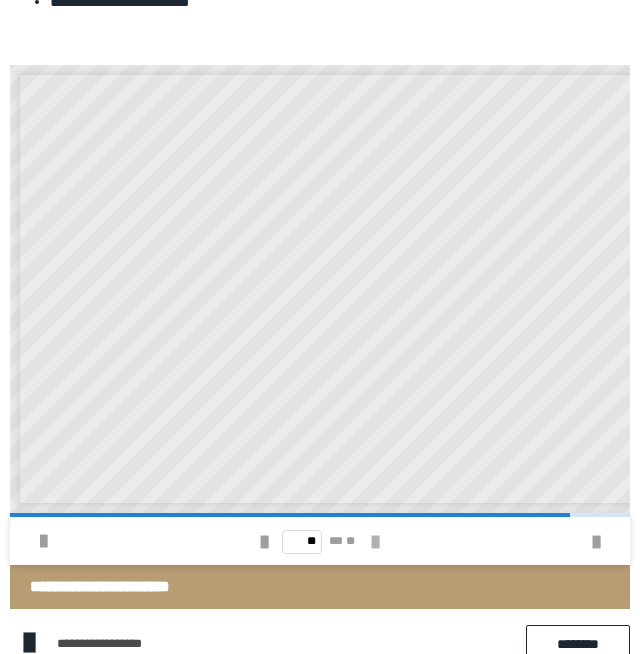 click at bounding box center [375, 542] 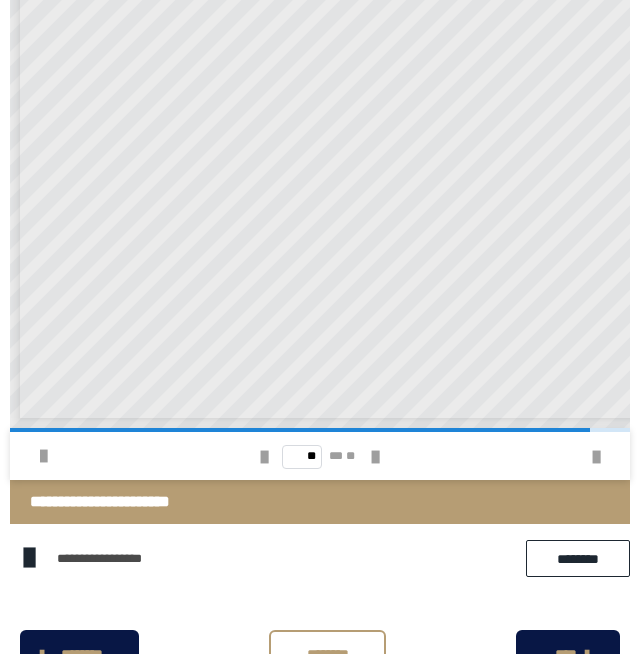 scroll, scrollTop: 1207, scrollLeft: 0, axis: vertical 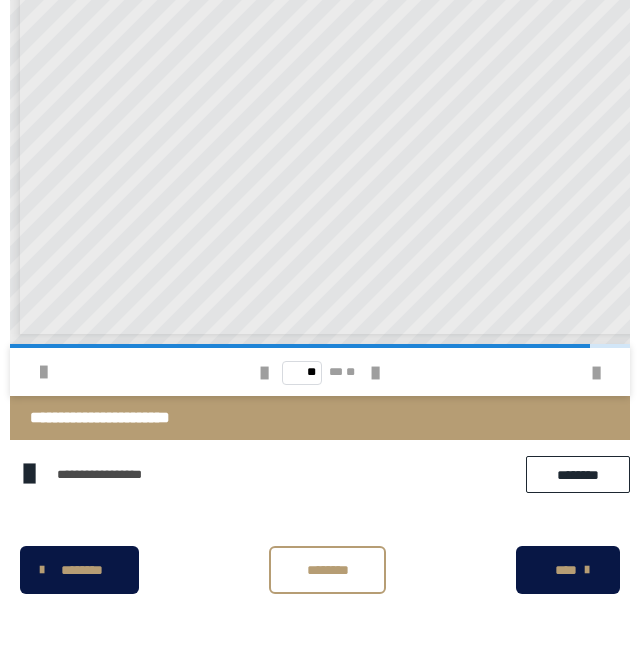 click on "****" at bounding box center [566, 570] 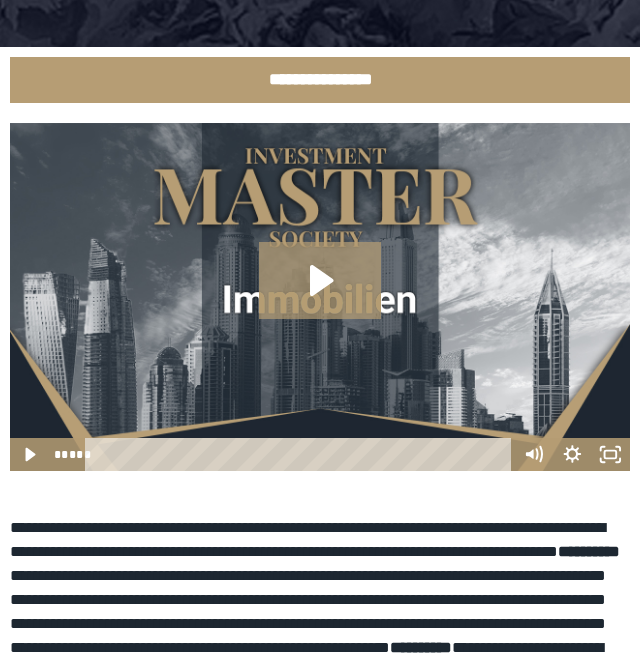 scroll, scrollTop: 183, scrollLeft: 0, axis: vertical 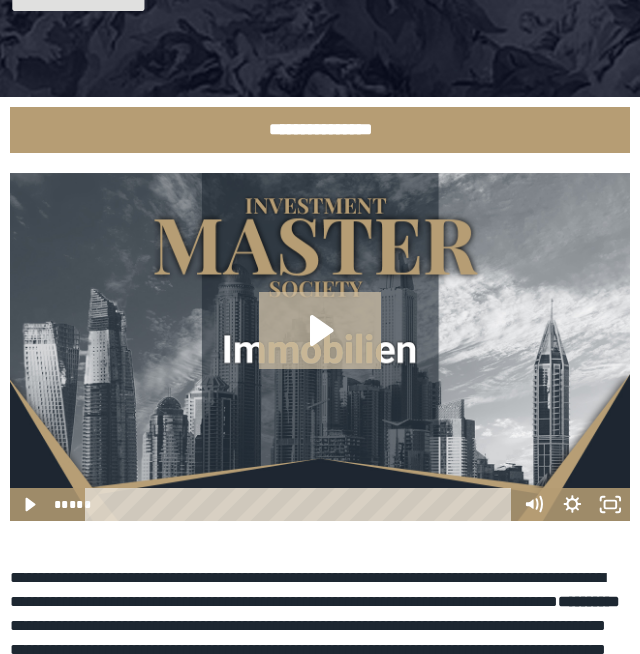 click 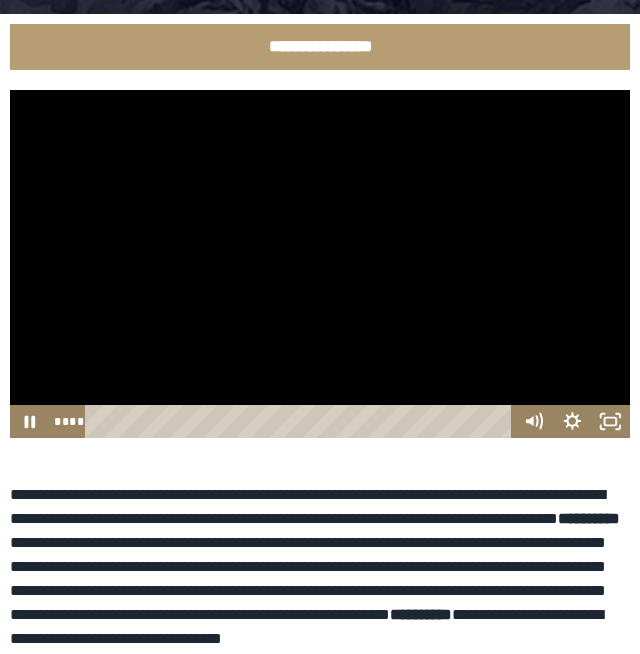 scroll, scrollTop: 249, scrollLeft: 0, axis: vertical 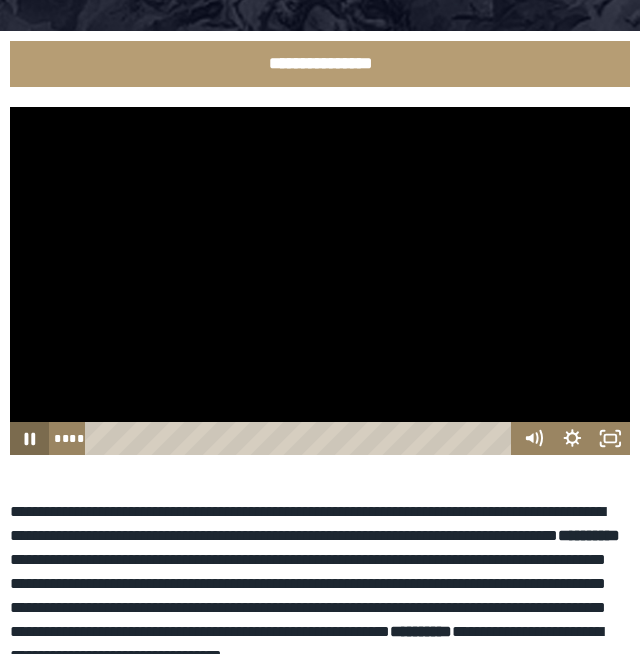 click 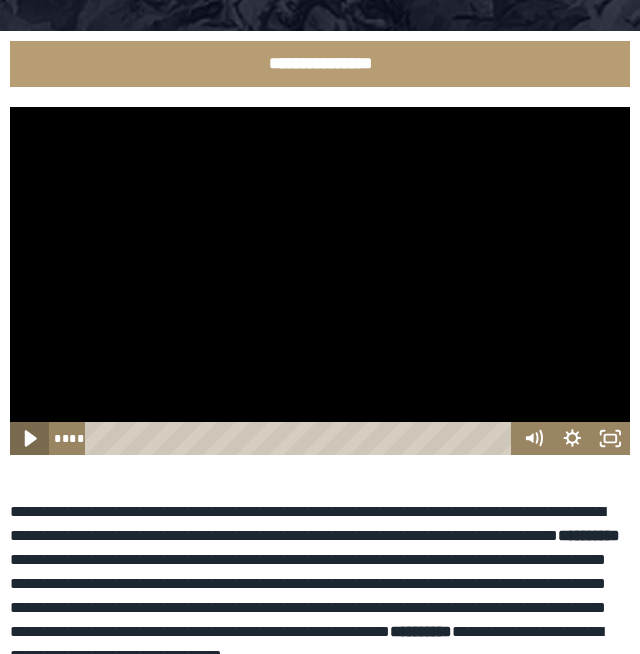 click 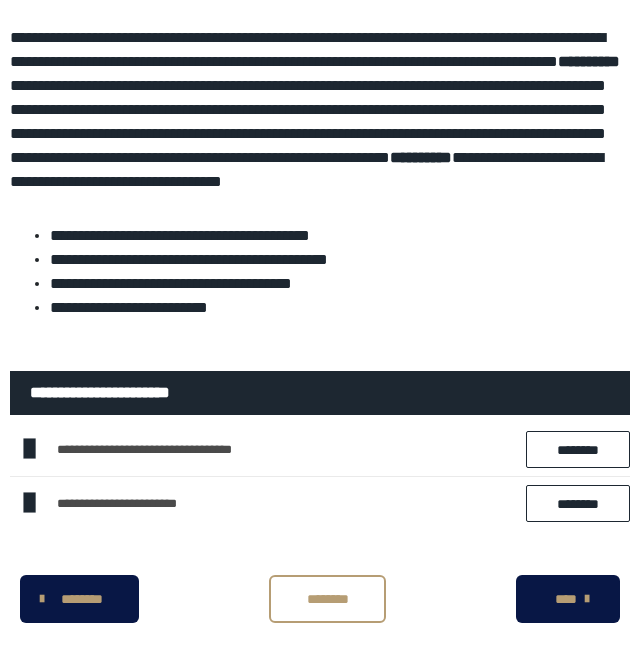 scroll, scrollTop: 776, scrollLeft: 0, axis: vertical 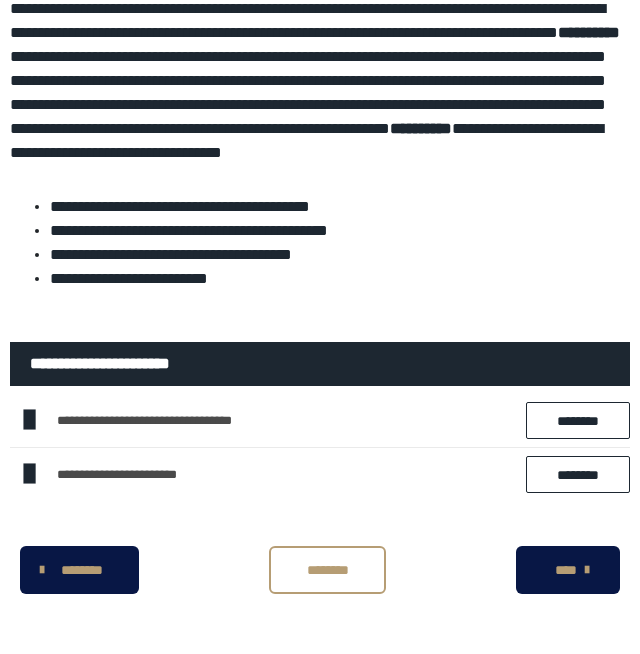 click on "********" at bounding box center (578, 420) 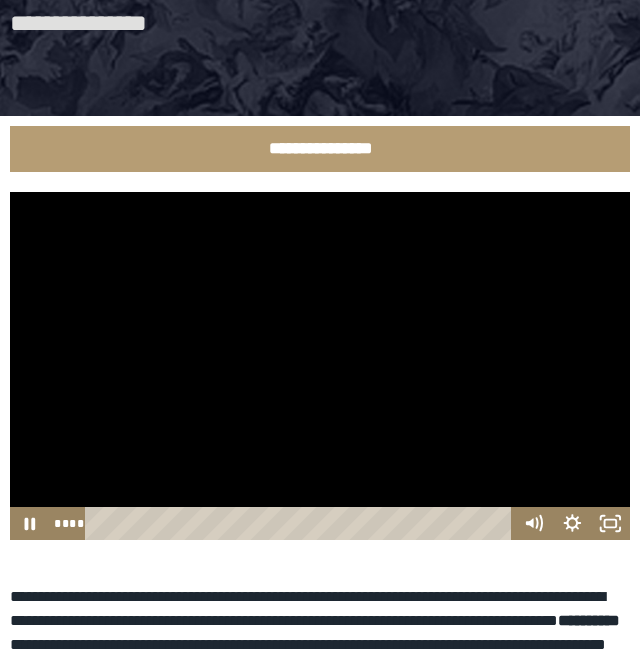 scroll, scrollTop: 55, scrollLeft: 0, axis: vertical 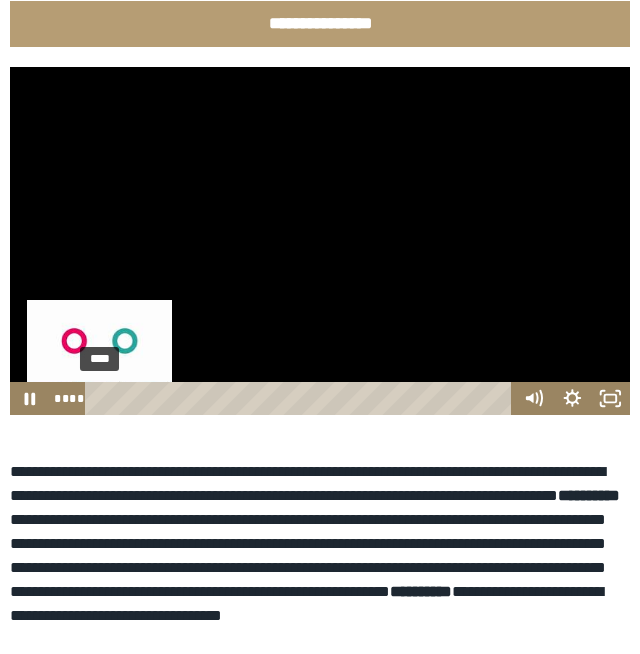 click on "**** ****" at bounding box center [281, 398] 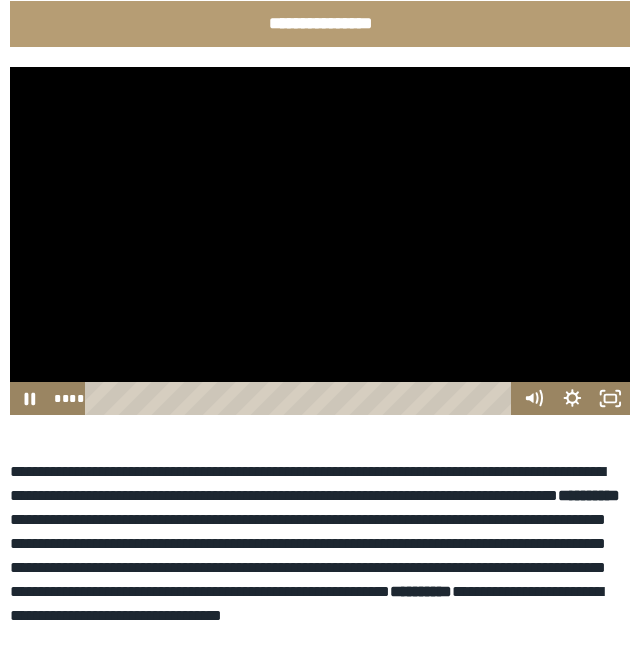 click at bounding box center [320, 241] 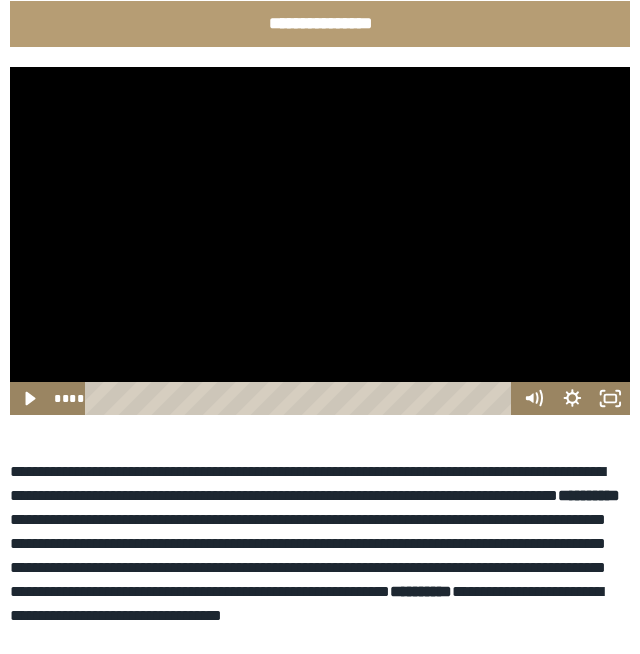 click at bounding box center (320, 241) 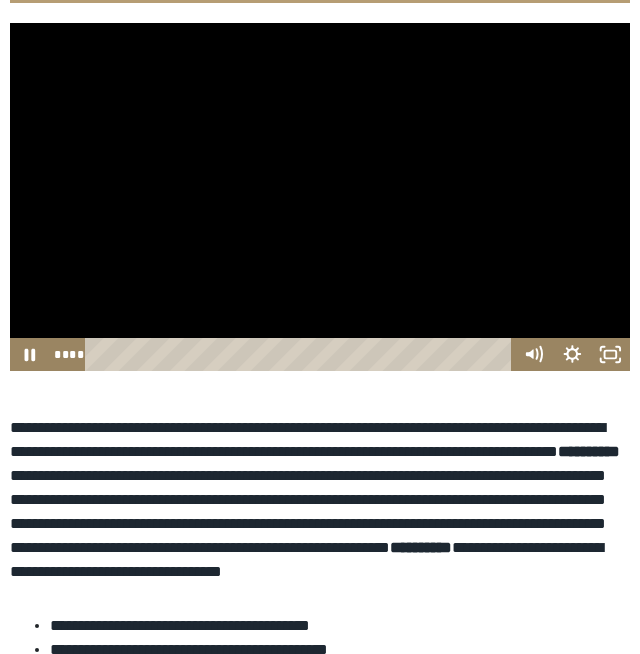 scroll, scrollTop: 339, scrollLeft: 0, axis: vertical 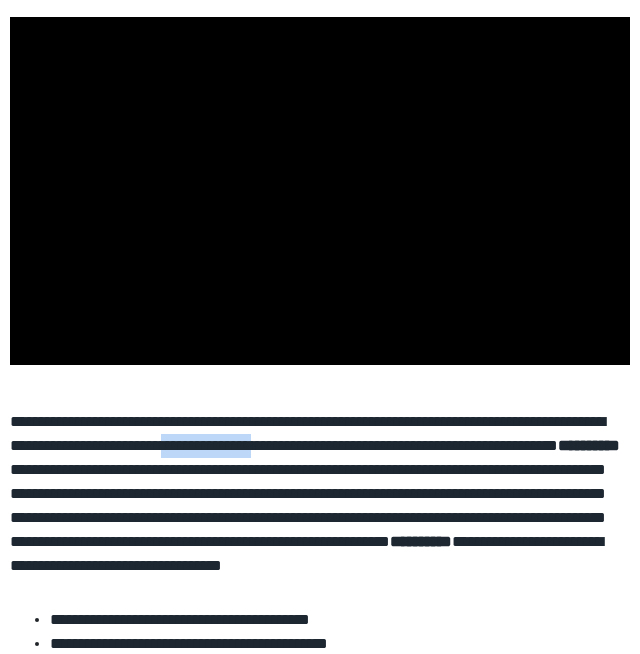 copy on "**********" 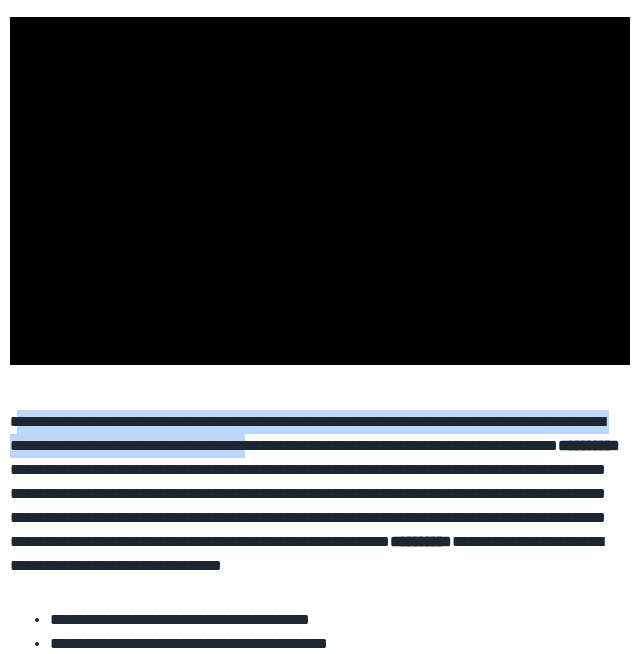 drag, startPoint x: 340, startPoint y: 448, endPoint x: 13, endPoint y: 423, distance: 327.95425 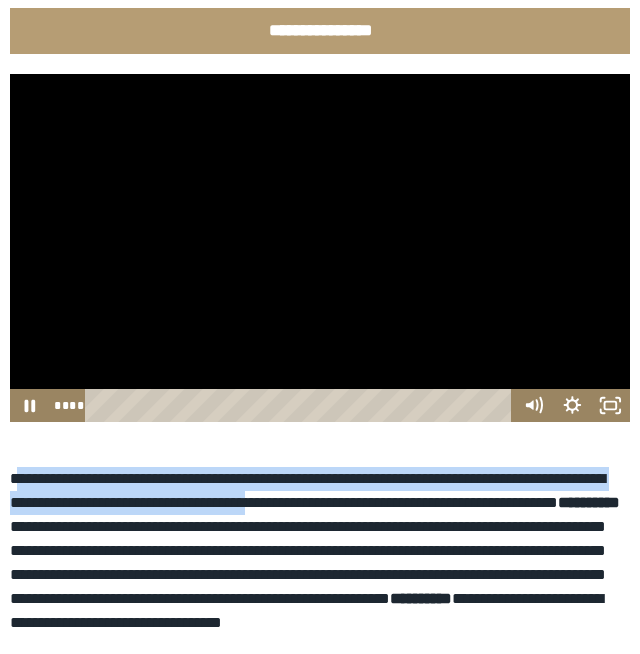 scroll, scrollTop: 279, scrollLeft: 0, axis: vertical 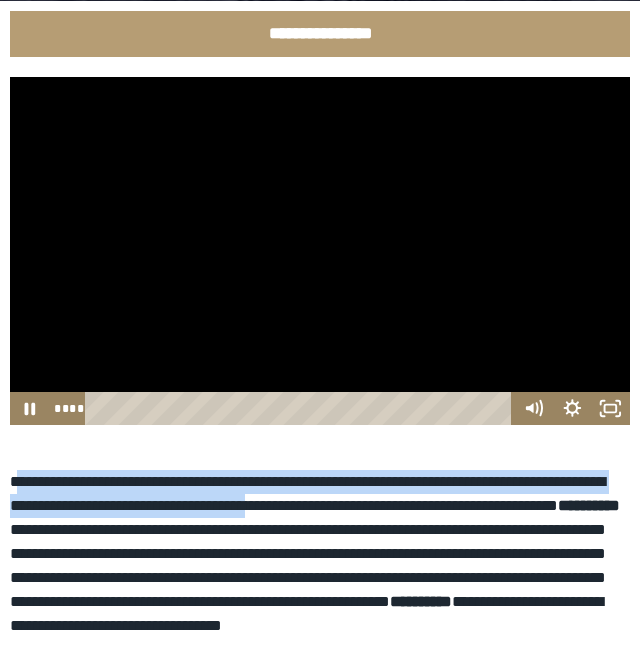 click at bounding box center (320, 251) 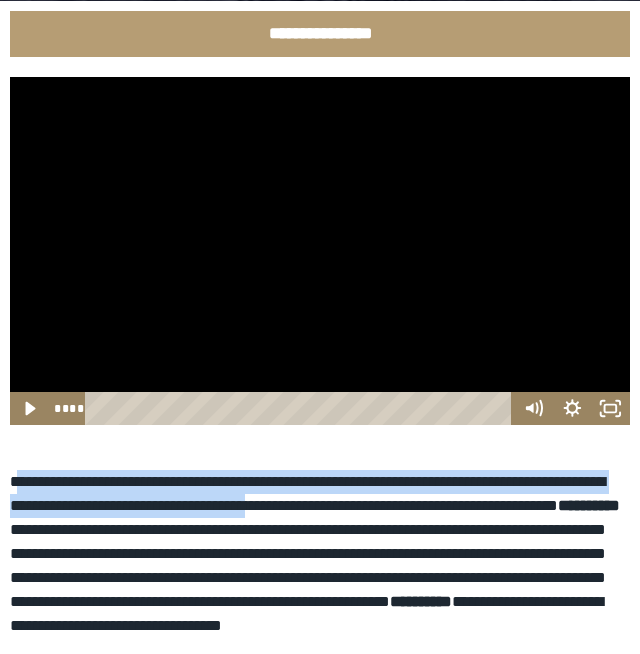 click at bounding box center [320, 251] 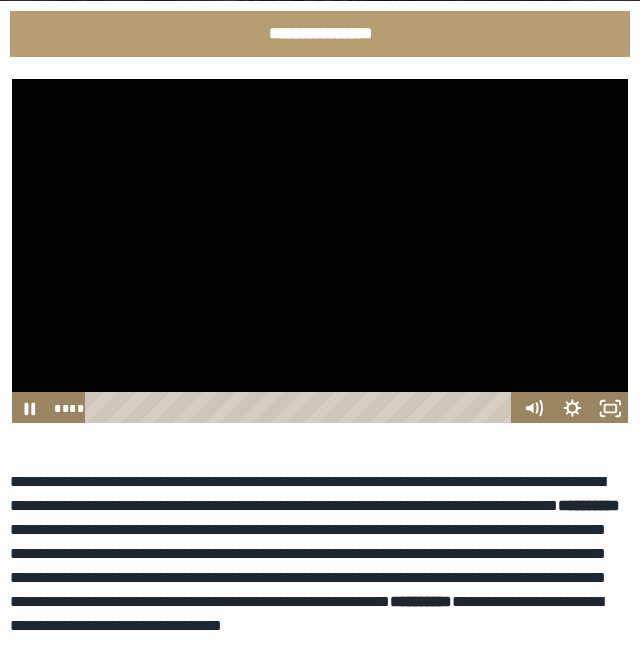 click on "**********" at bounding box center [315, 553] 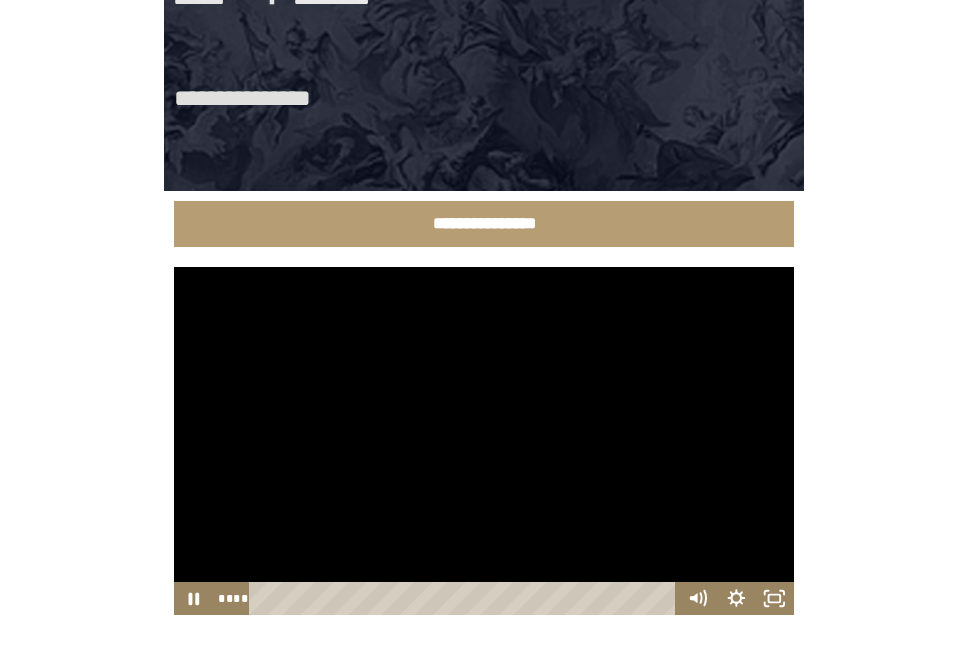 scroll, scrollTop: 170, scrollLeft: 0, axis: vertical 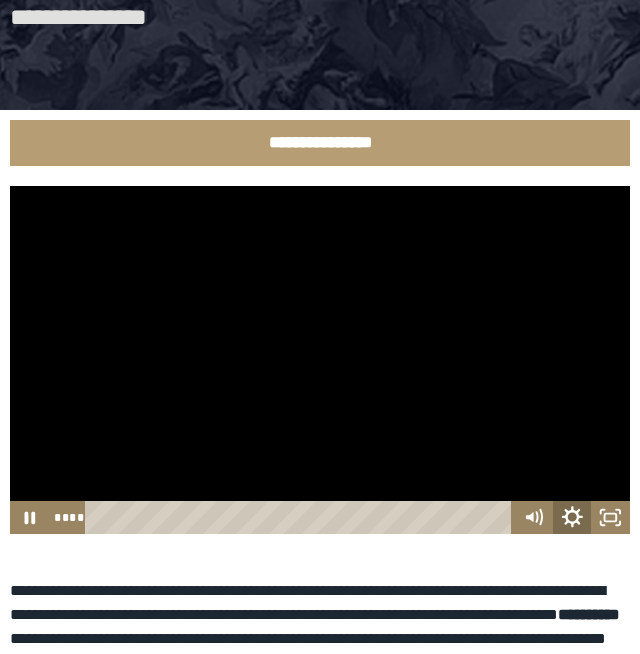 click 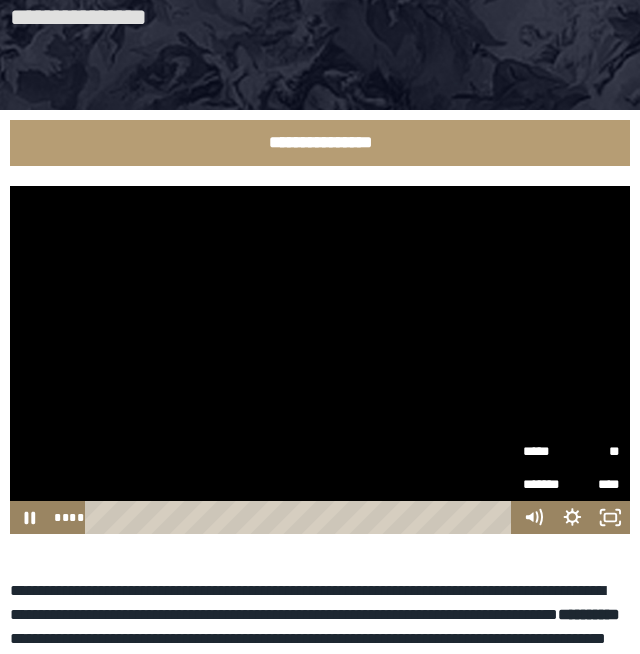 click on "**" at bounding box center [596, 451] 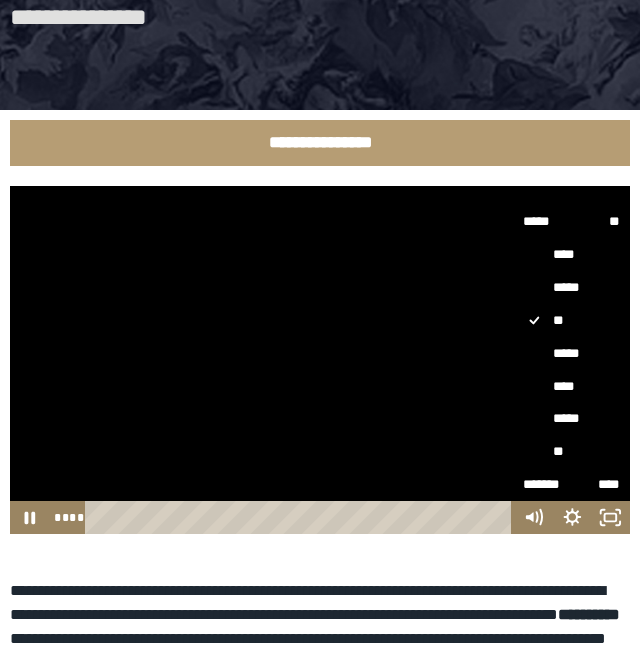 click on "****" at bounding box center [572, 387] 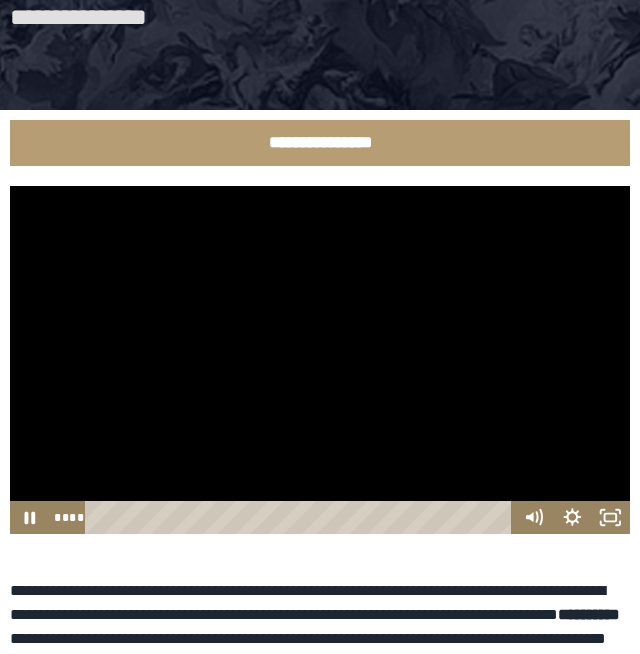 click at bounding box center (320, 360) 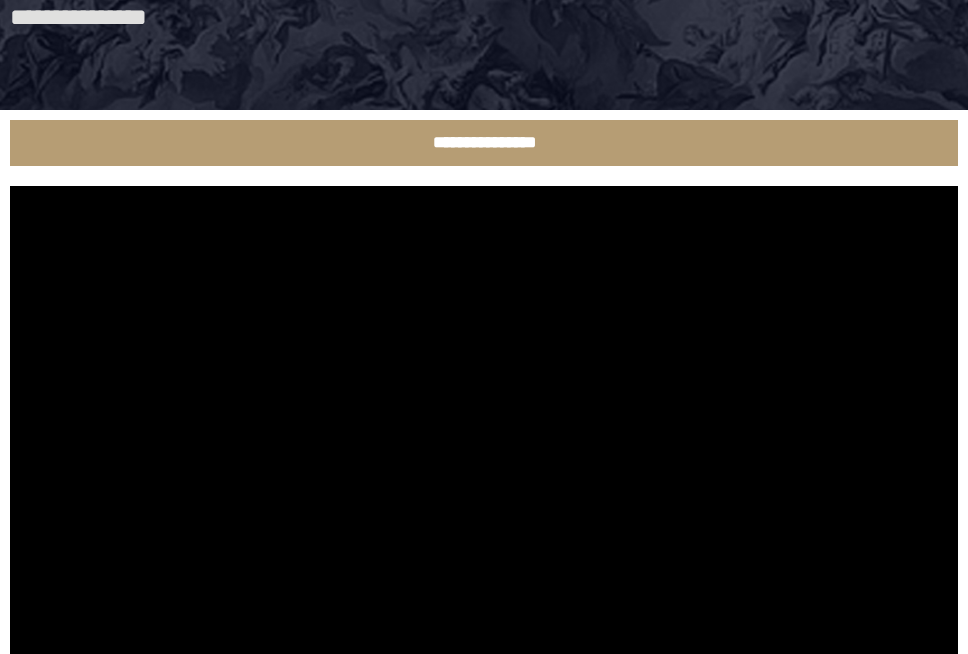 click on "**********" at bounding box center [484, 442] 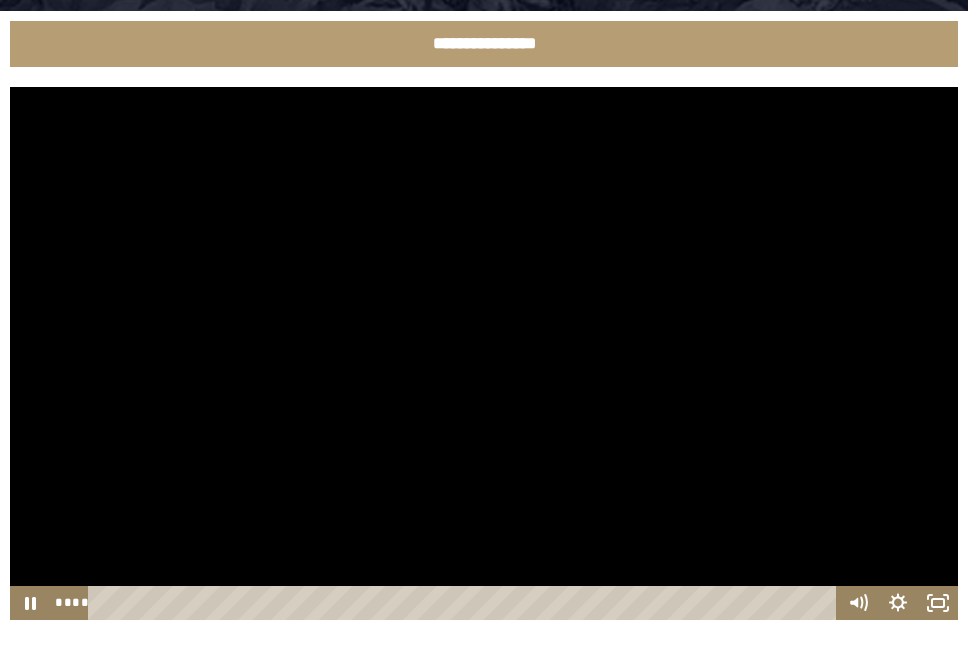 scroll, scrollTop: 284, scrollLeft: 0, axis: vertical 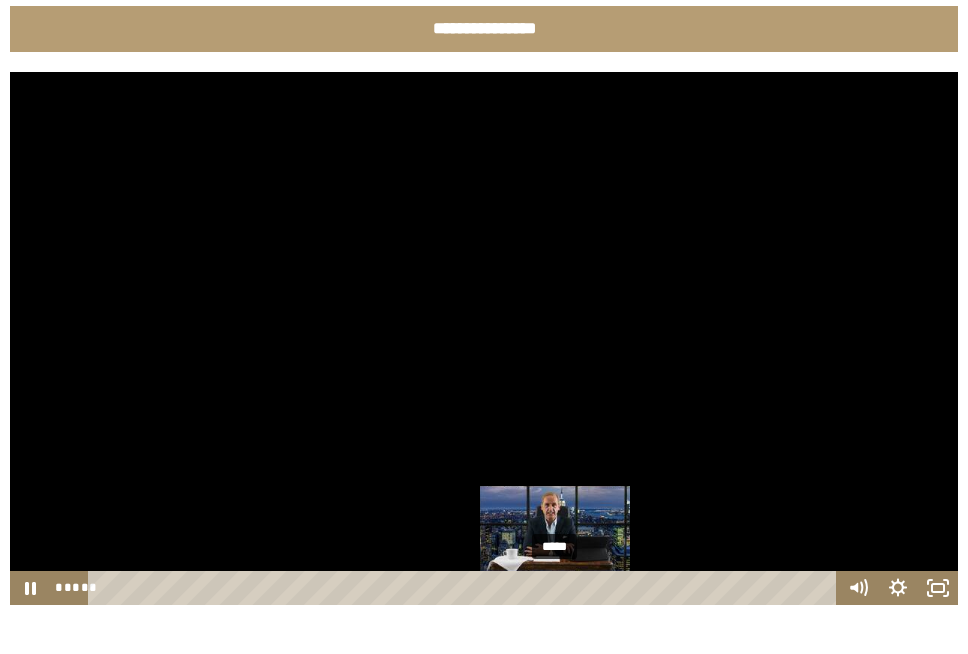 click on "*****" at bounding box center [465, 588] 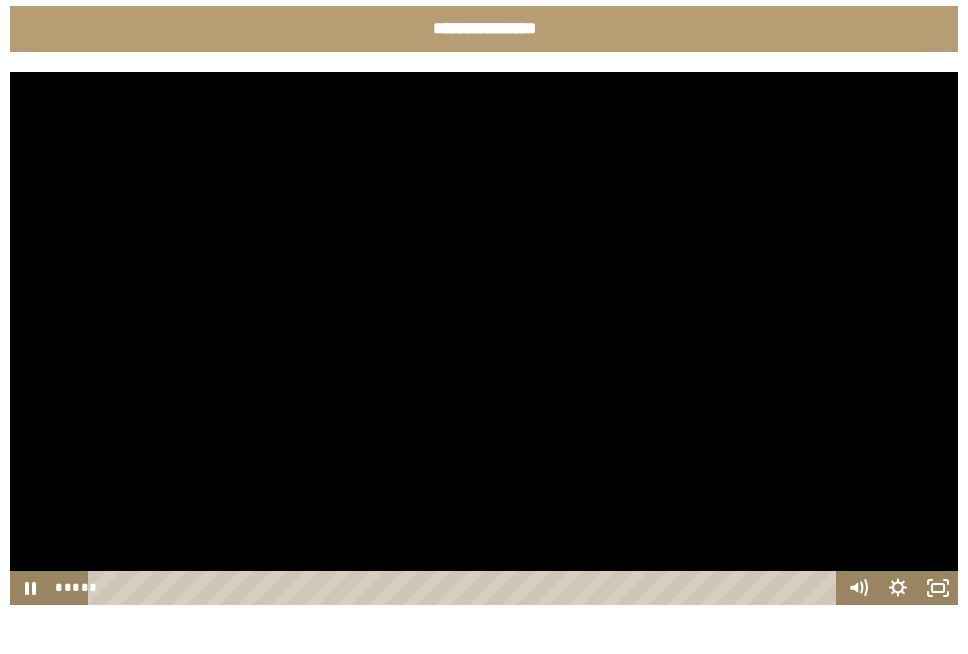 click at bounding box center (484, 338) 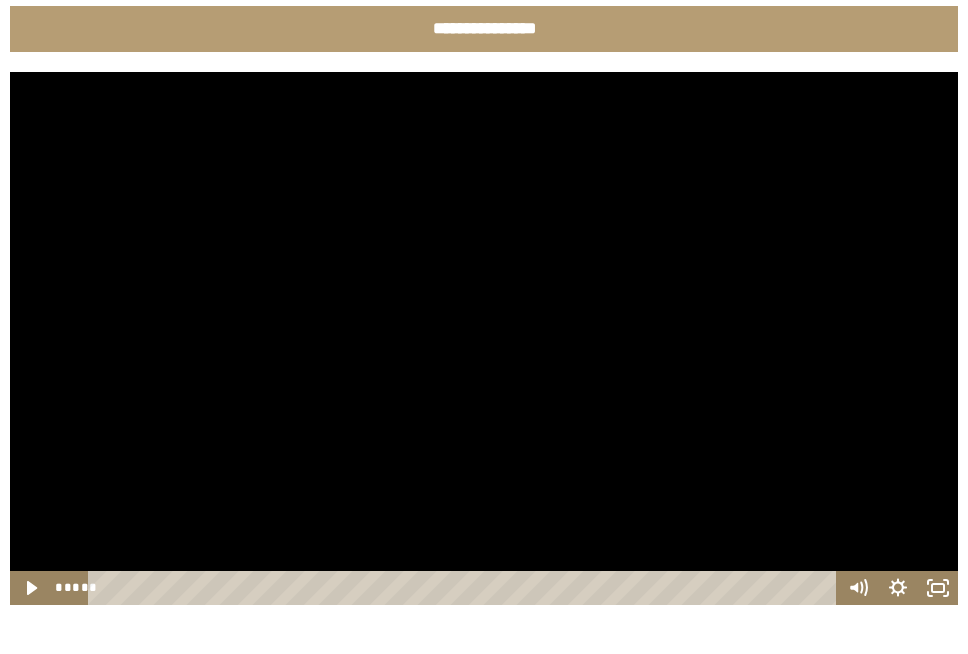click at bounding box center (484, 338) 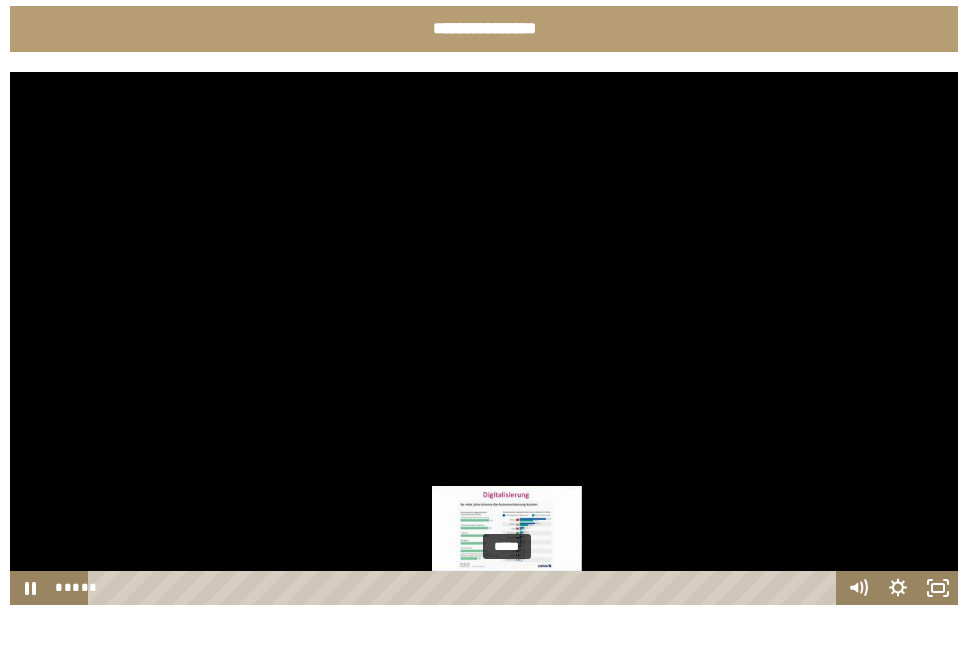 click on "*****" at bounding box center (465, 588) 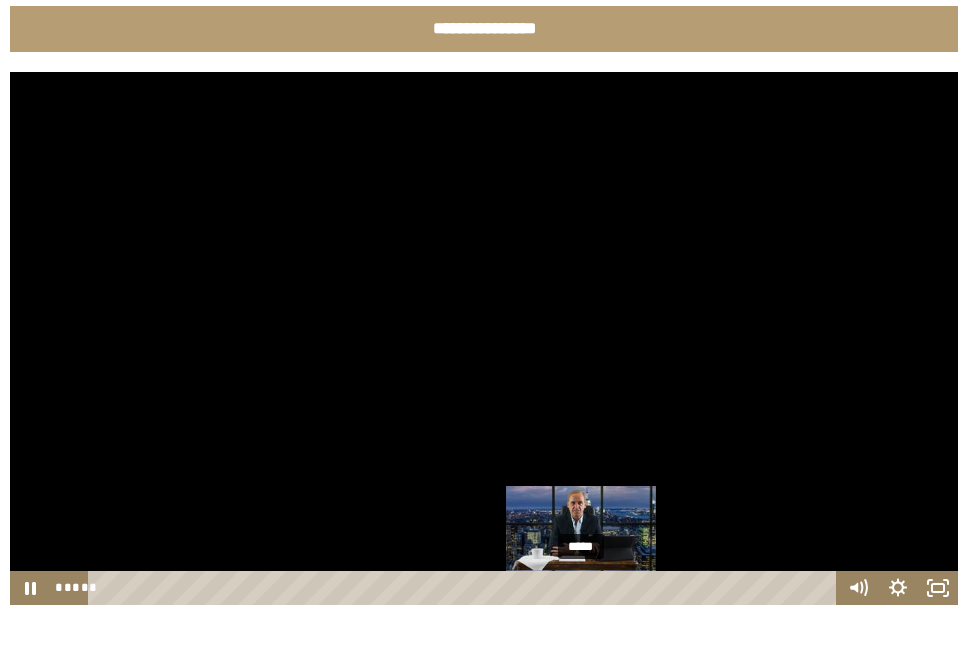 click on "*****" at bounding box center (465, 588) 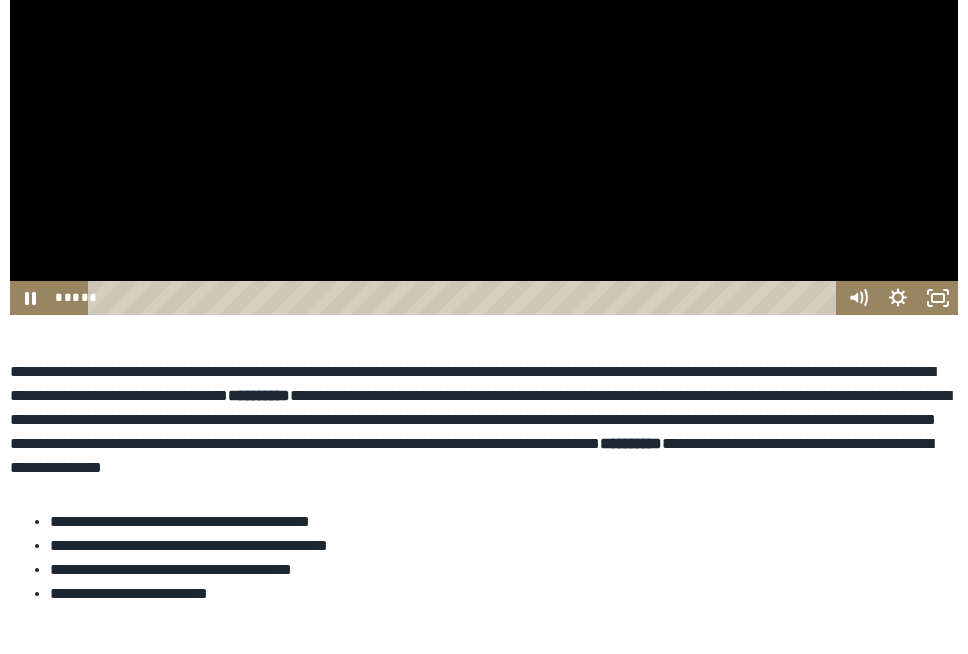 scroll, scrollTop: 889, scrollLeft: 0, axis: vertical 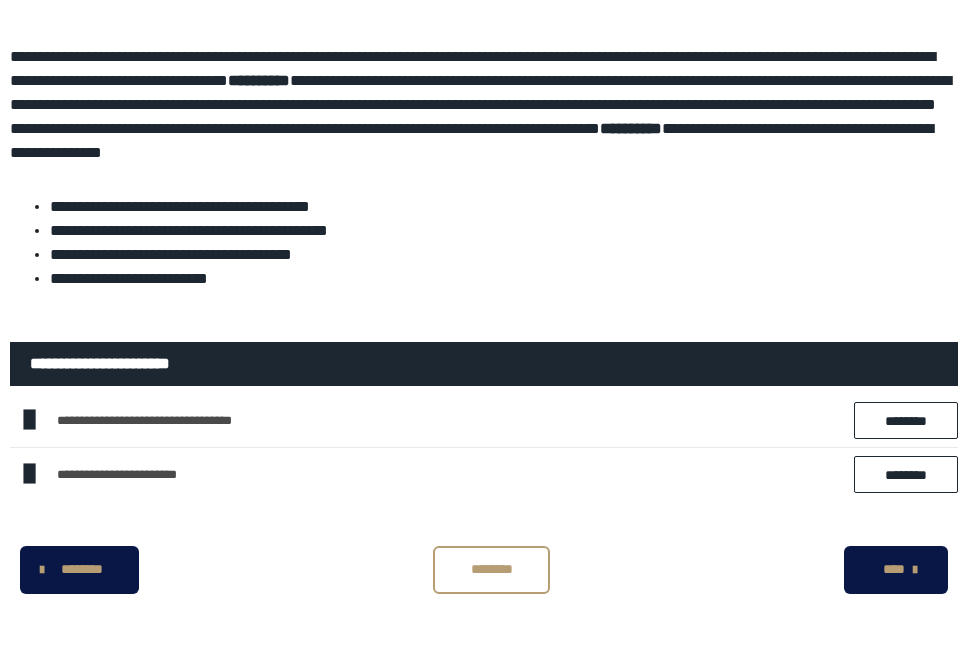 click on "****" at bounding box center (896, 570) 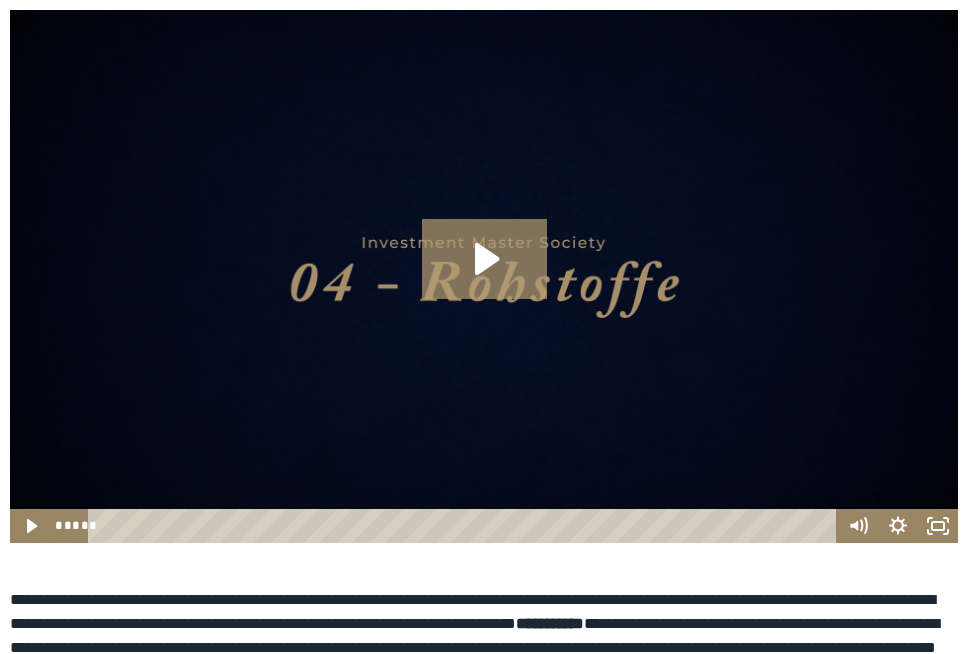 scroll, scrollTop: 343, scrollLeft: 0, axis: vertical 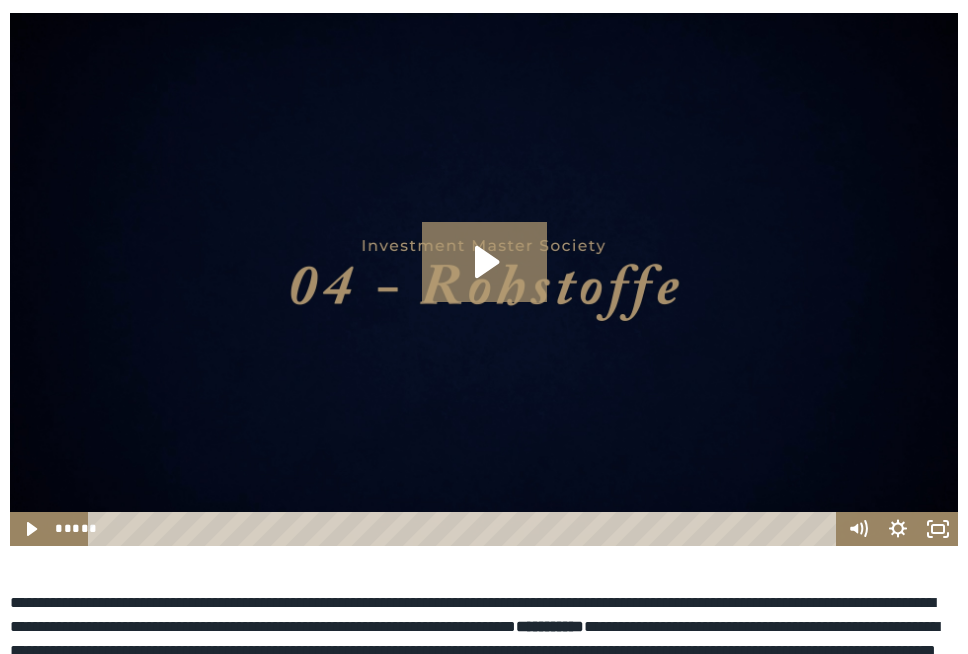 click at bounding box center [484, 279] 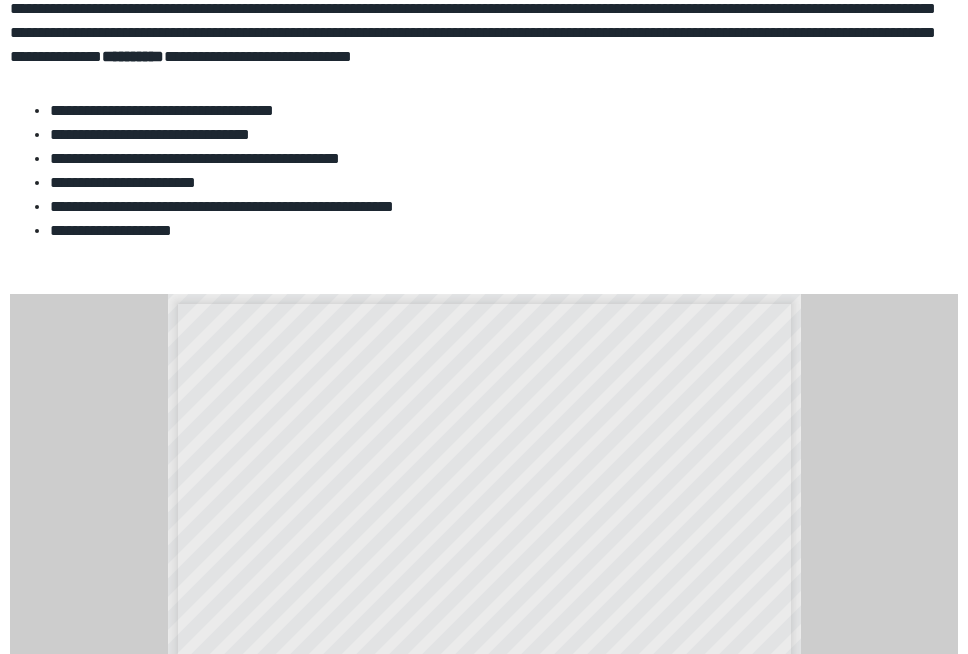 scroll, scrollTop: 996, scrollLeft: 0, axis: vertical 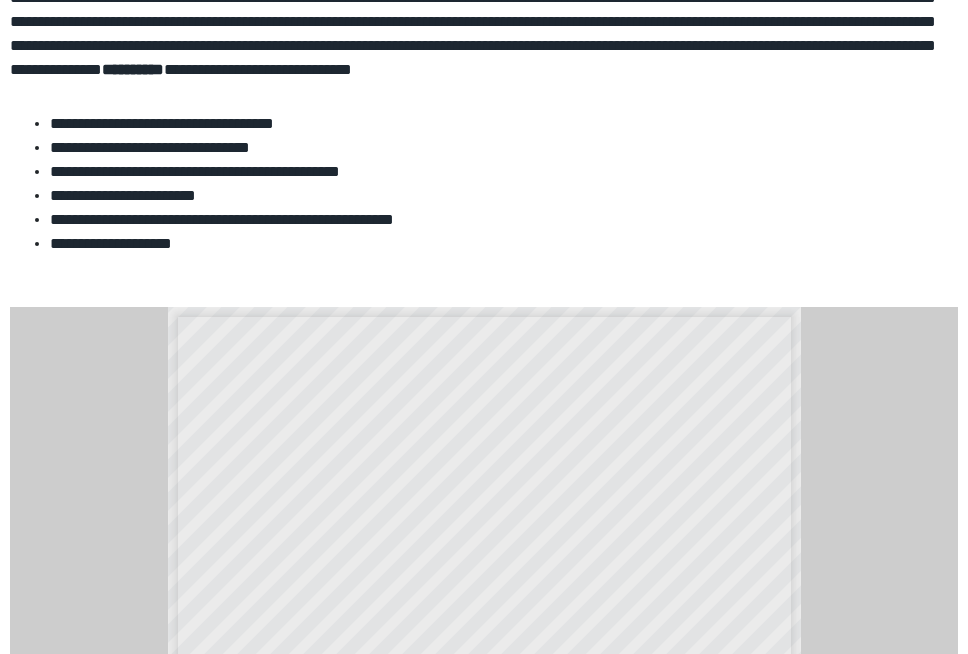 click on "**********" at bounding box center [474, 9] 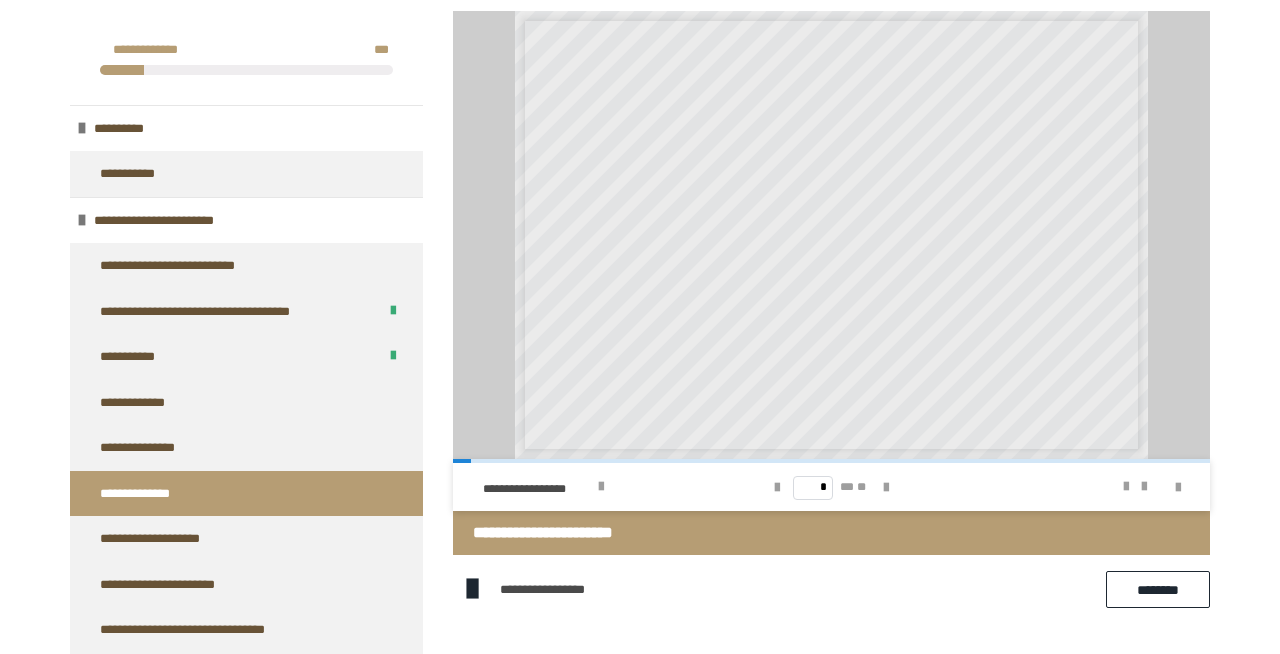 scroll, scrollTop: 1342, scrollLeft: 0, axis: vertical 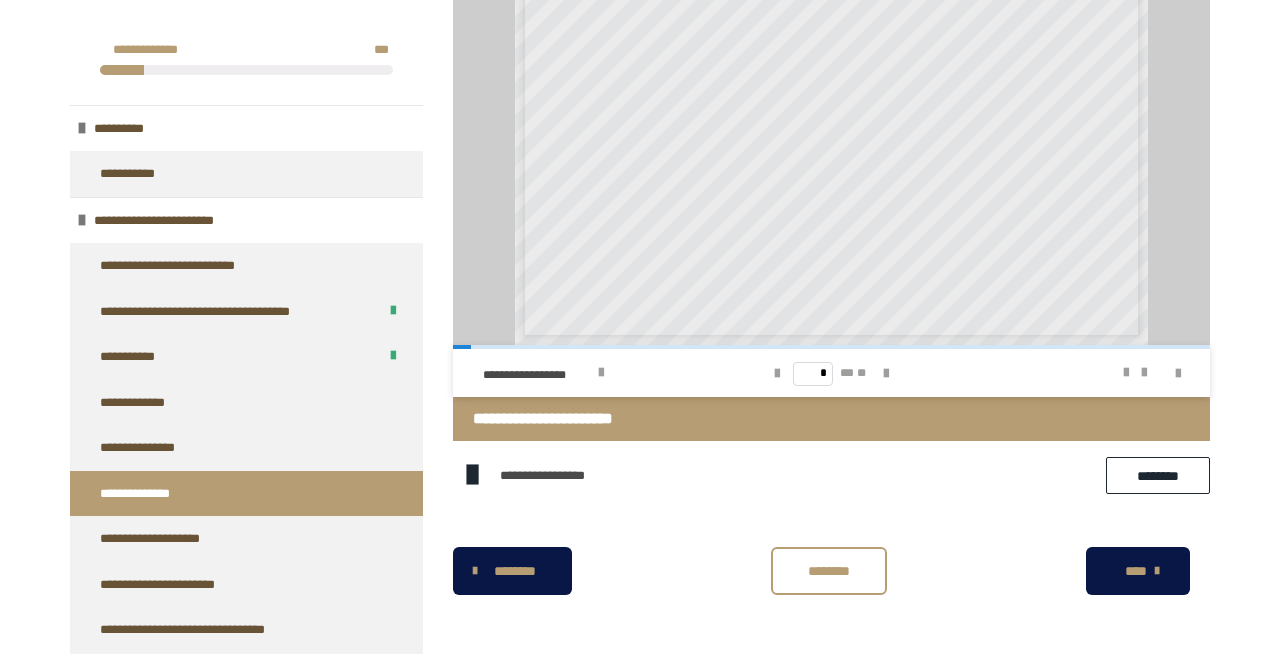 click on "********" at bounding box center [1158, 475] 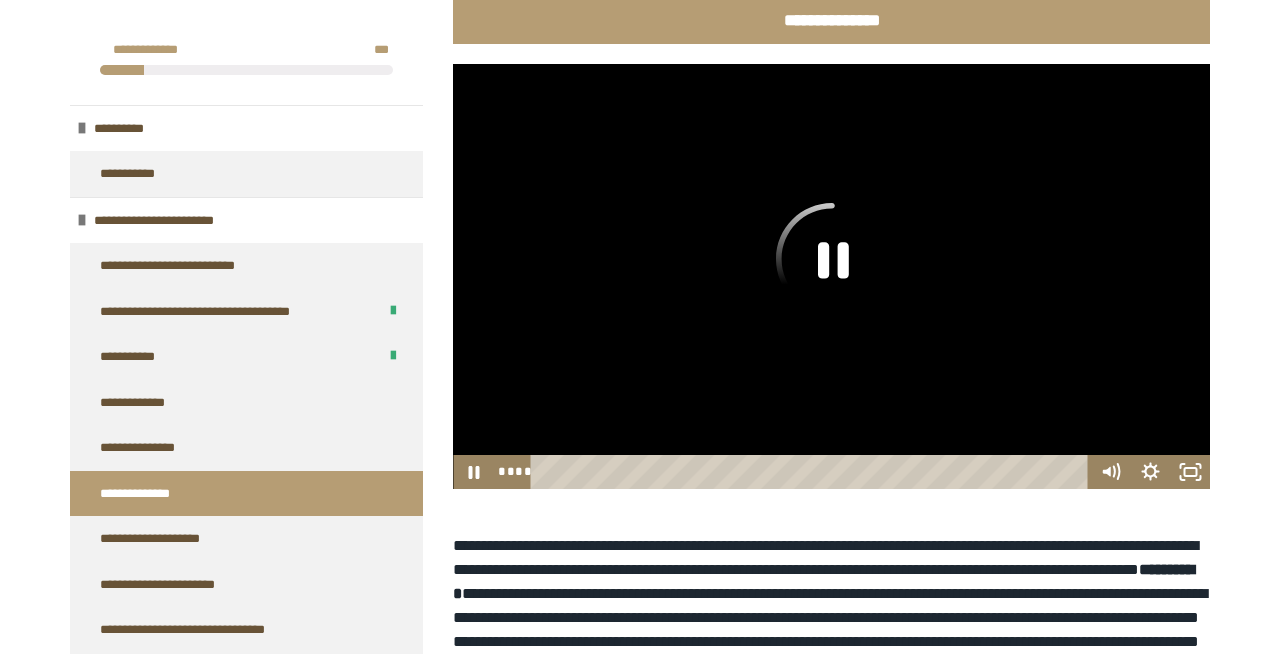 scroll, scrollTop: 283, scrollLeft: 0, axis: vertical 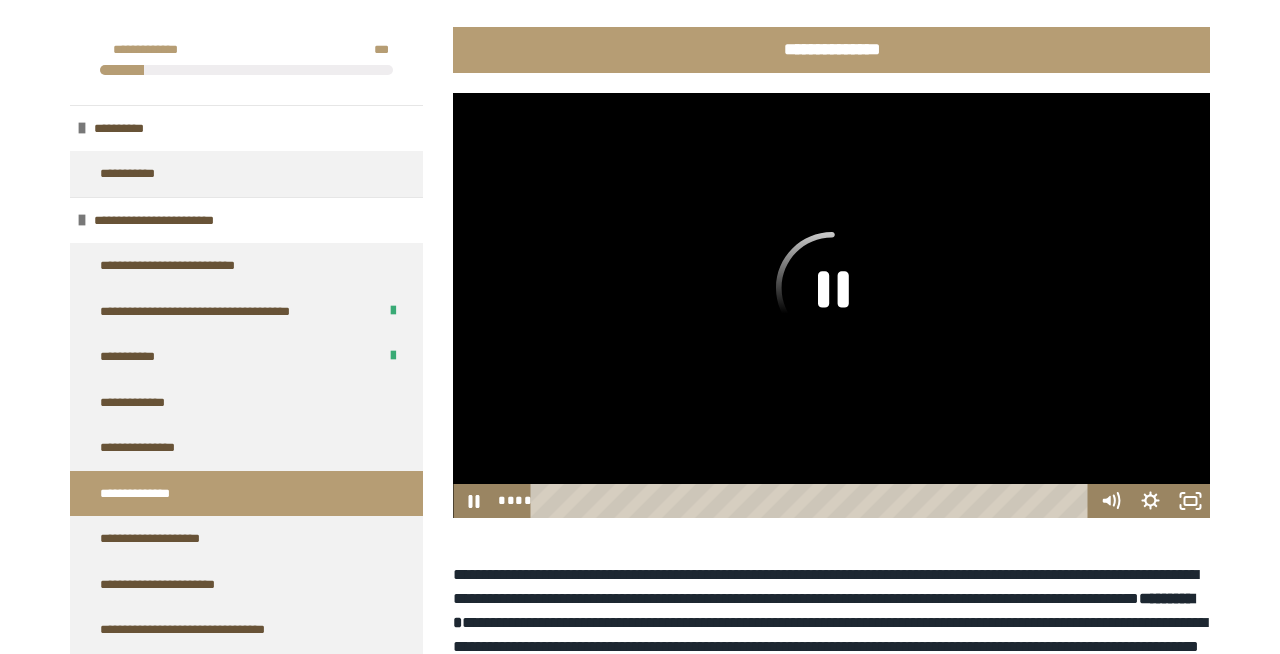 click at bounding box center [831, 306] 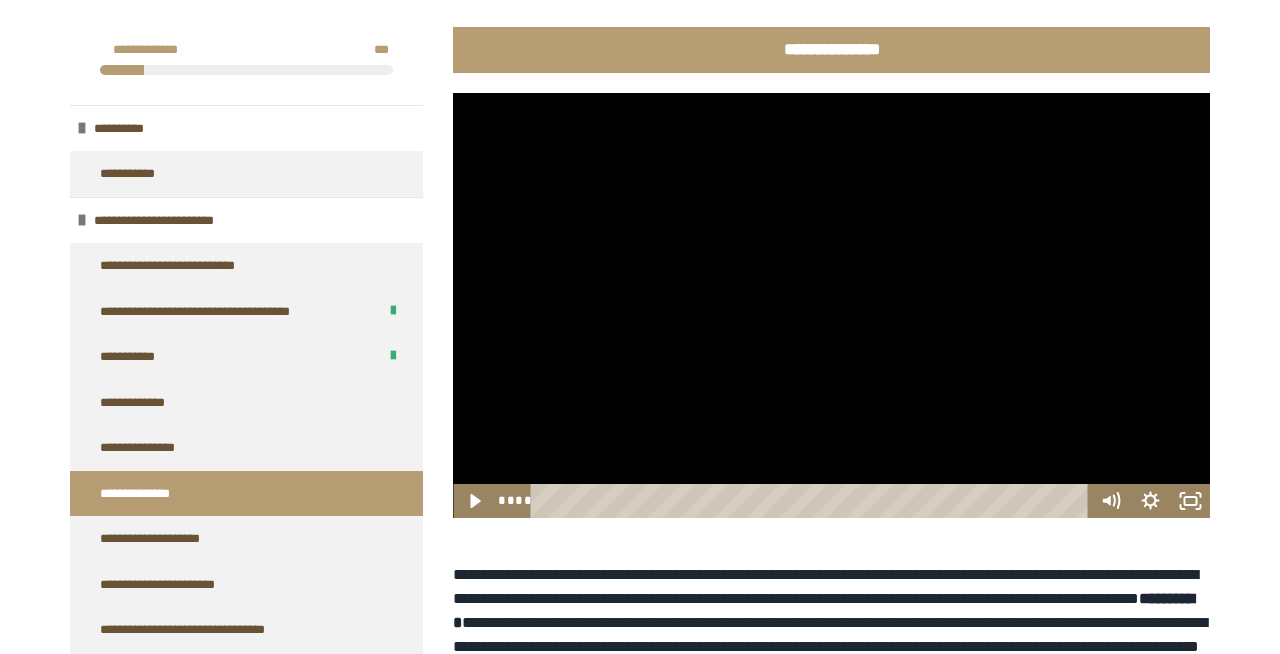 click at bounding box center [831, 306] 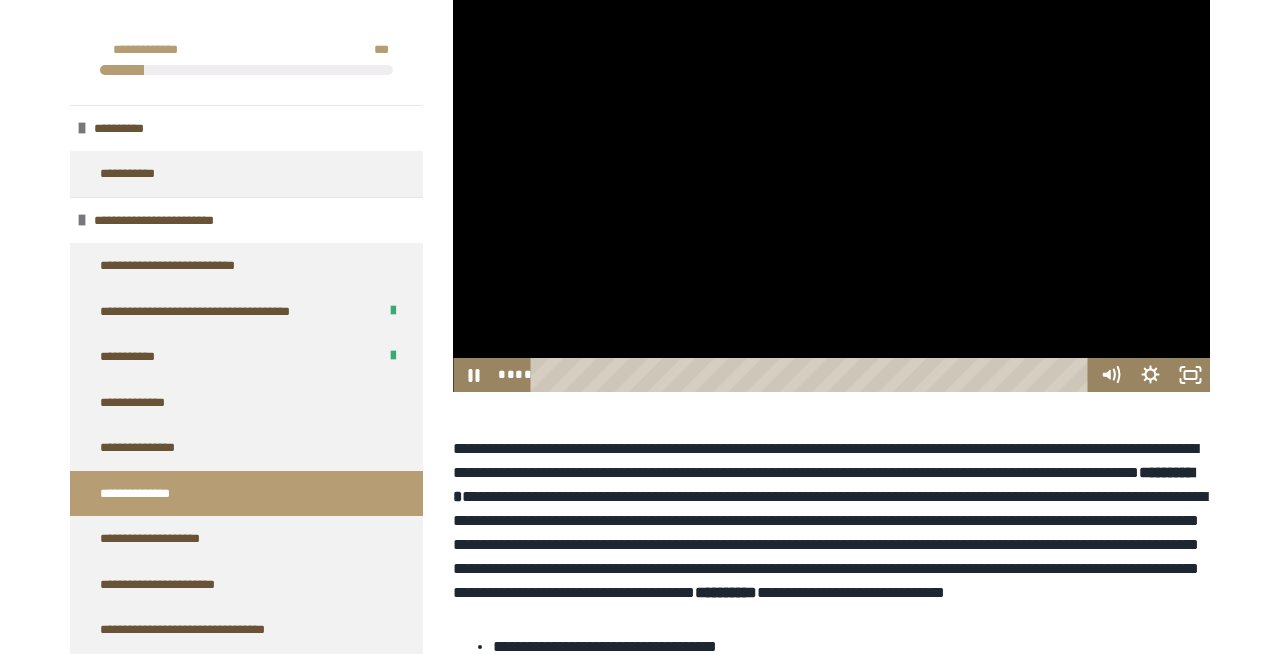 scroll, scrollTop: 417, scrollLeft: 0, axis: vertical 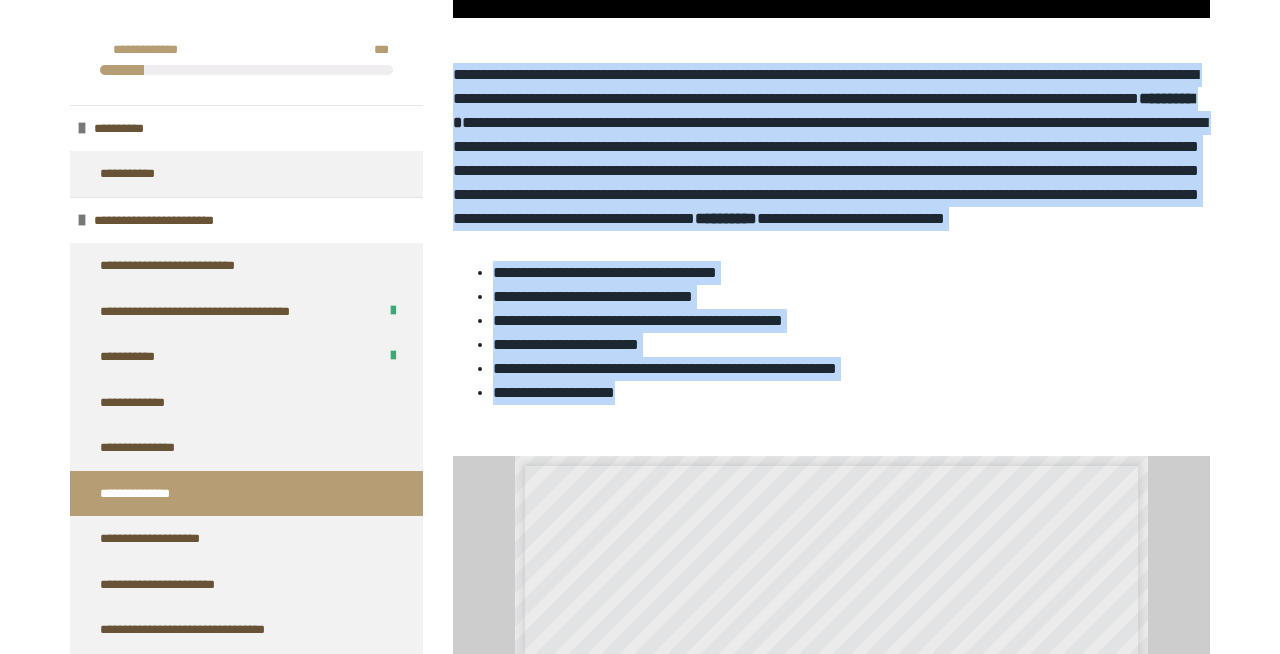 drag, startPoint x: 453, startPoint y: 433, endPoint x: 700, endPoint y: 432, distance: 247.00203 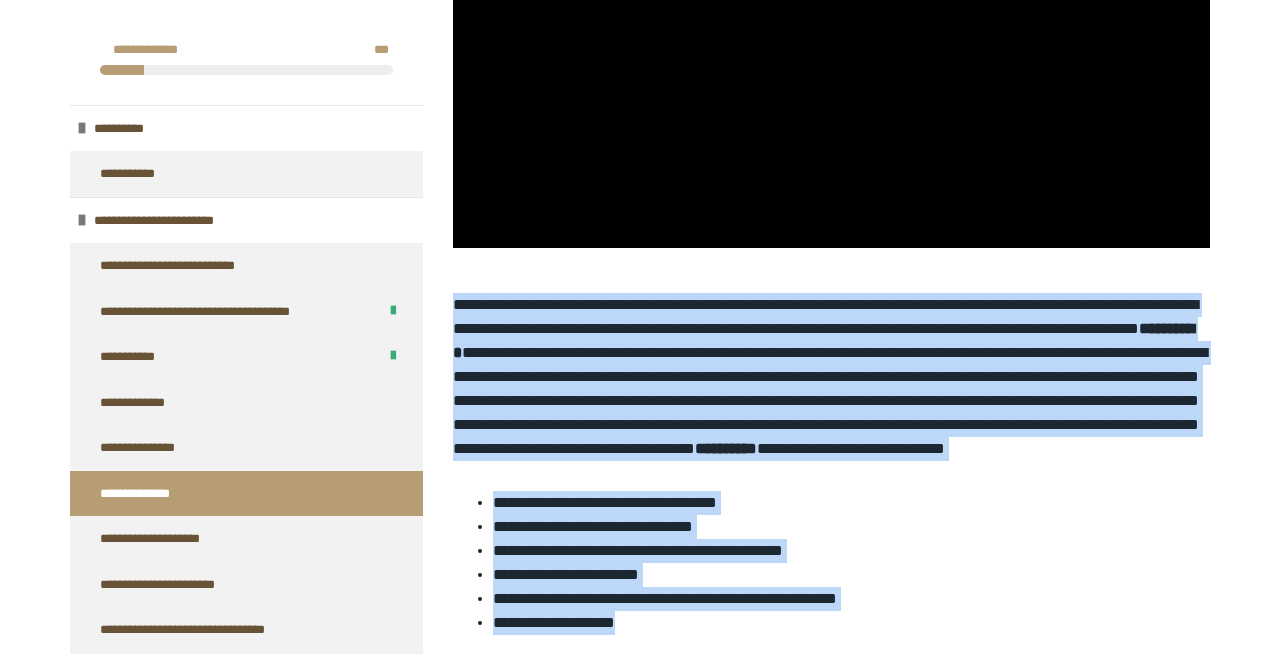 scroll, scrollTop: 404, scrollLeft: 0, axis: vertical 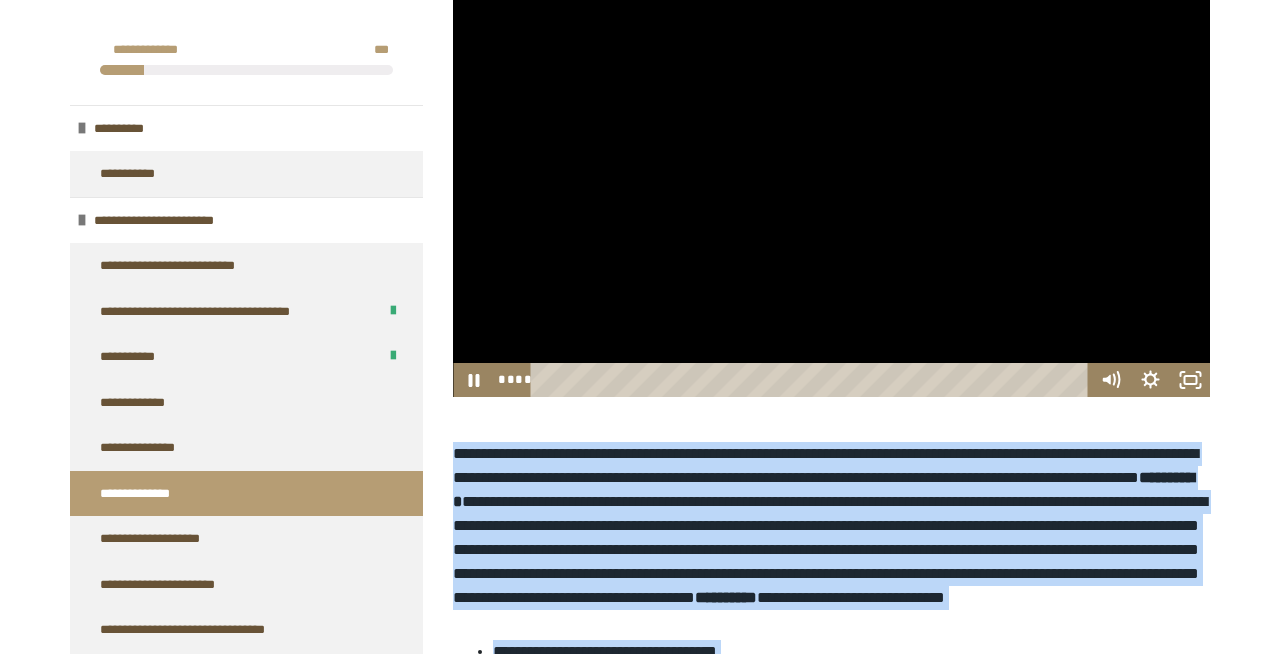 click at bounding box center (831, 185) 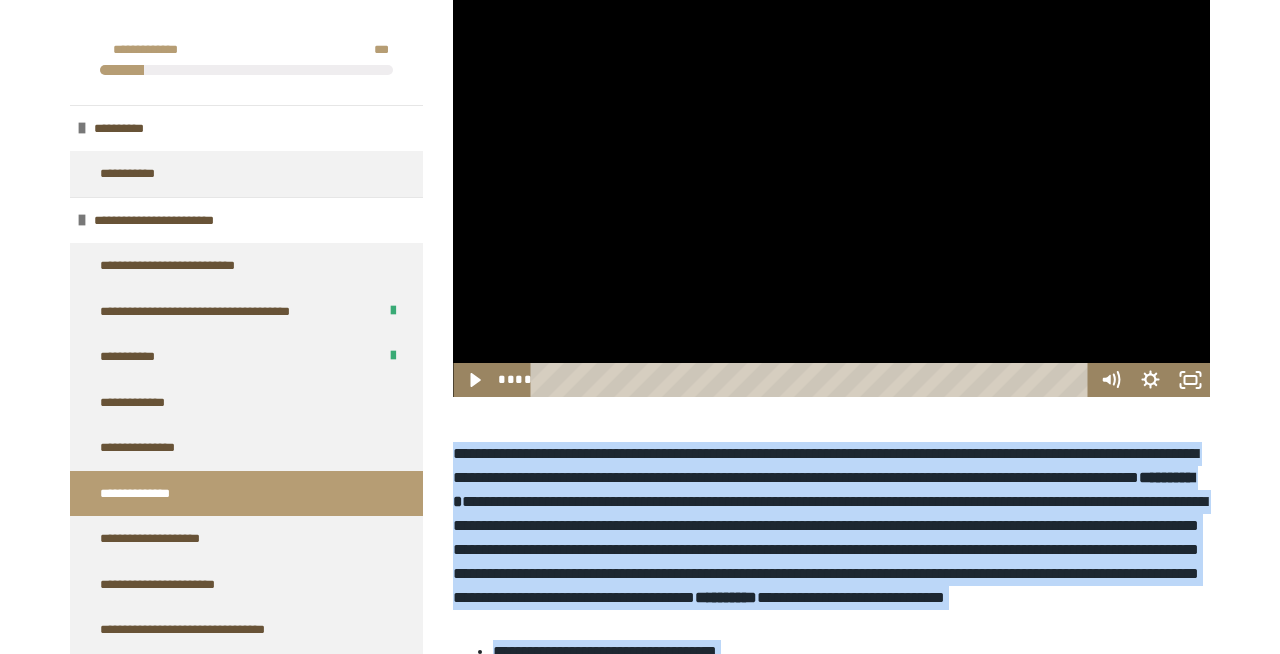 click at bounding box center [831, 185] 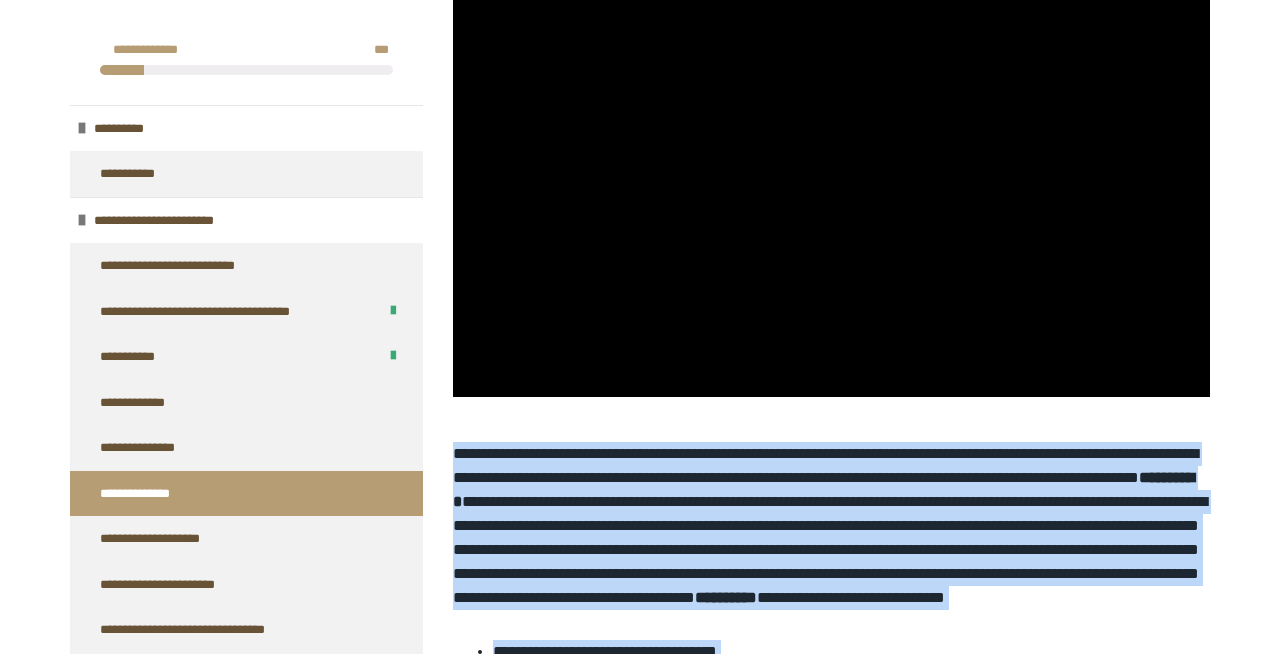 click on "**********" at bounding box center (830, 525) 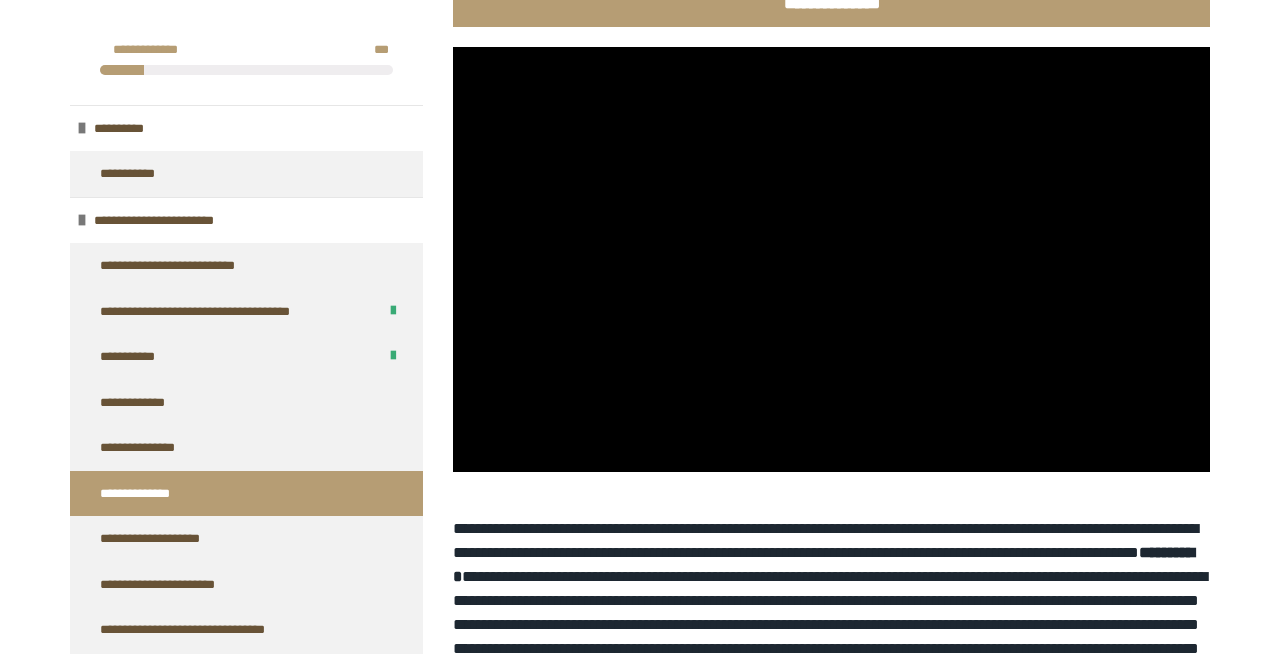 scroll, scrollTop: 372, scrollLeft: 0, axis: vertical 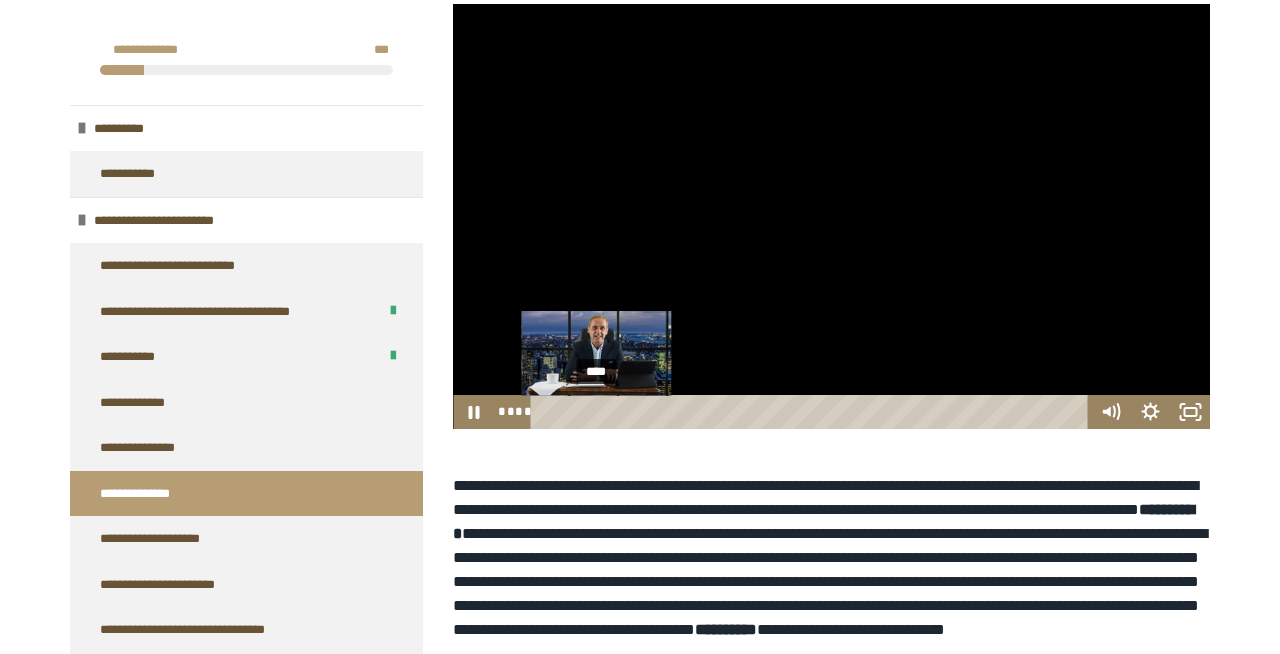 click on "****" at bounding box center (813, 412) 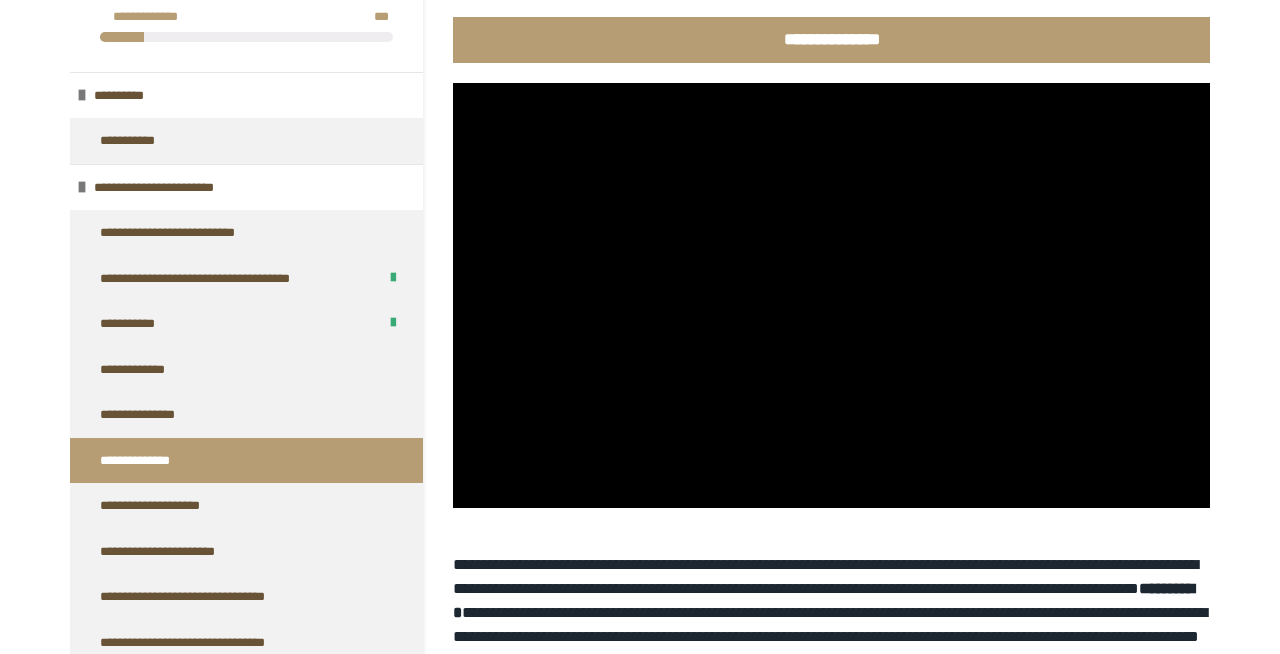 scroll, scrollTop: 201, scrollLeft: 0, axis: vertical 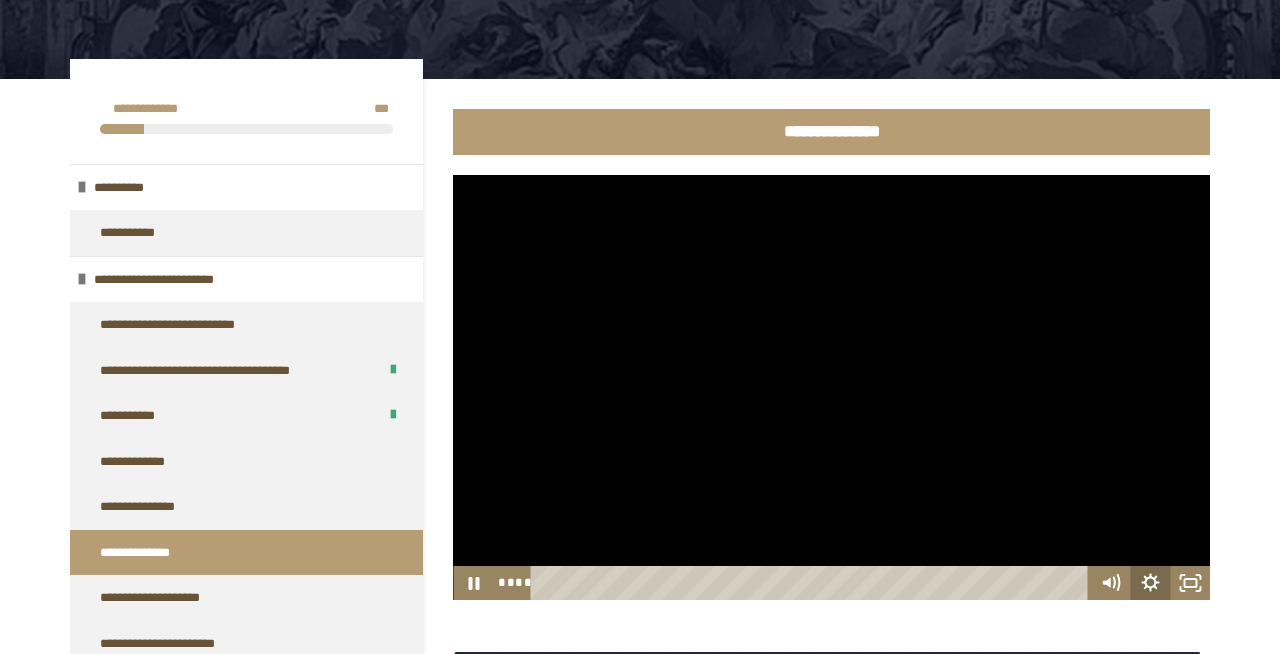 click 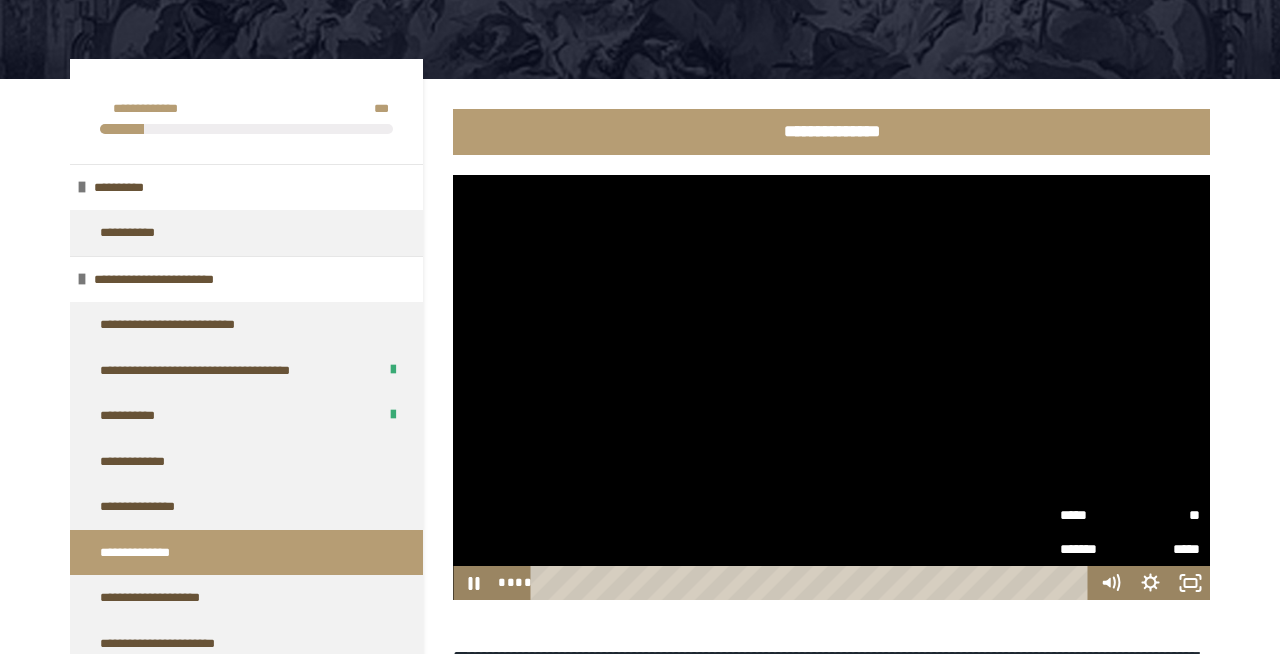 click on "**" at bounding box center [1165, 515] 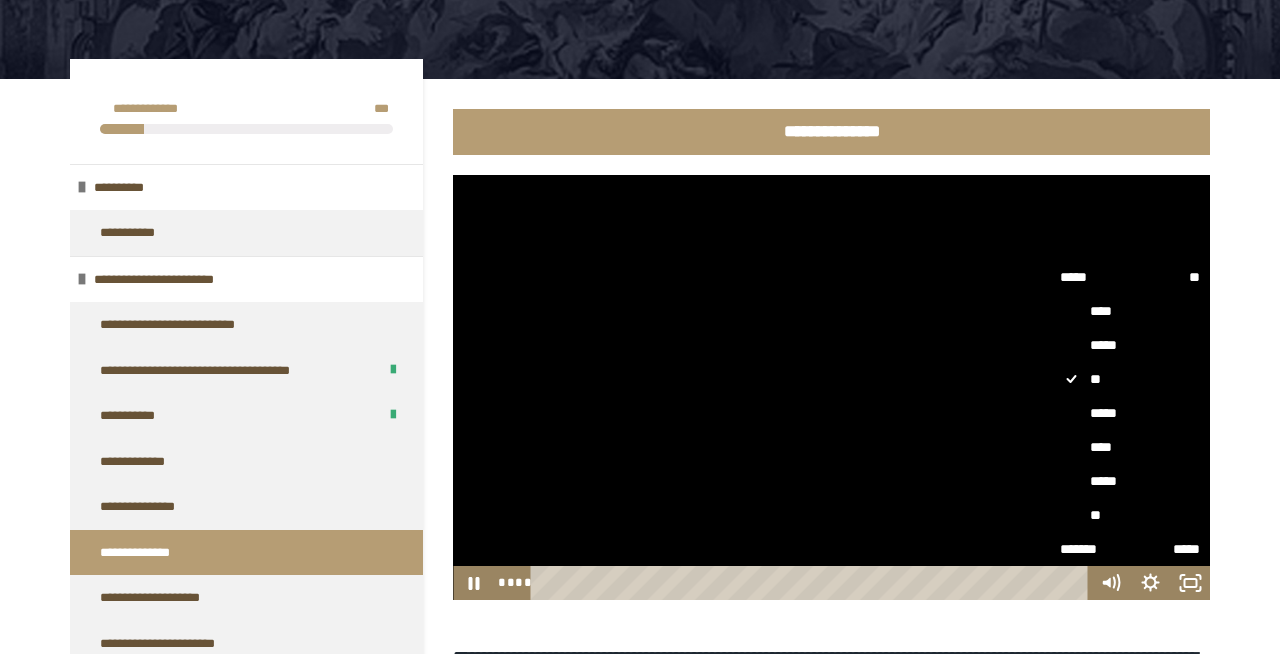 click on "**" at bounding box center [1130, 515] 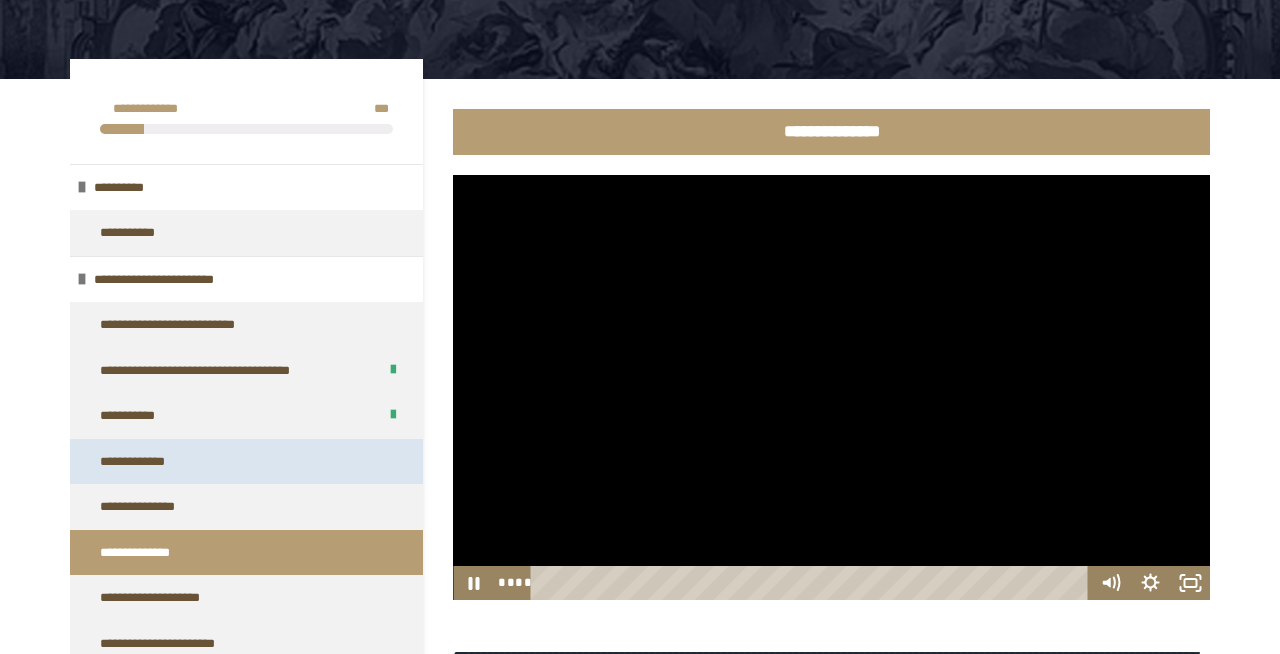 click on "**********" at bounding box center [246, 462] 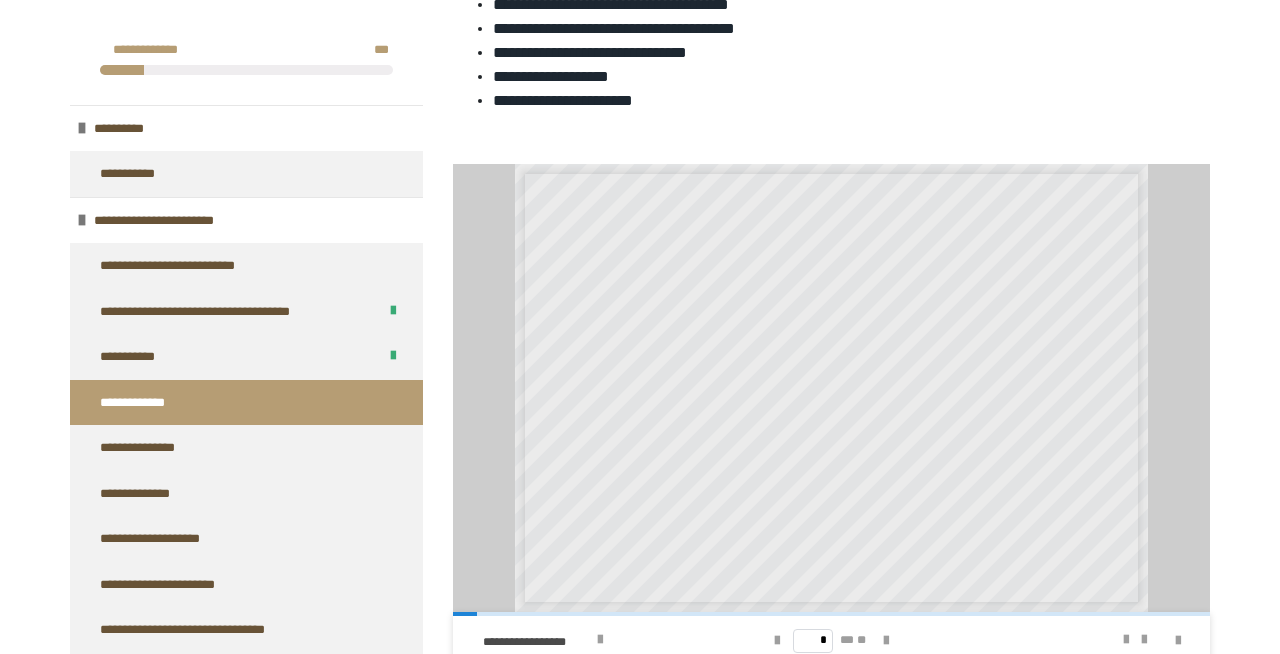 scroll, scrollTop: 1295, scrollLeft: 0, axis: vertical 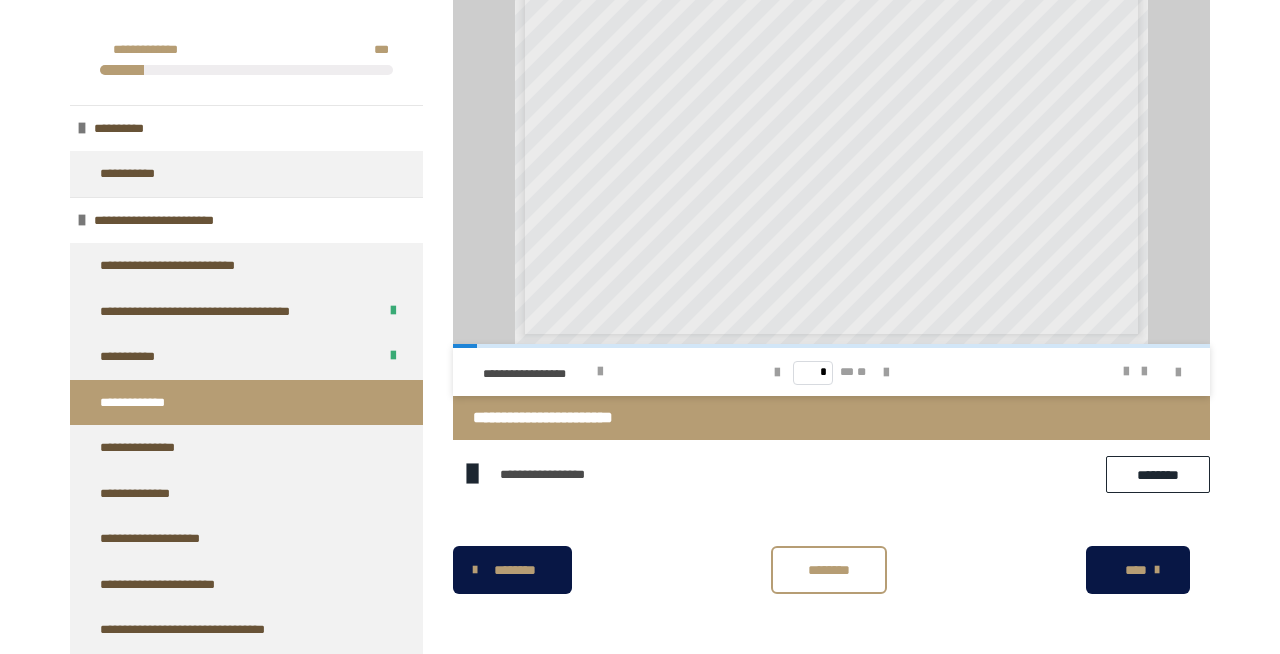 click on "********" at bounding box center [829, 570] 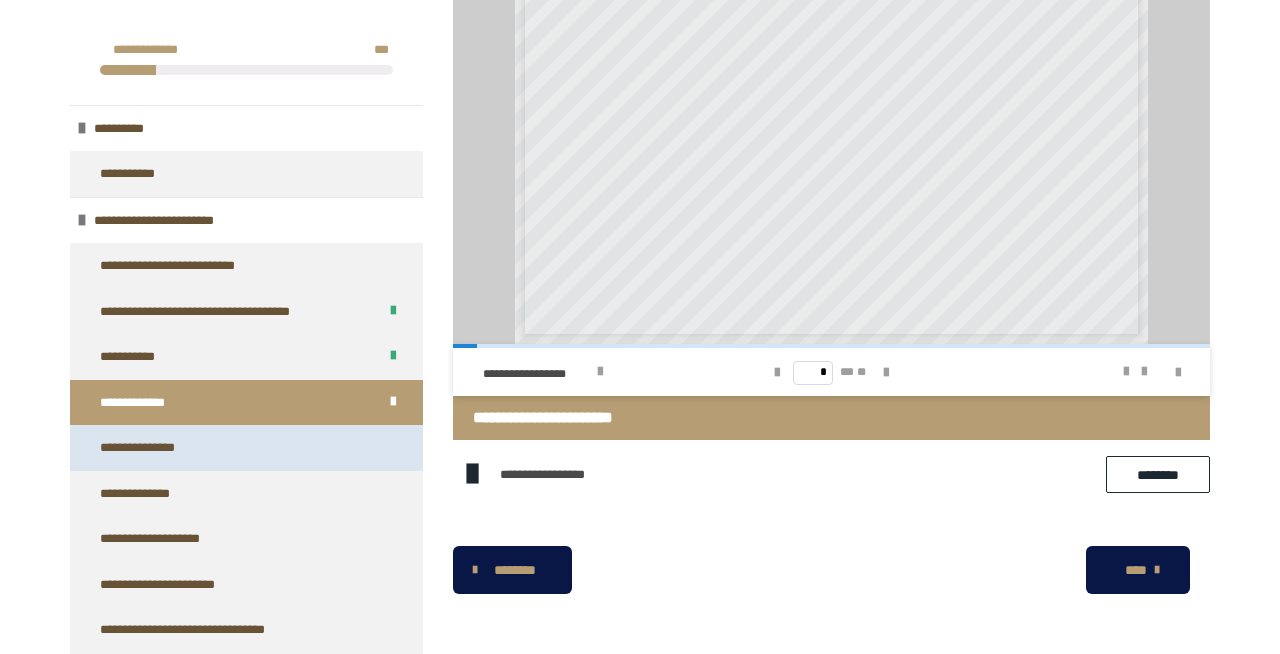 click on "**********" at bounding box center [246, 448] 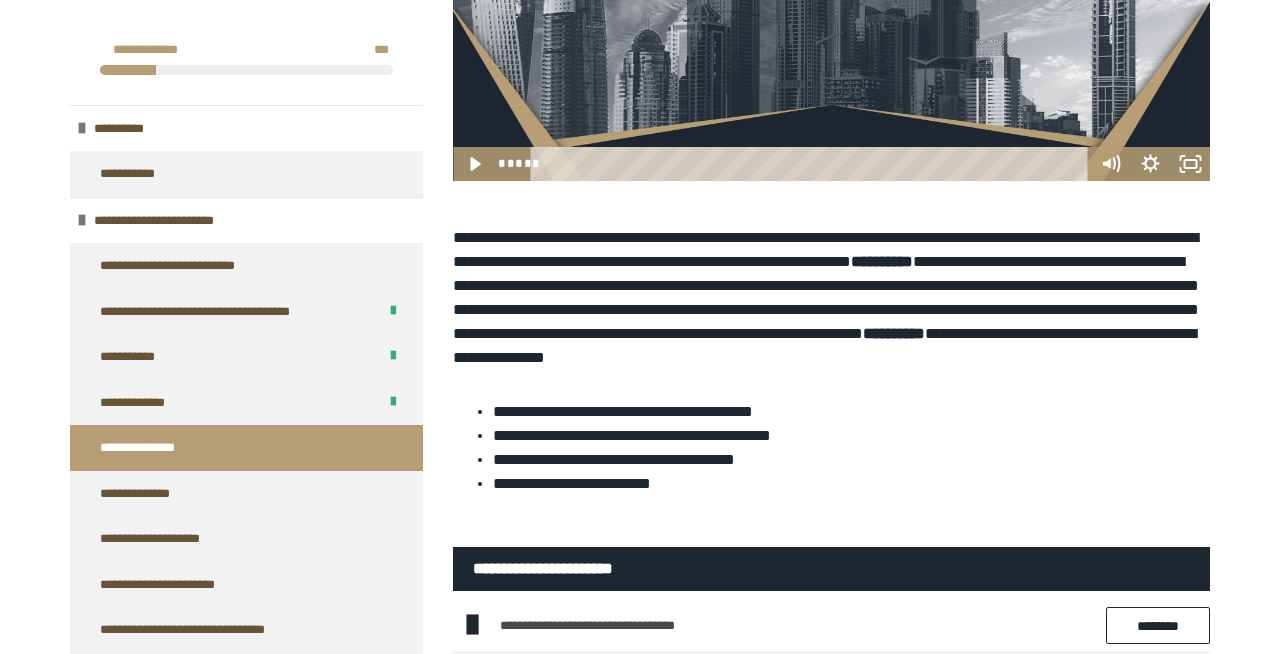 scroll, scrollTop: 849, scrollLeft: 0, axis: vertical 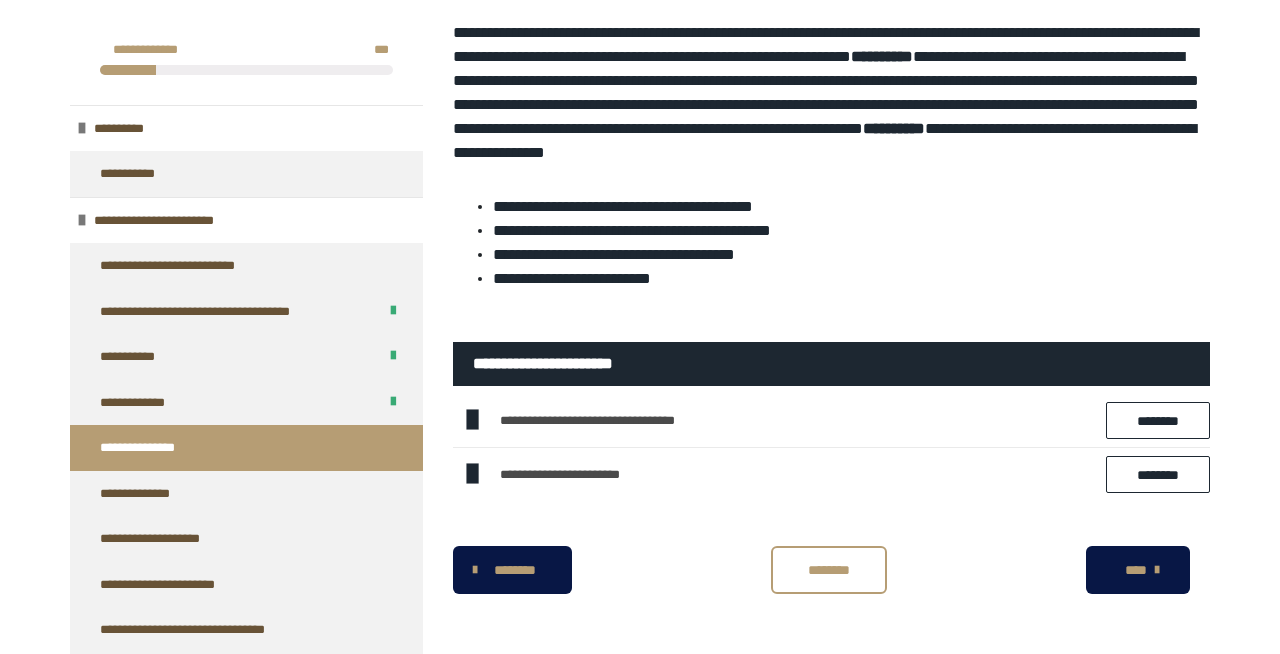 click on "********" at bounding box center [829, 570] 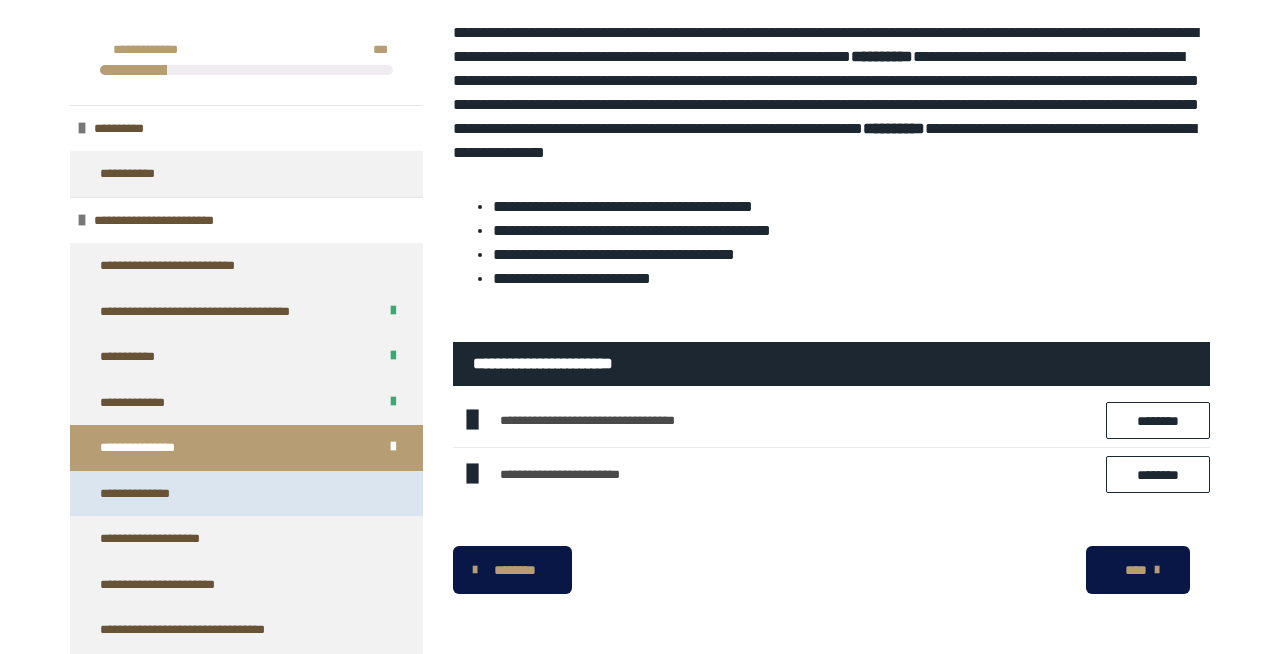 click on "**********" at bounding box center (246, 494) 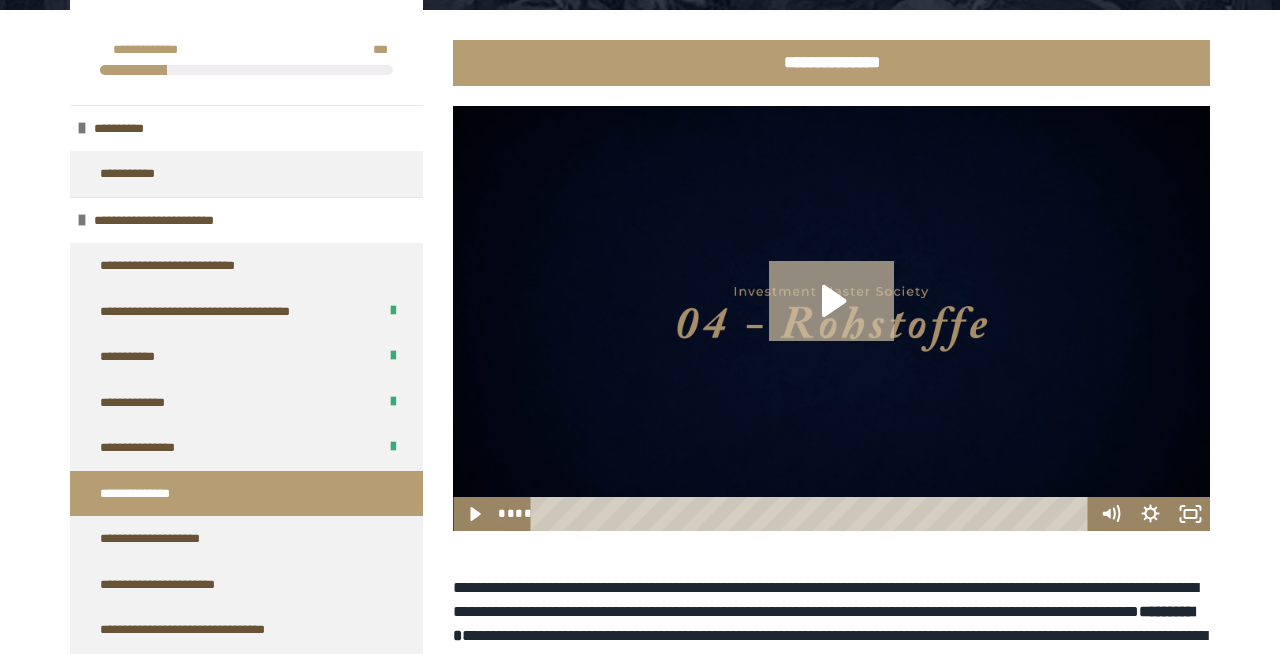 click 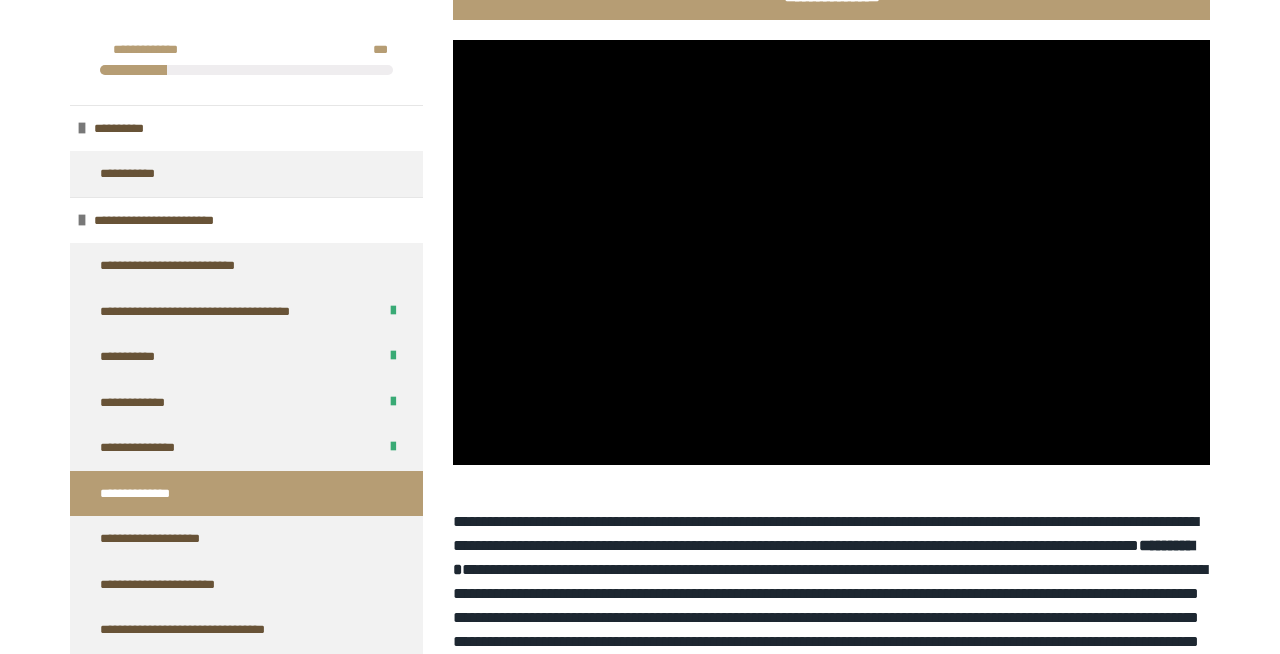 scroll, scrollTop: 320, scrollLeft: 0, axis: vertical 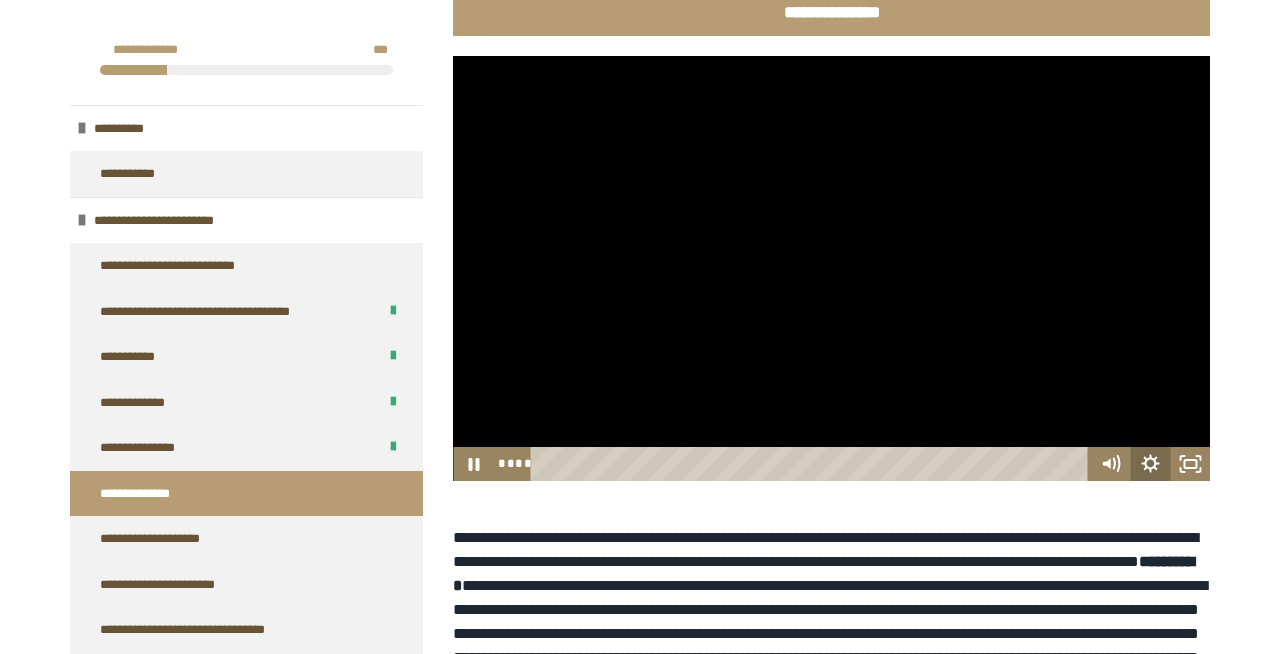 click 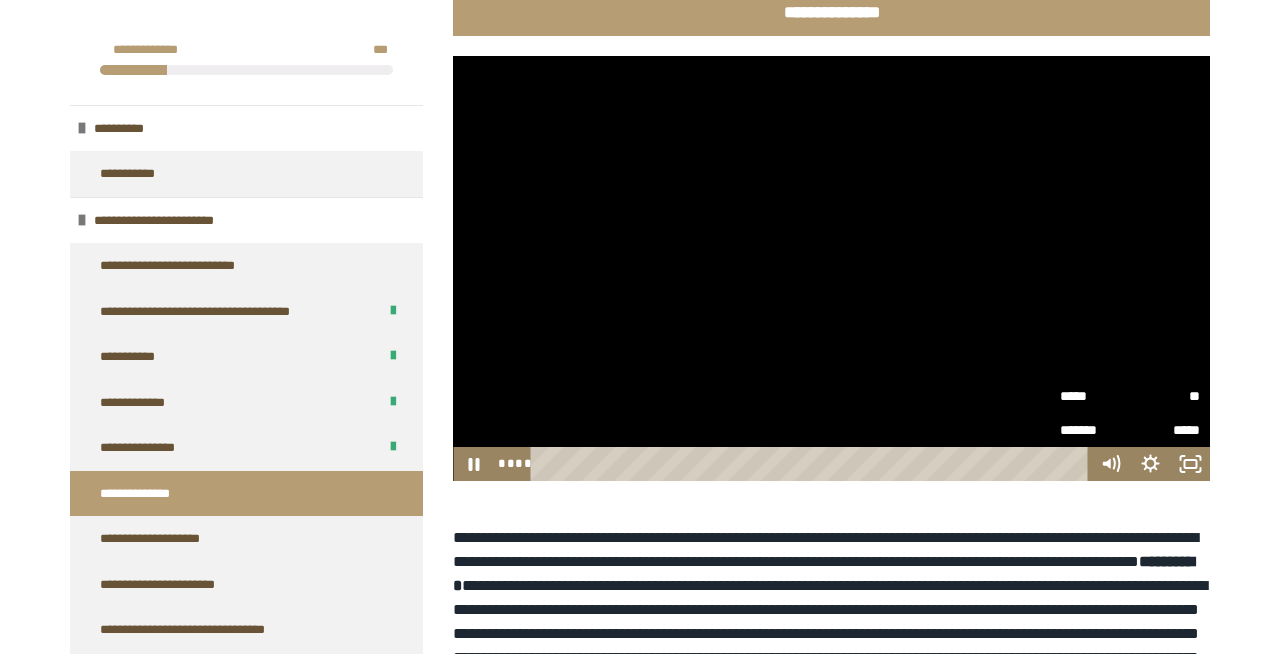 click on "**" at bounding box center (1165, 392) 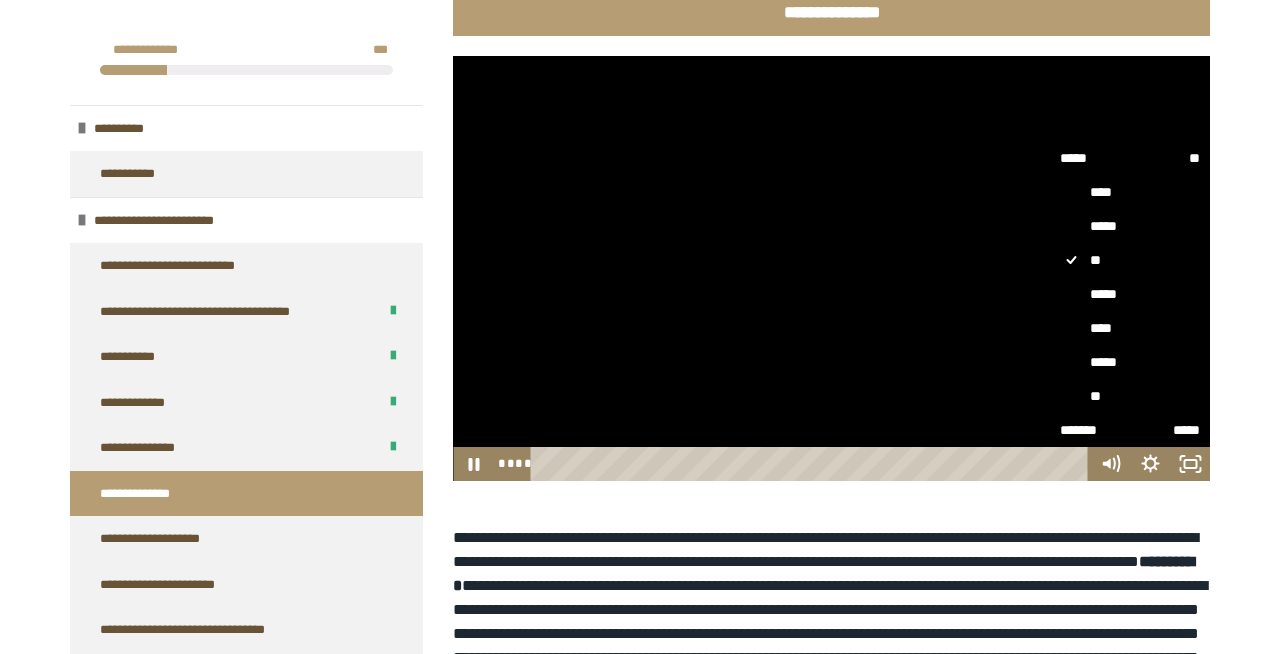 click on "**" at bounding box center [1130, 396] 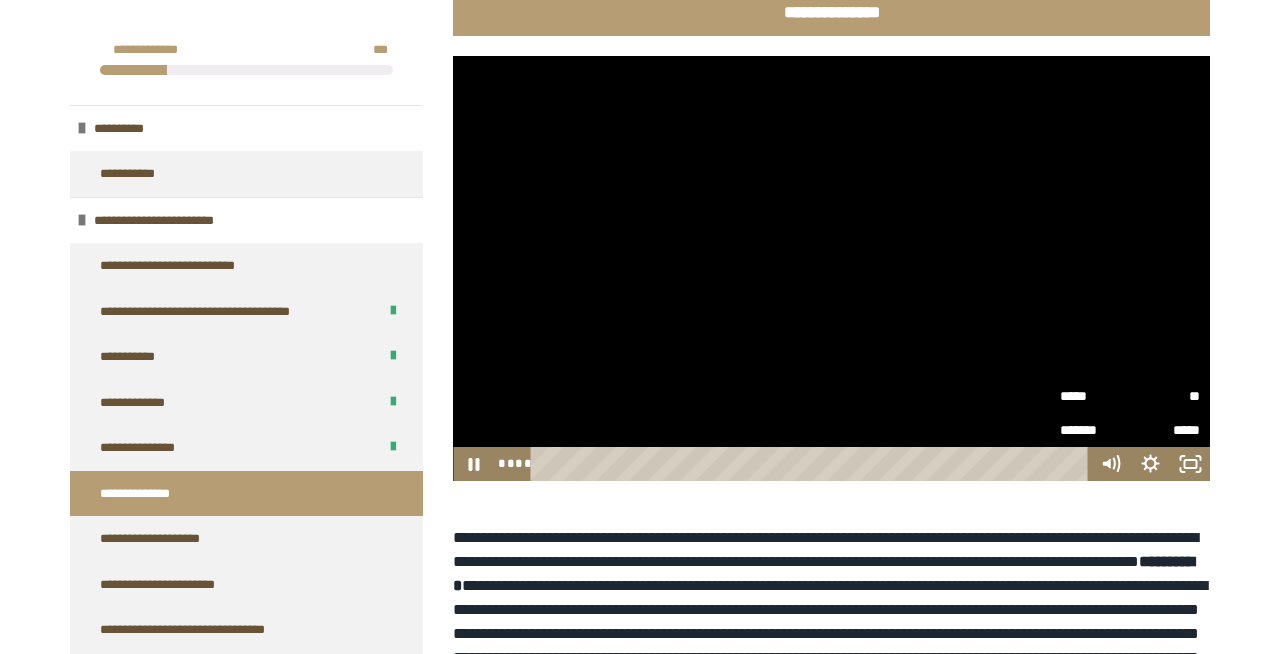 click on "**********" at bounding box center [830, 609] 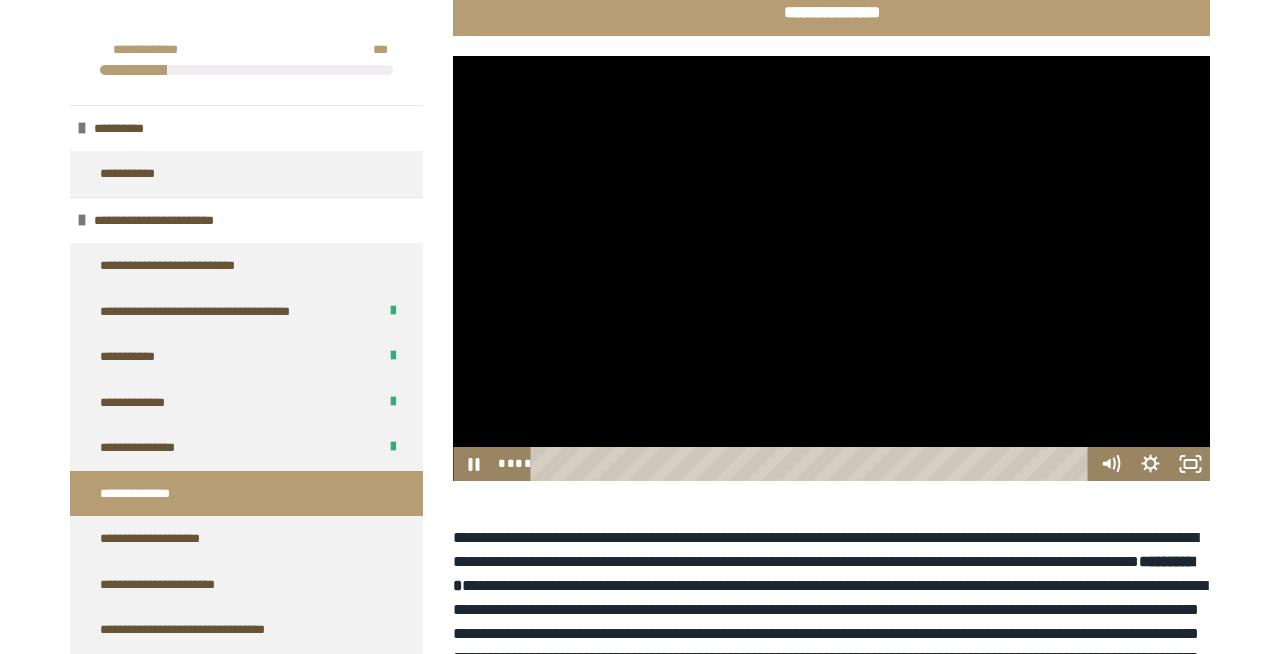 click at bounding box center (831, 269) 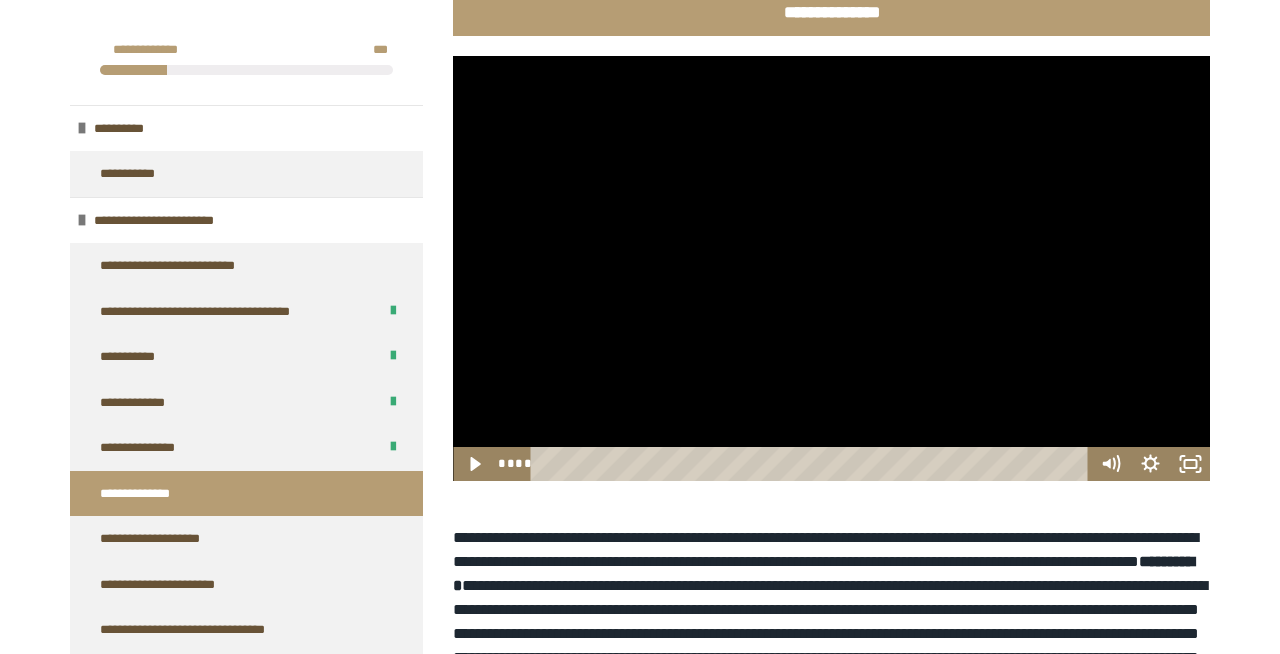 click at bounding box center (831, 269) 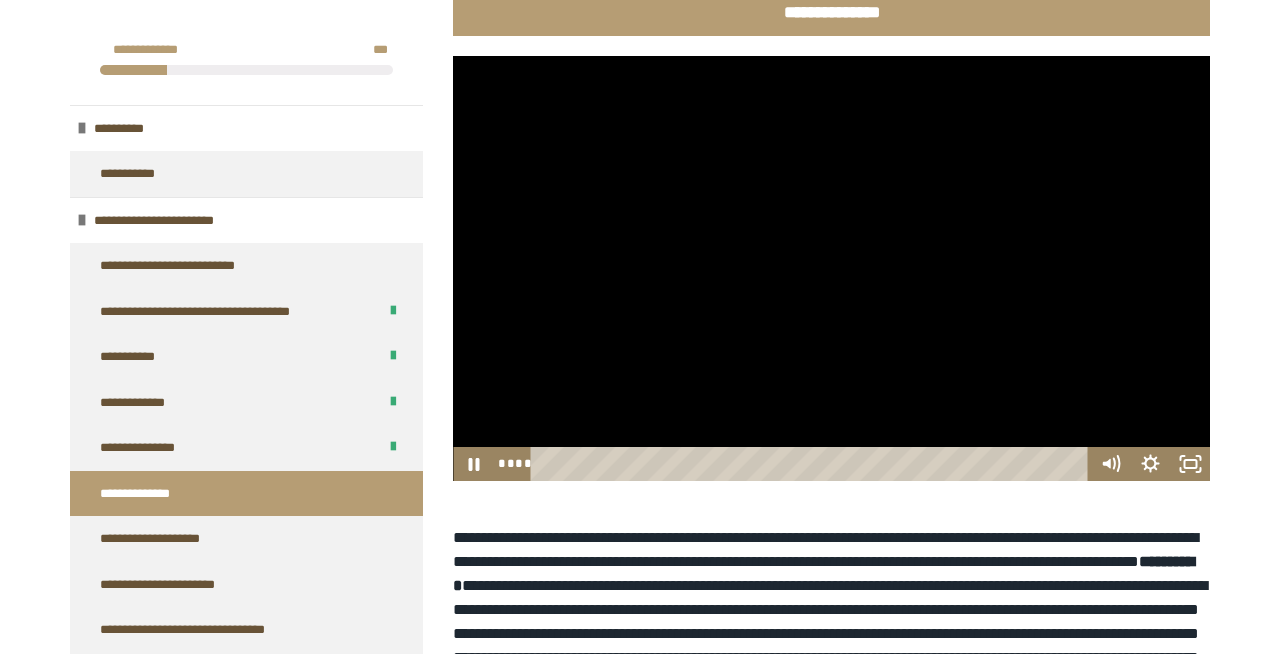 click at bounding box center (831, 269) 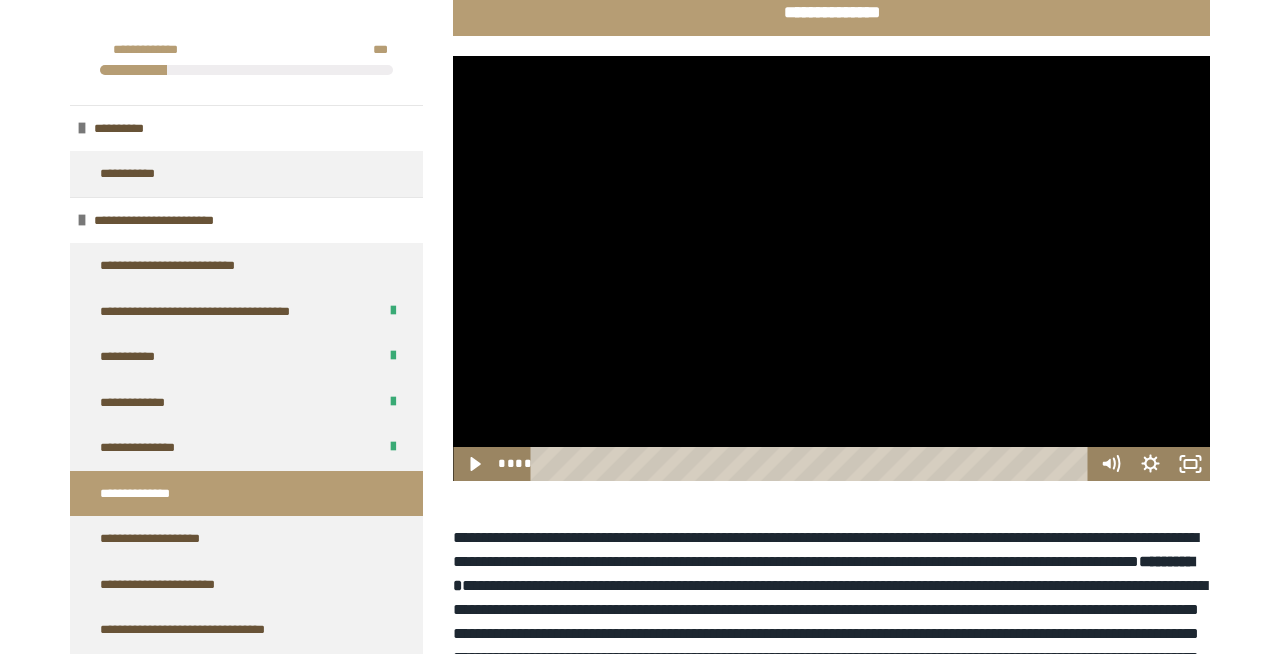 click at bounding box center [831, 269] 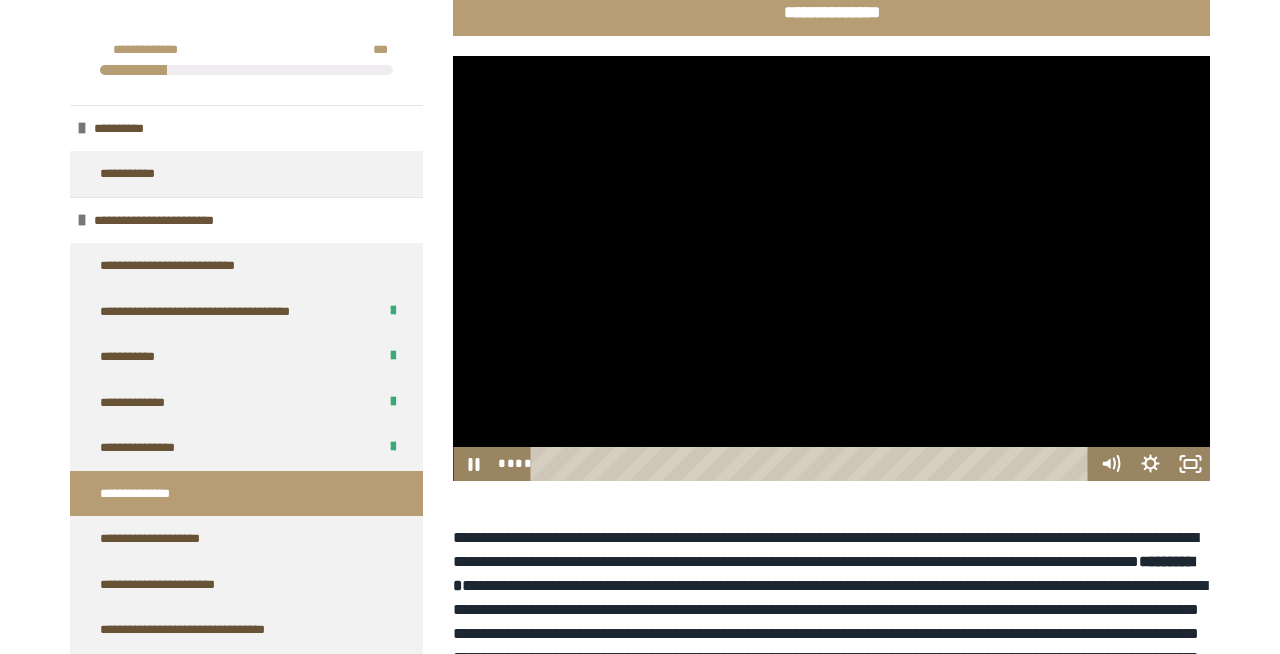 click at bounding box center (831, 269) 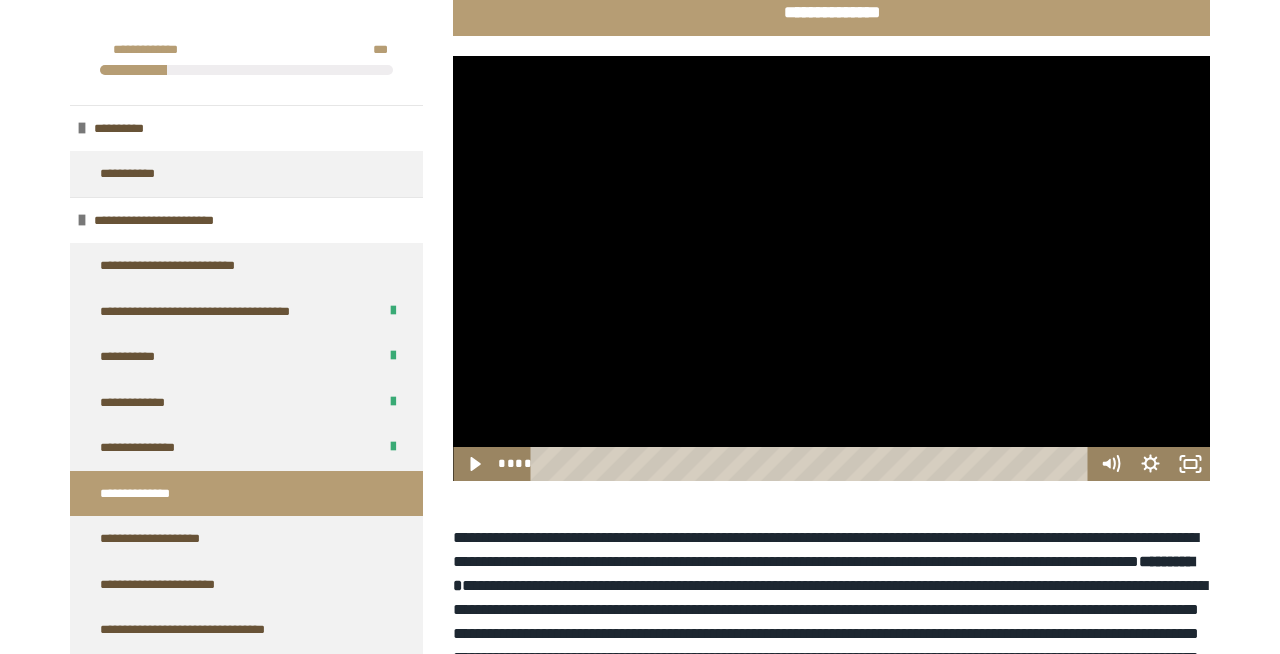 click at bounding box center (831, 269) 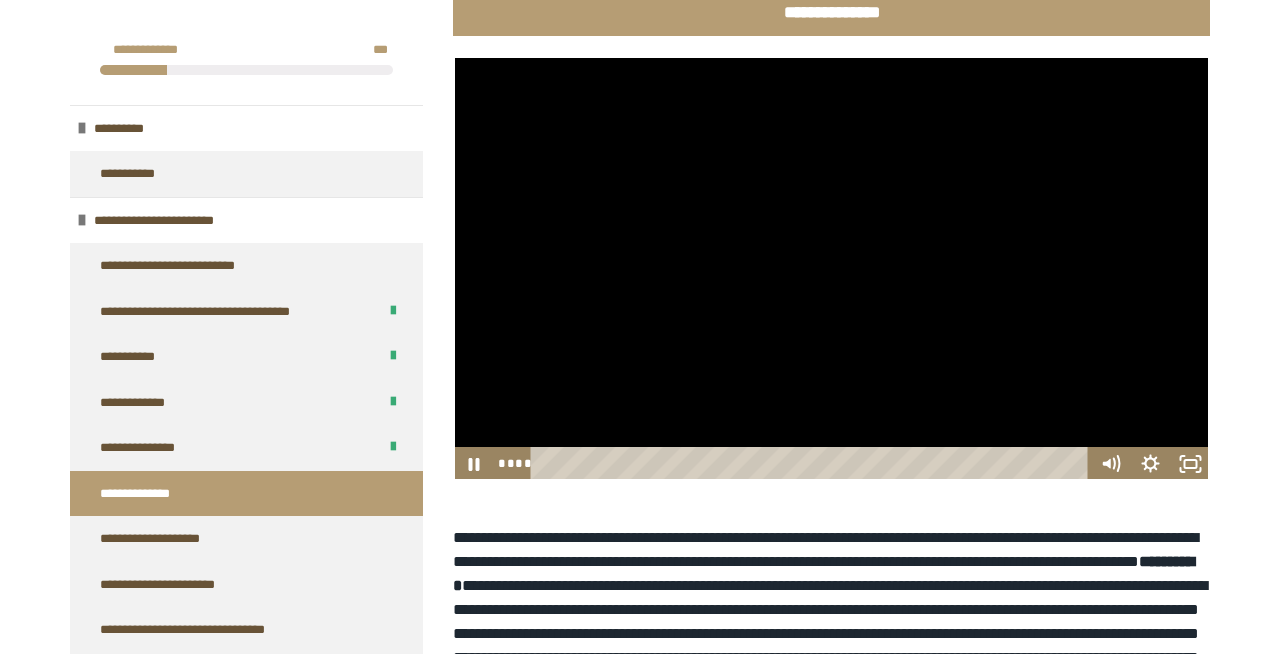 type 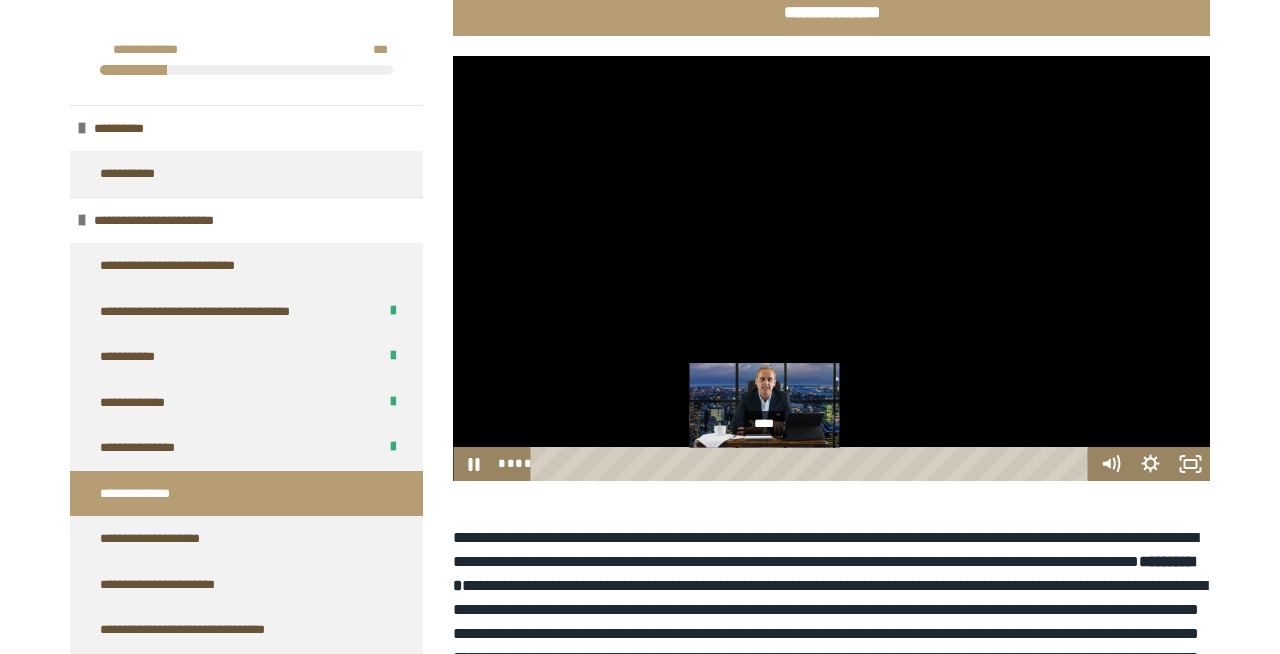 click on "****" at bounding box center (813, 464) 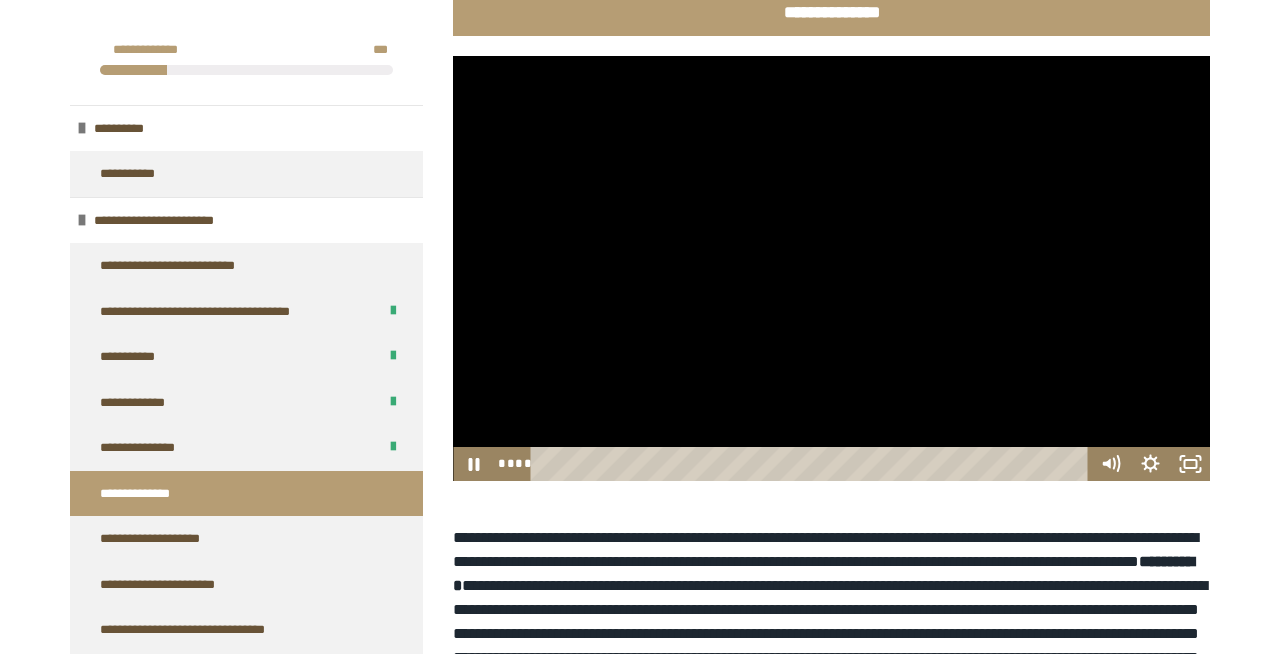 click at bounding box center (831, 269) 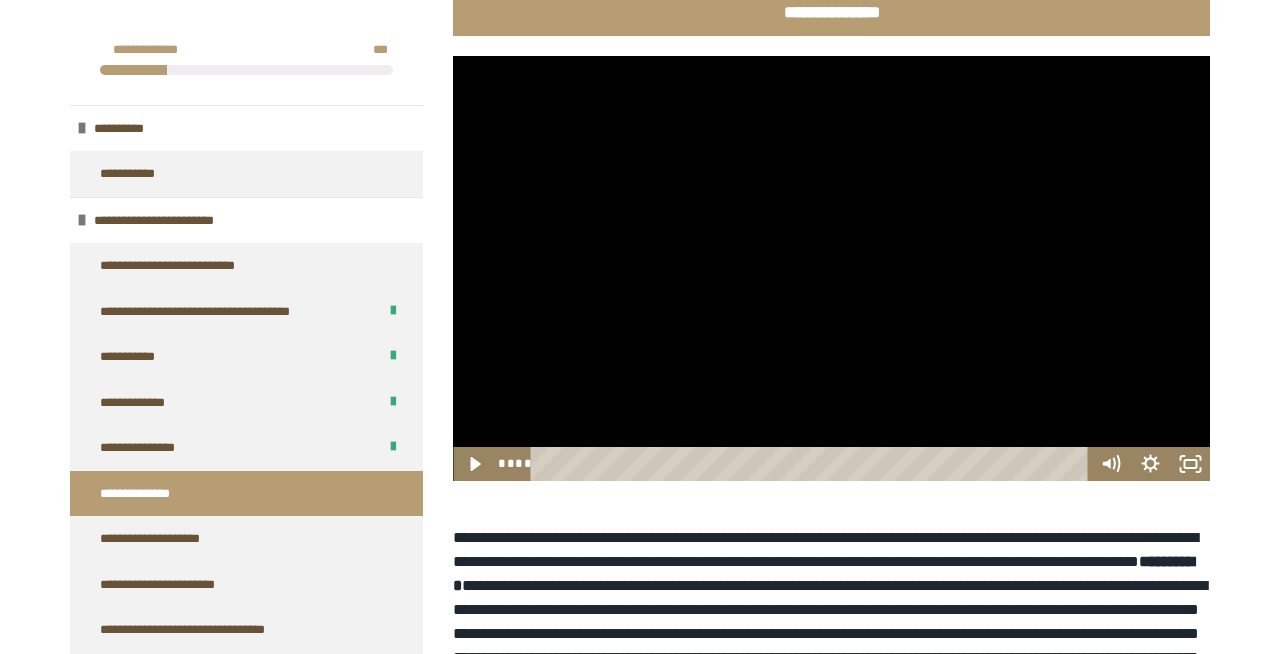 click at bounding box center (831, 269) 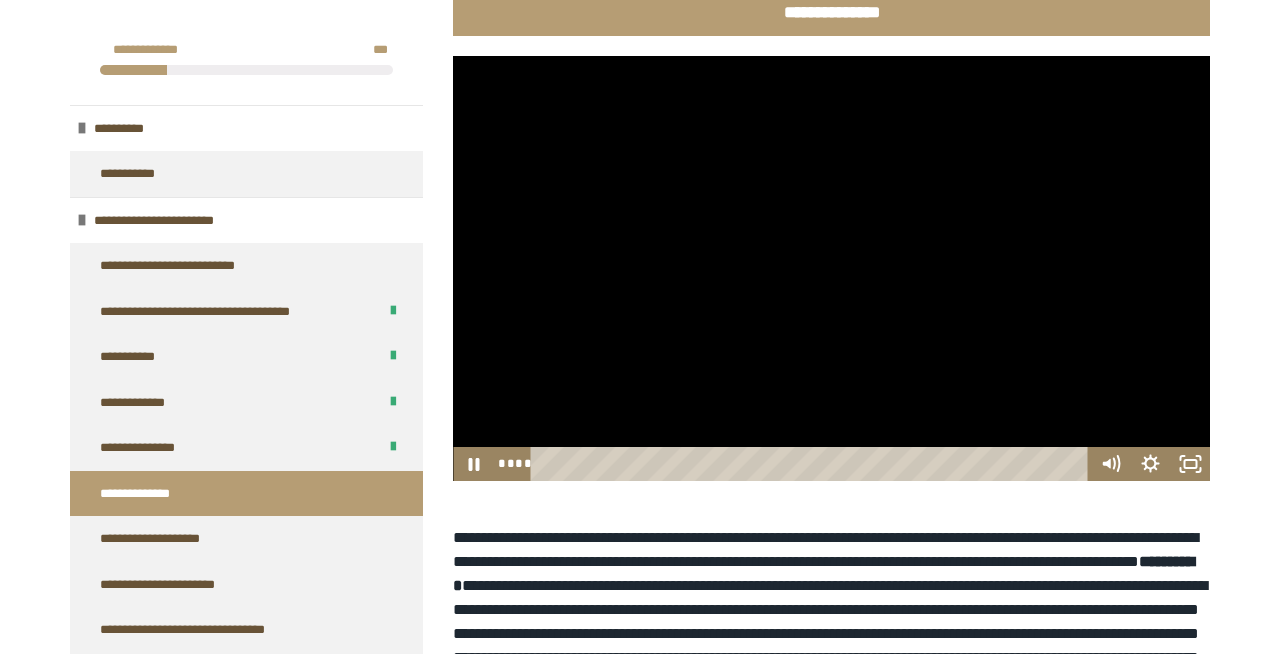 click at bounding box center (831, 269) 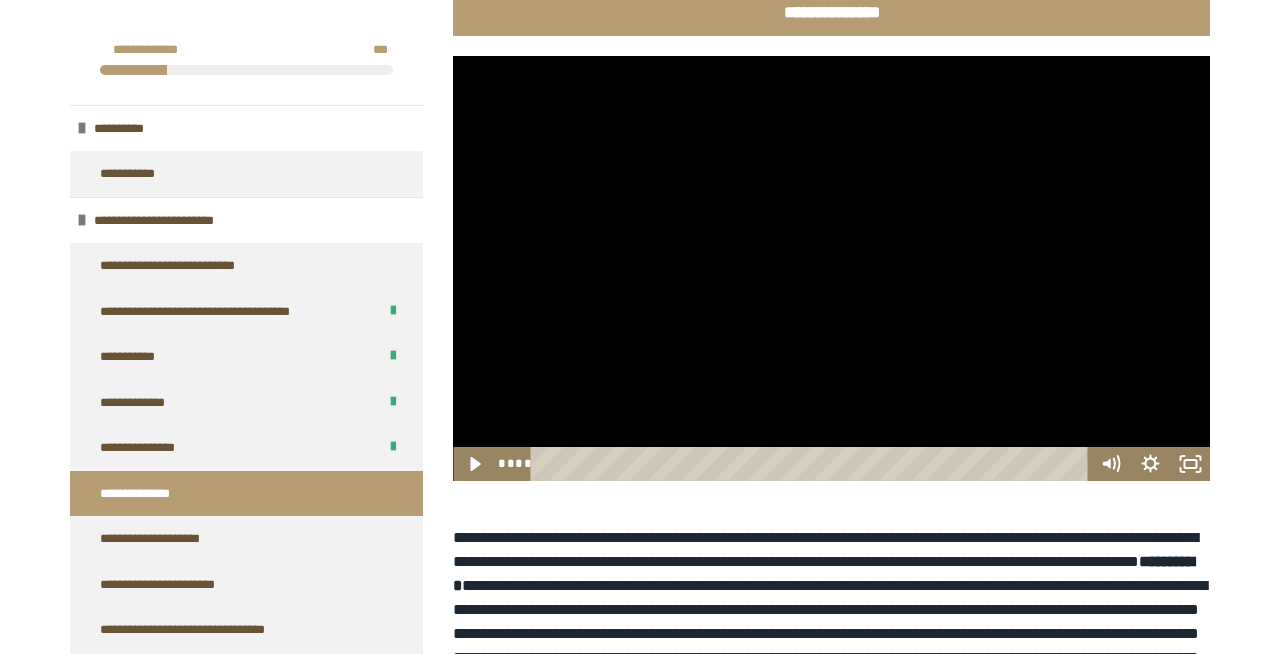 click at bounding box center (831, 269) 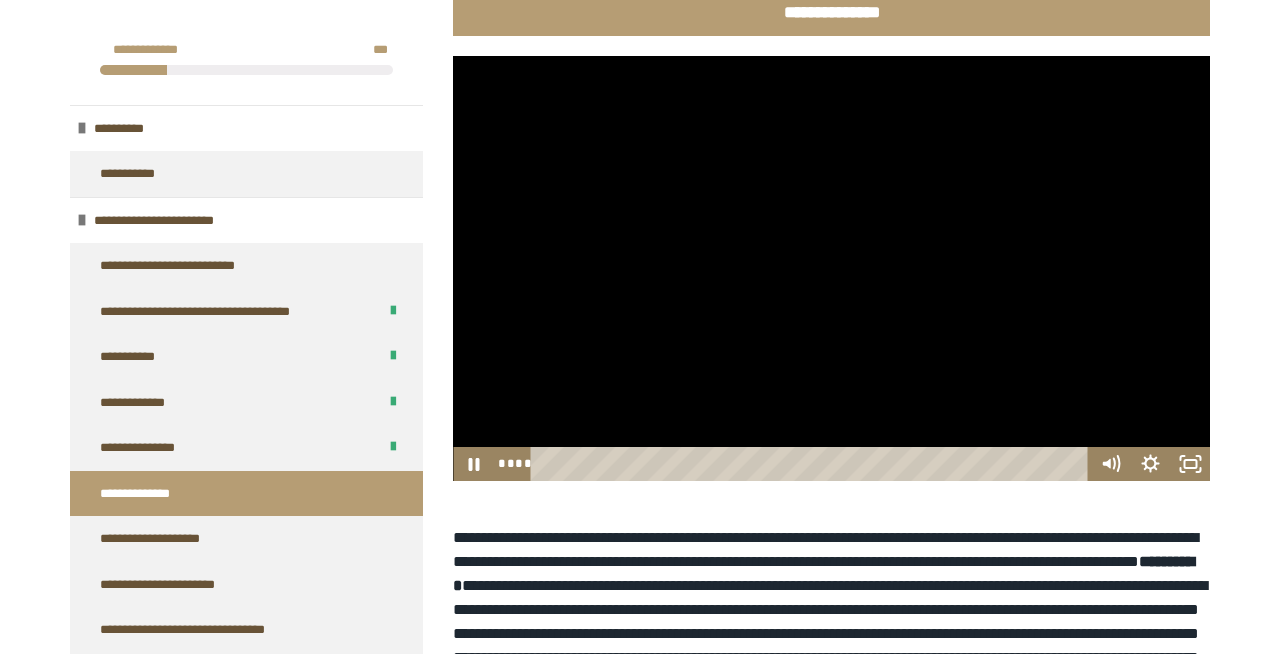 click at bounding box center [831, 269] 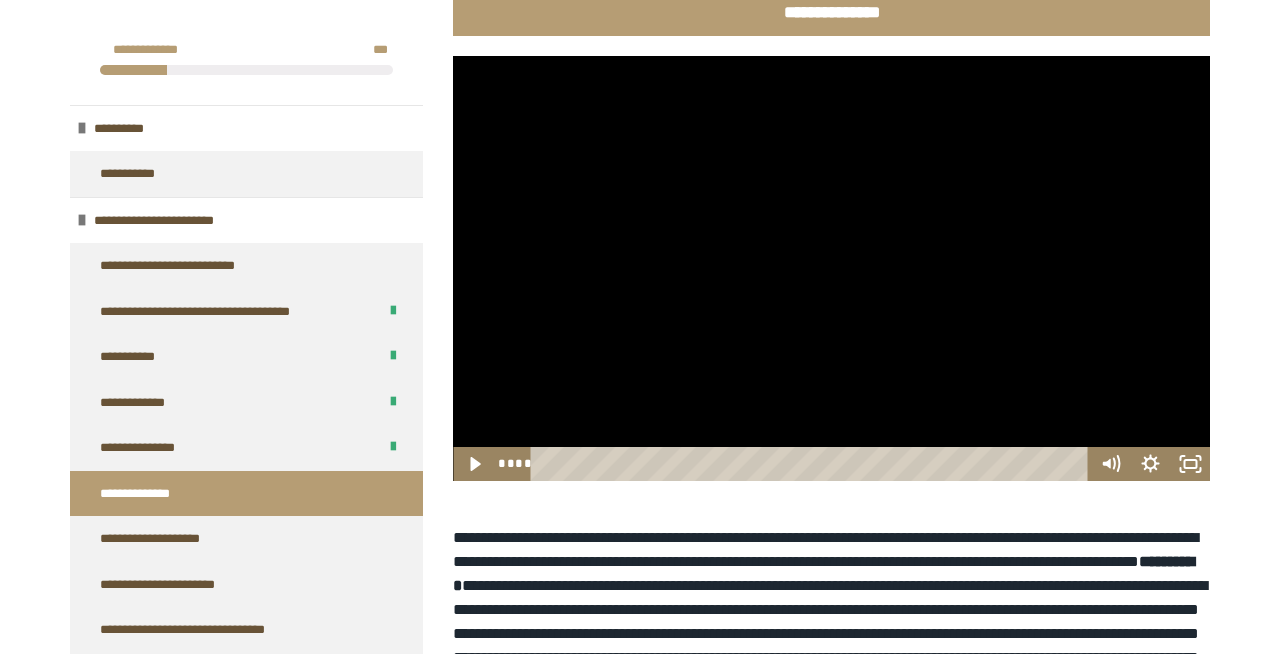 click at bounding box center [831, 269] 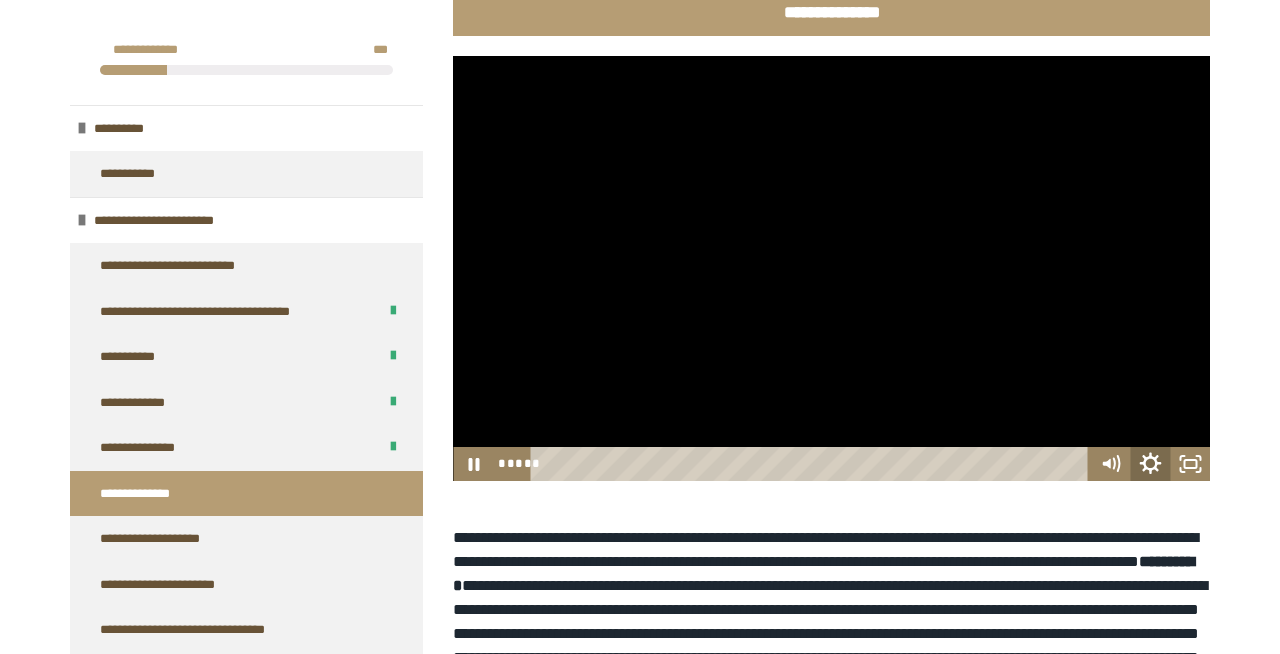click 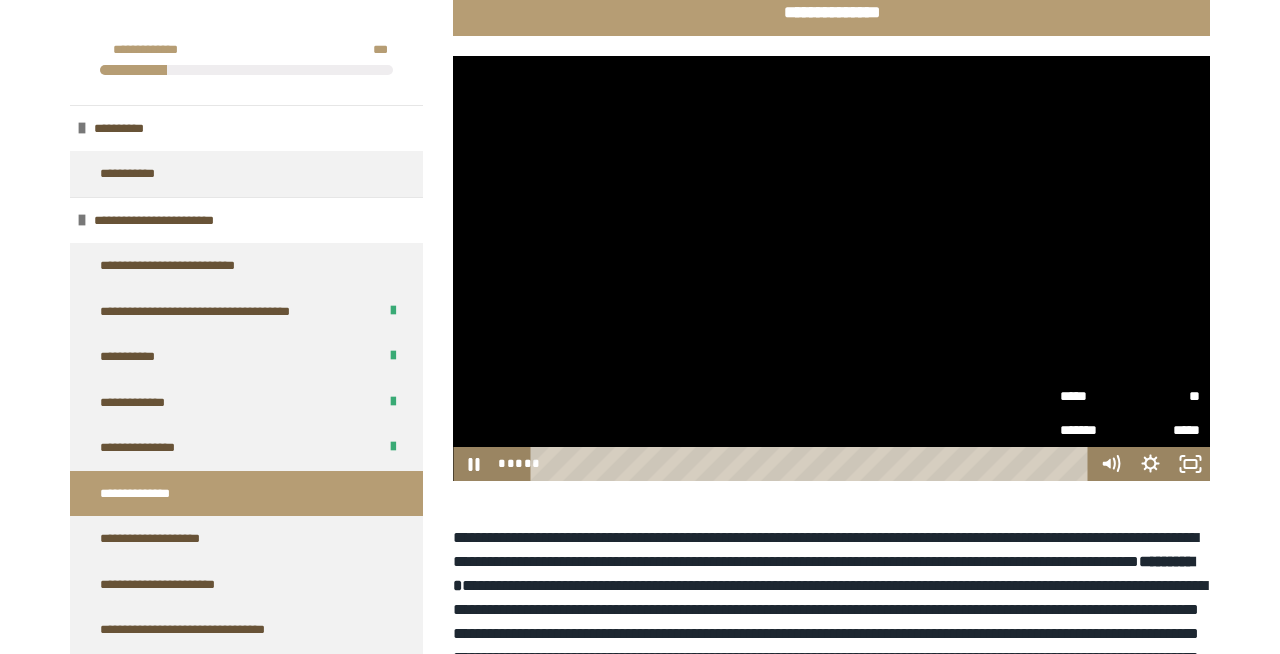 click at bounding box center [831, 496] 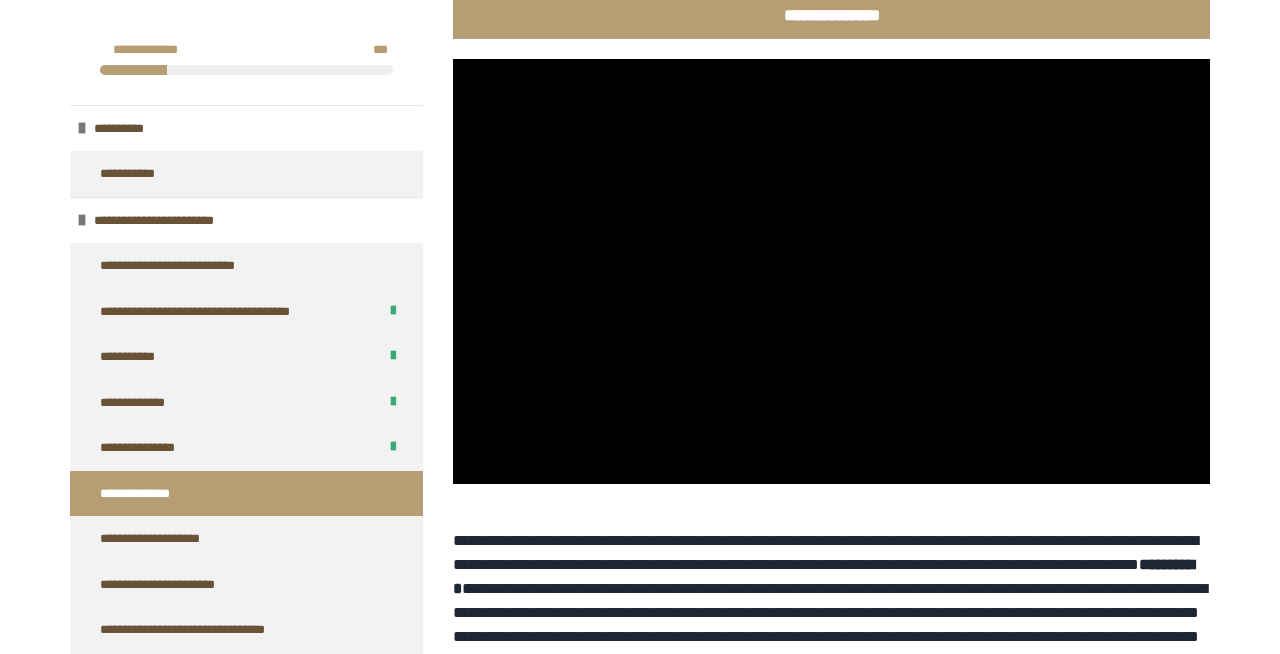 scroll, scrollTop: 315, scrollLeft: 0, axis: vertical 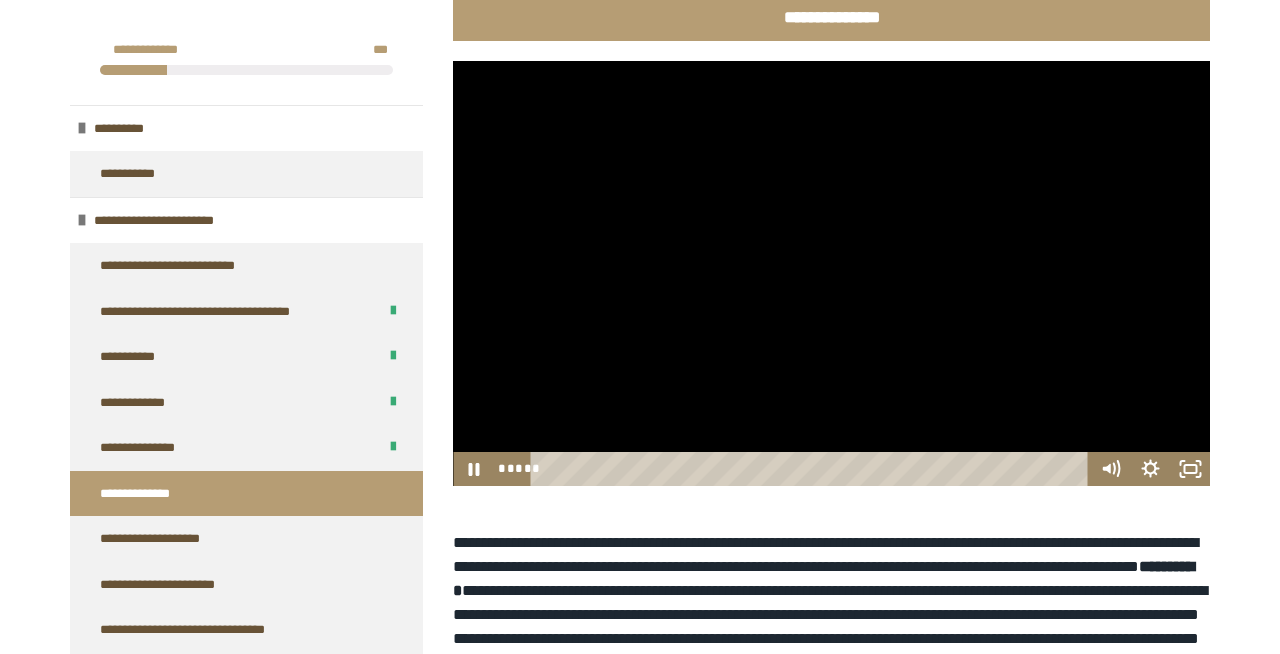 click at bounding box center [831, 274] 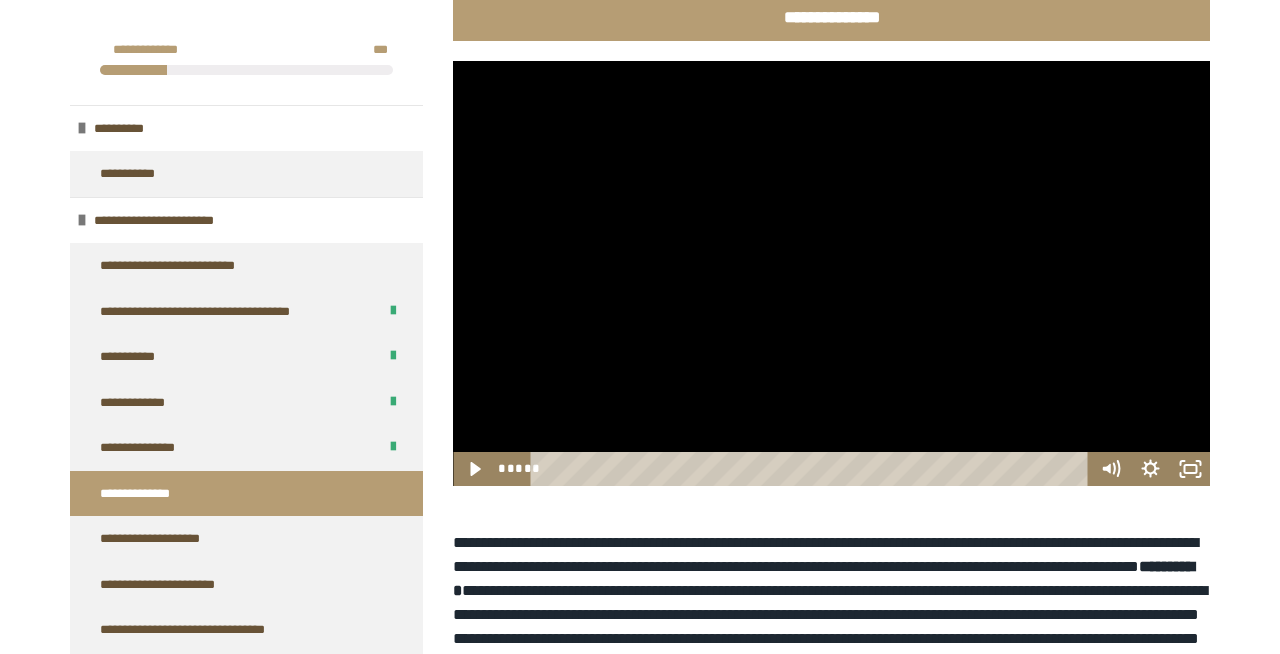 click at bounding box center (831, 274) 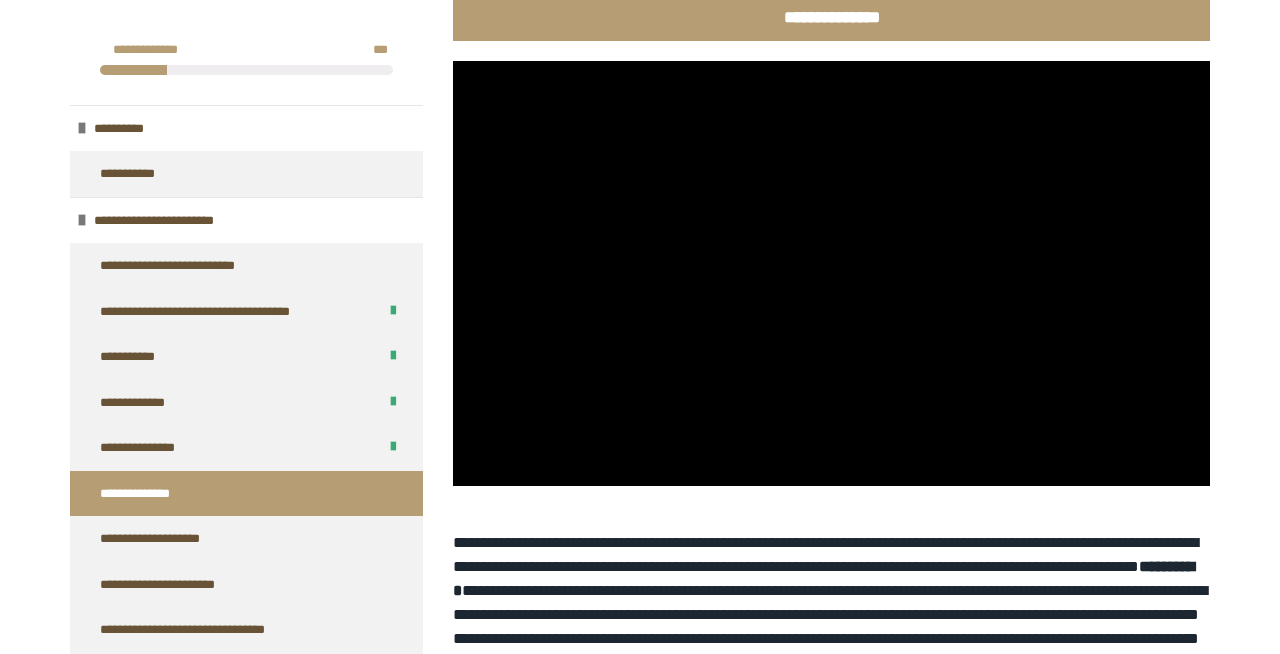 click at bounding box center [453, 61] 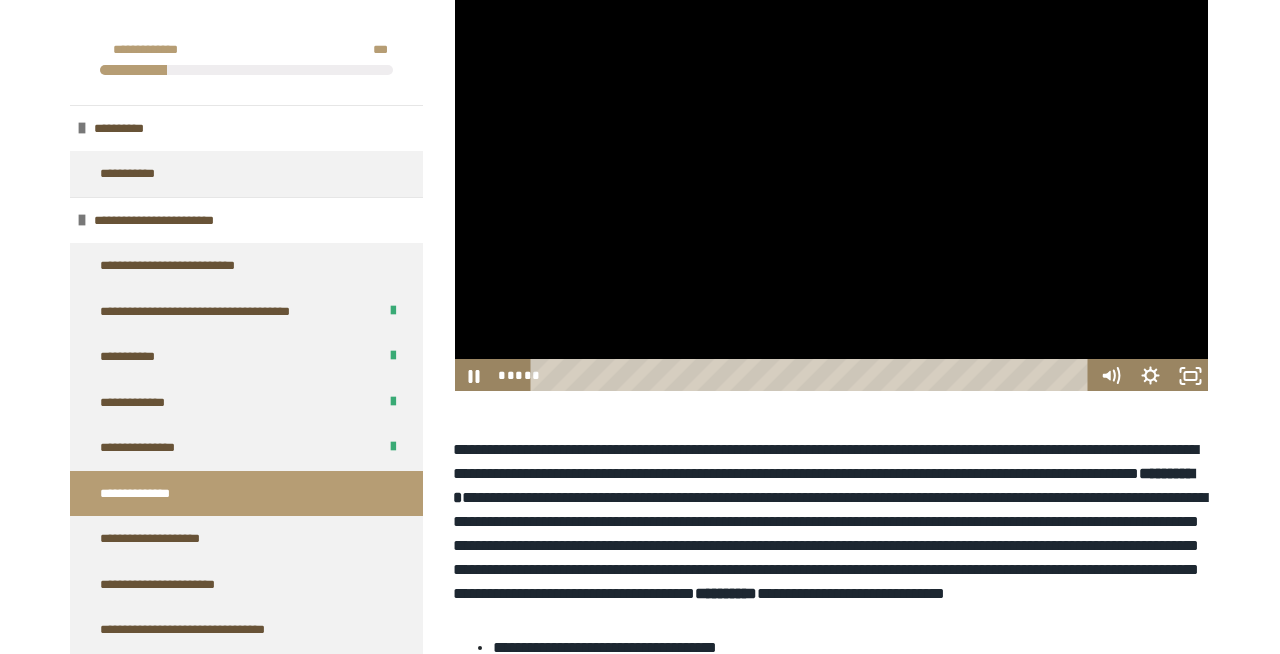 scroll, scrollTop: 403, scrollLeft: 0, axis: vertical 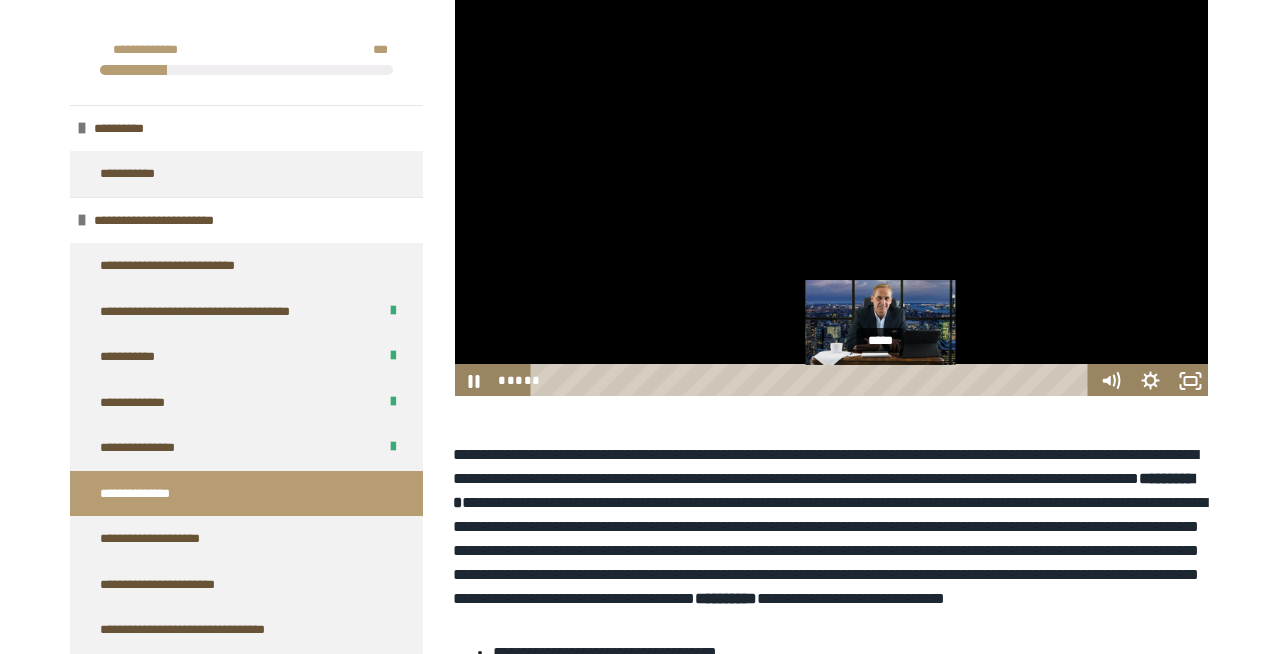 click on "*****" at bounding box center (813, 381) 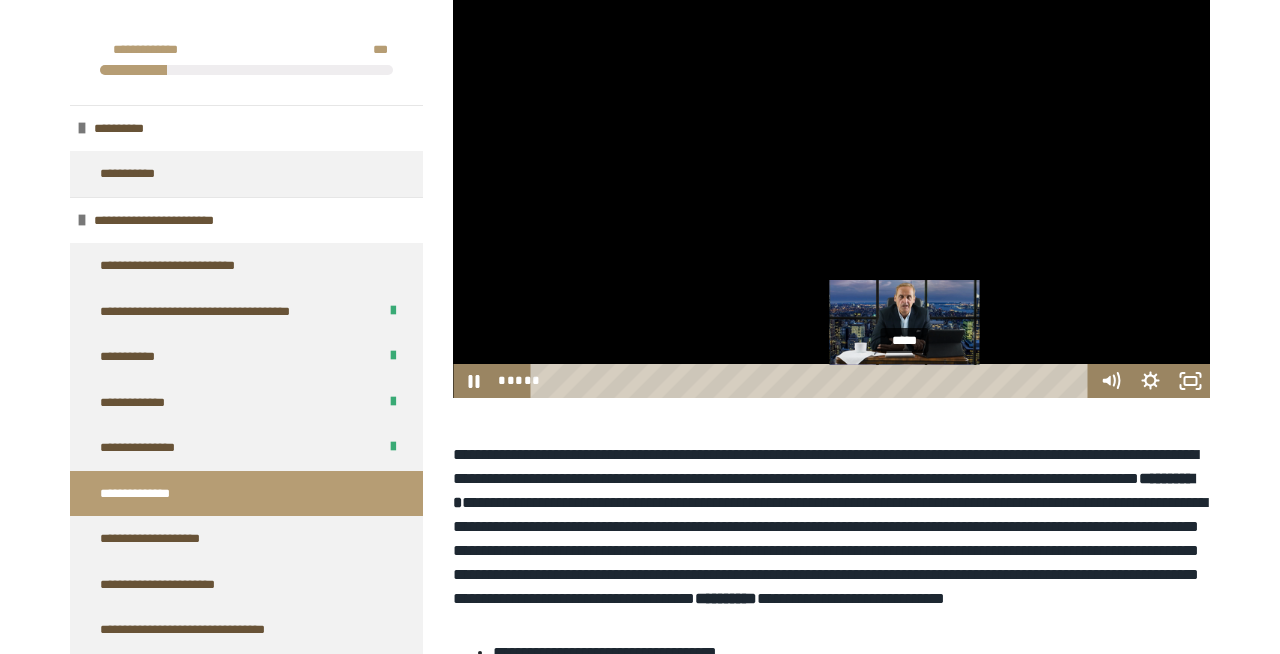 click on "*****" at bounding box center (813, 381) 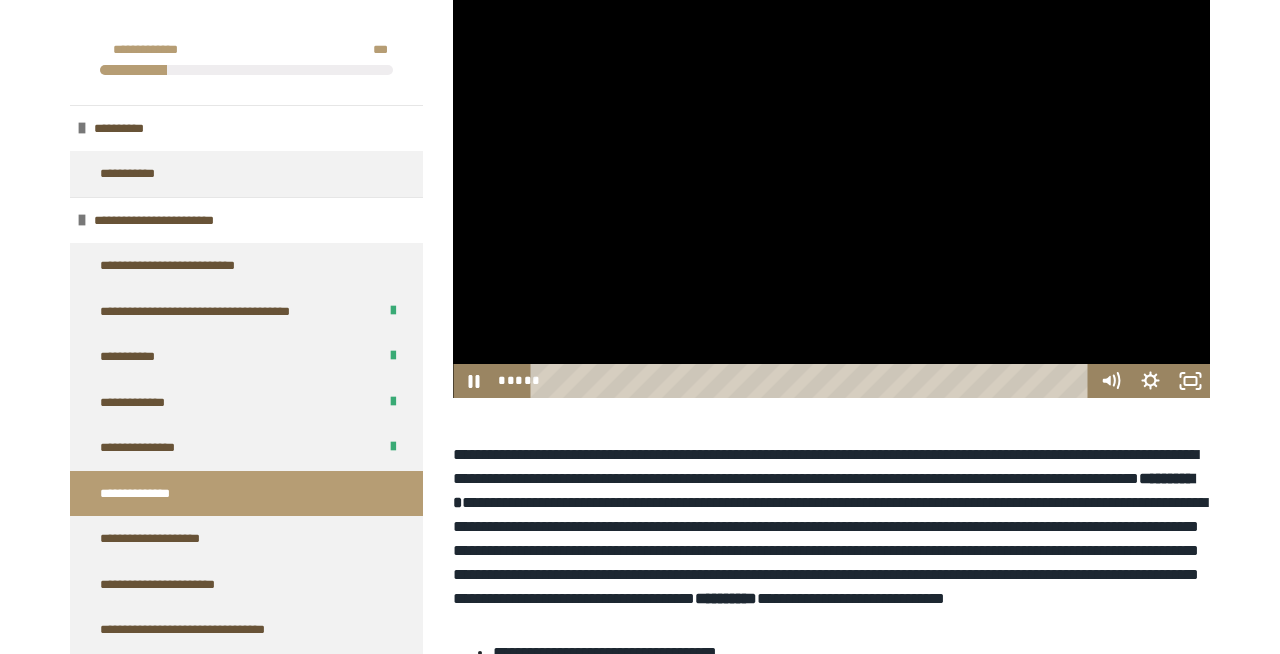 click at bounding box center [831, 186] 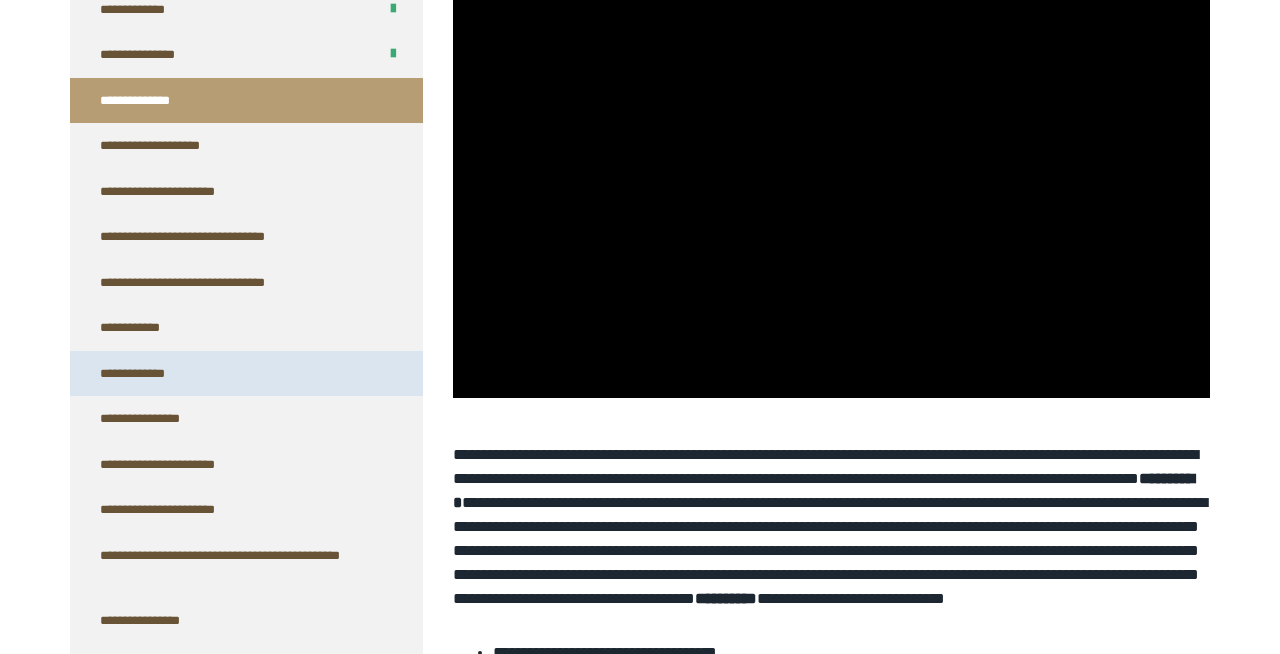 scroll, scrollTop: 394, scrollLeft: 0, axis: vertical 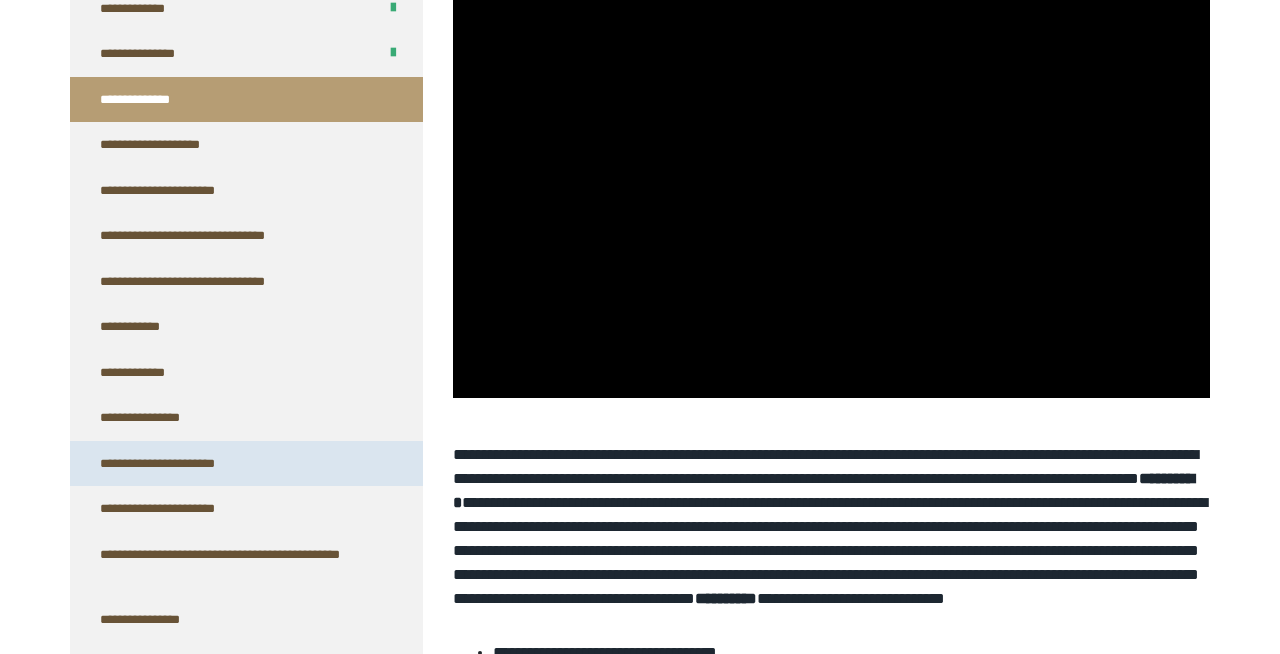 click on "**********" at bounding box center [246, 464] 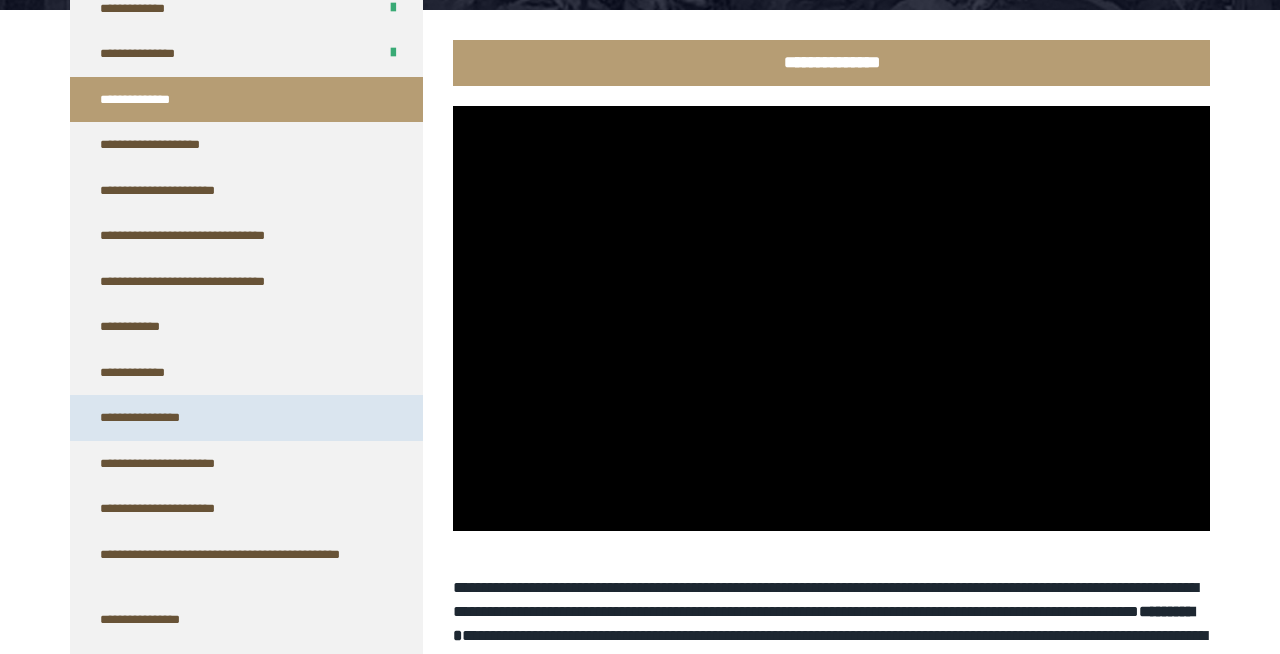 click on "**********" at bounding box center [246, 418] 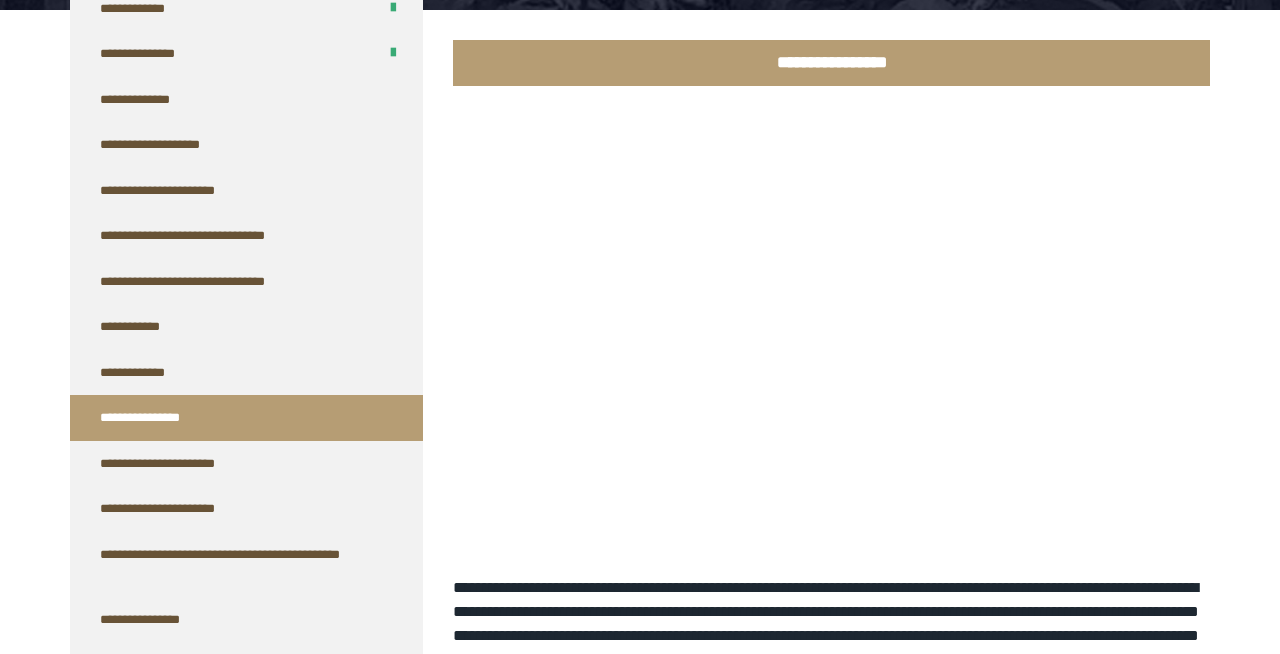 scroll, scrollTop: 210, scrollLeft: 0, axis: vertical 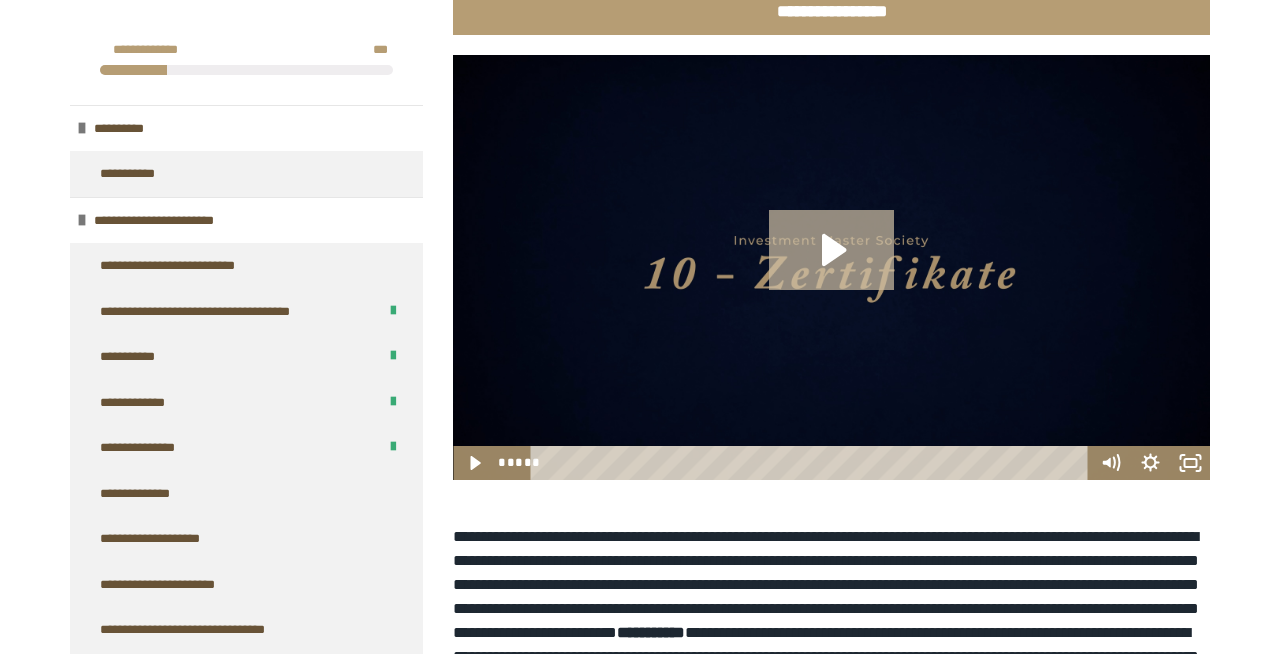 click 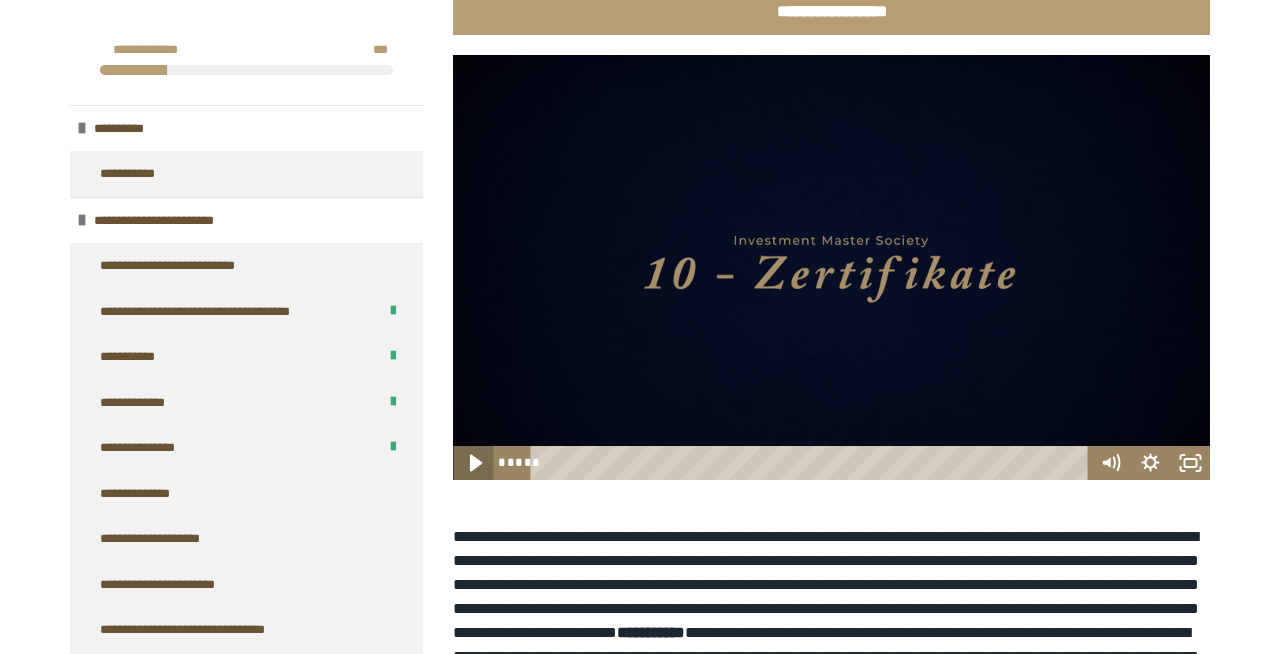 click 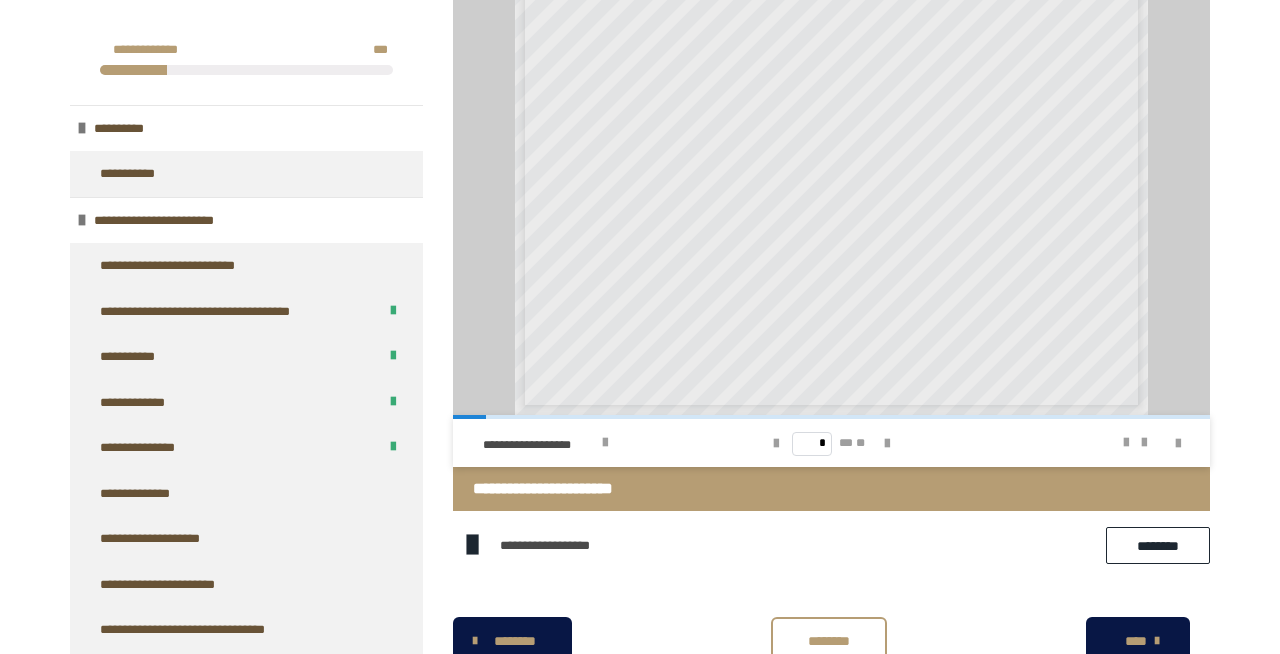 scroll, scrollTop: 1220, scrollLeft: 0, axis: vertical 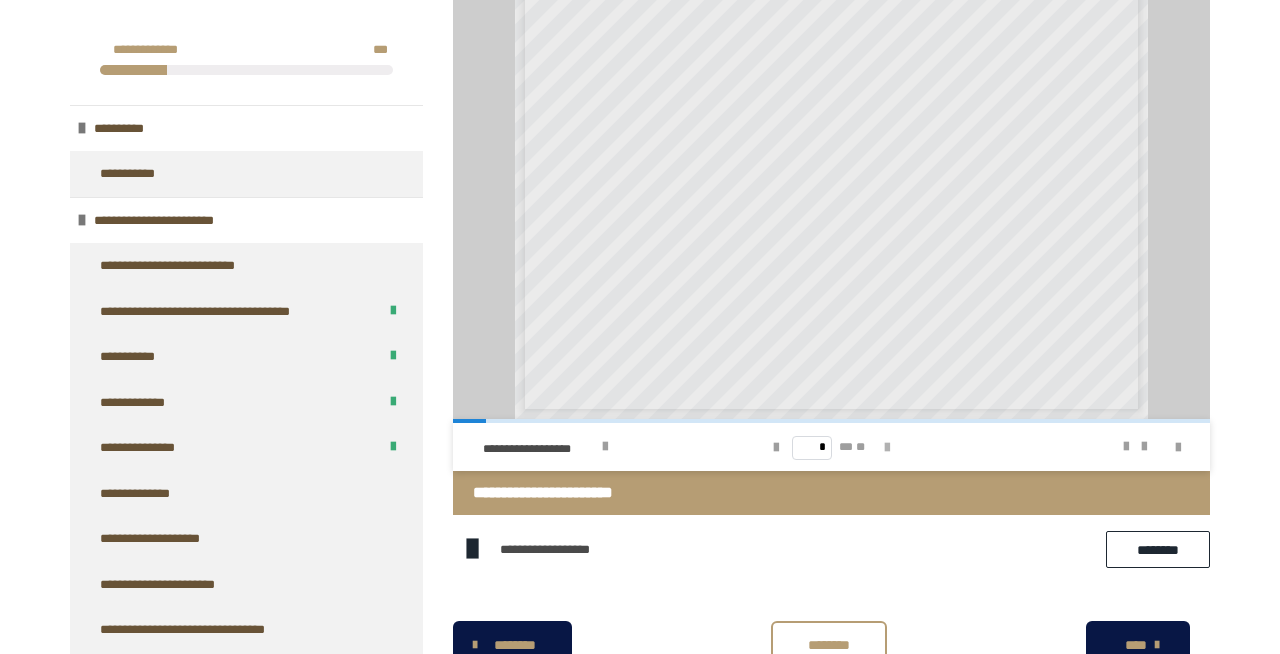 click at bounding box center [887, 448] 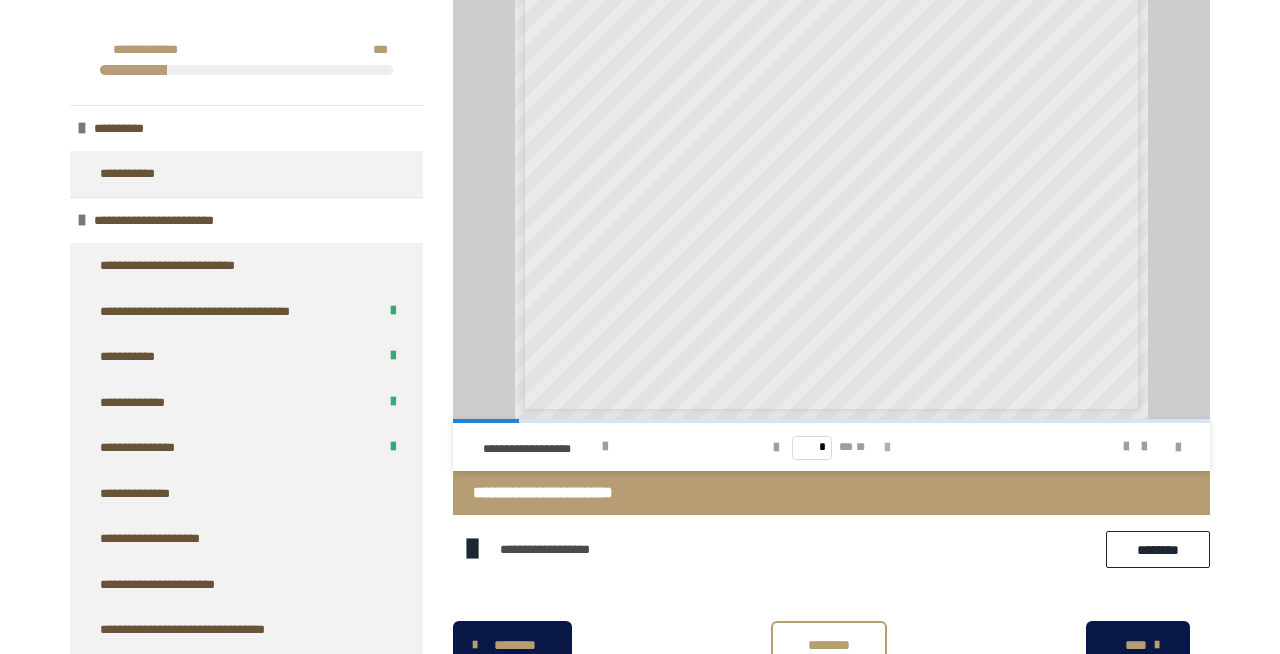 click at bounding box center (887, 448) 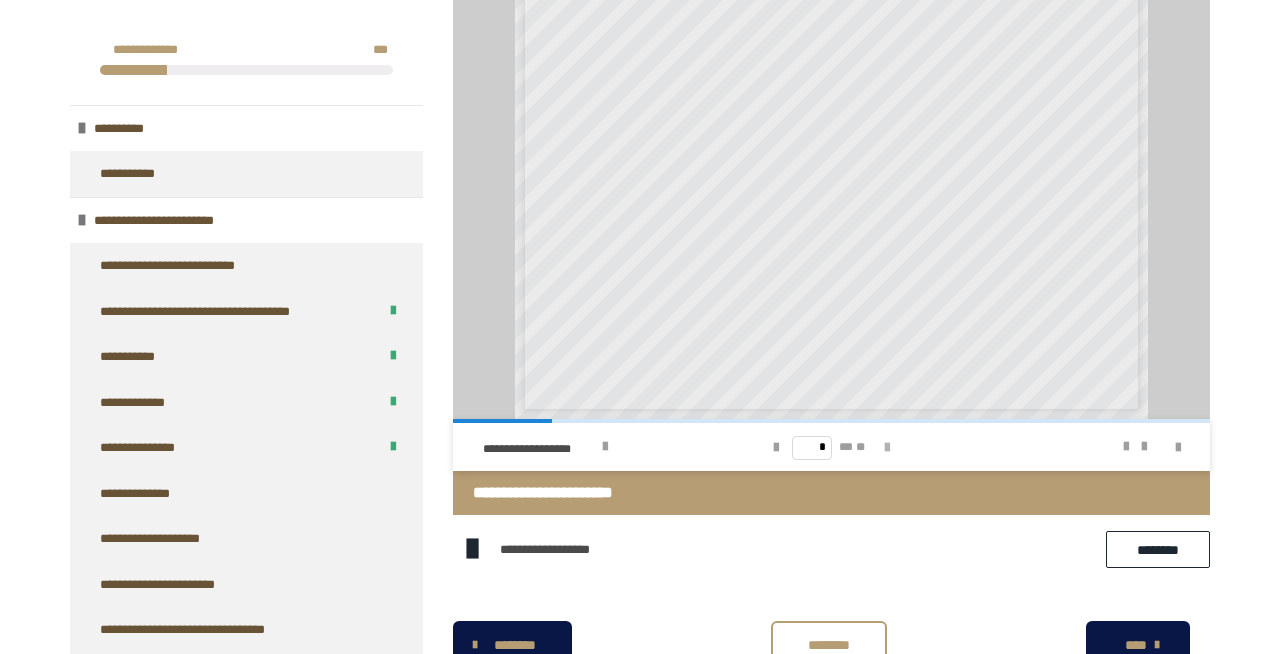 click at bounding box center (887, 448) 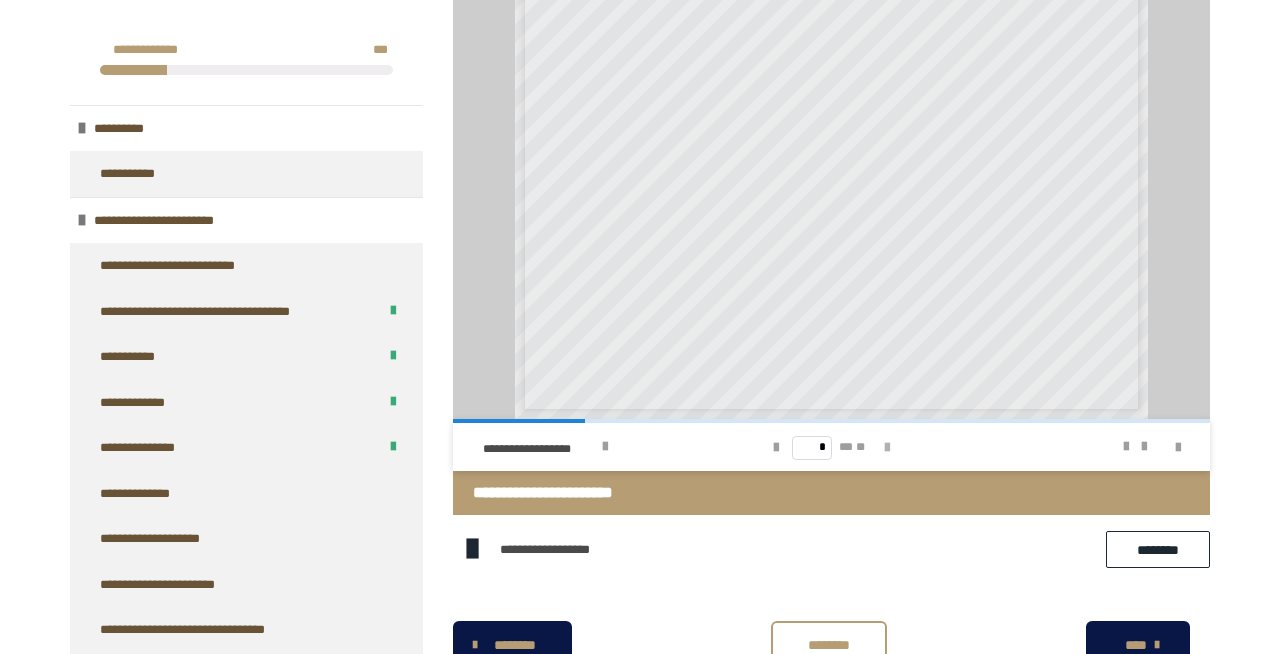 click at bounding box center [887, 448] 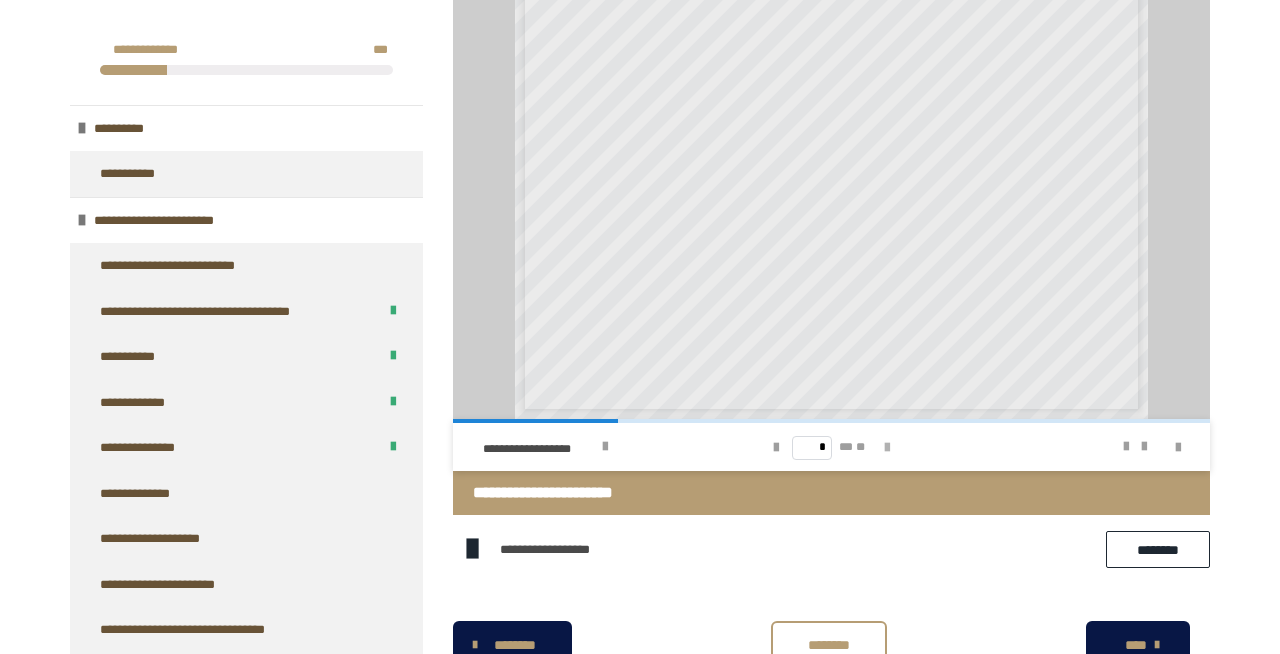 click at bounding box center (887, 448) 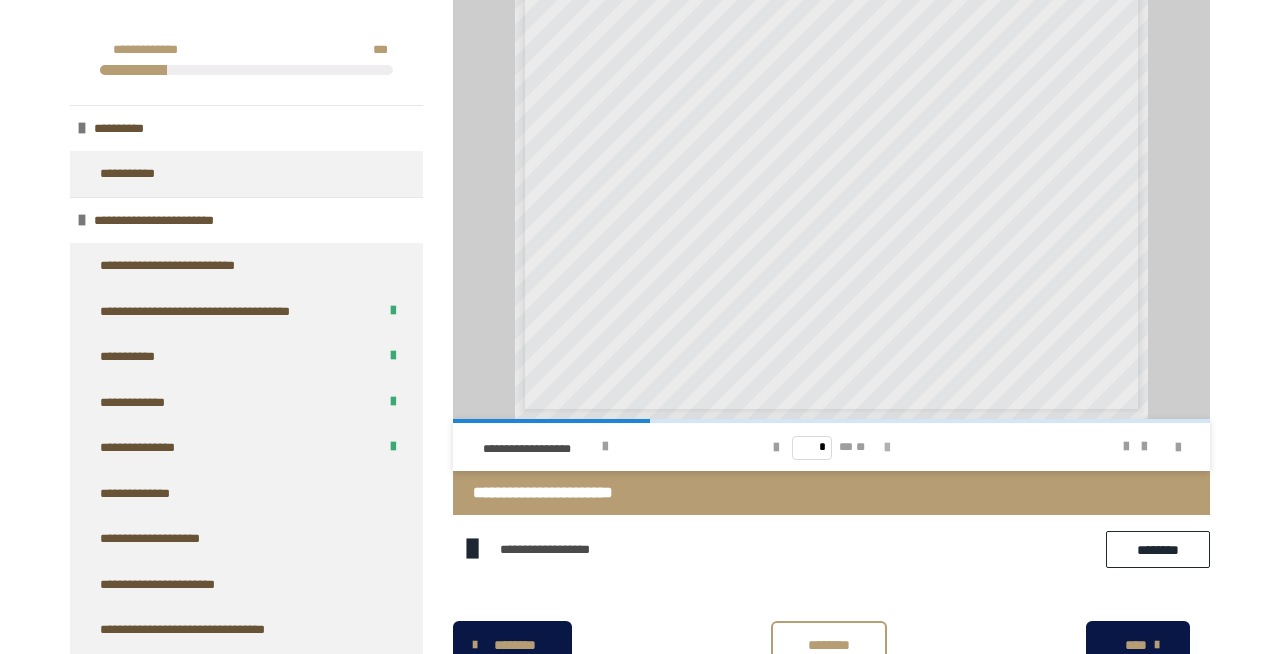 click at bounding box center (887, 448) 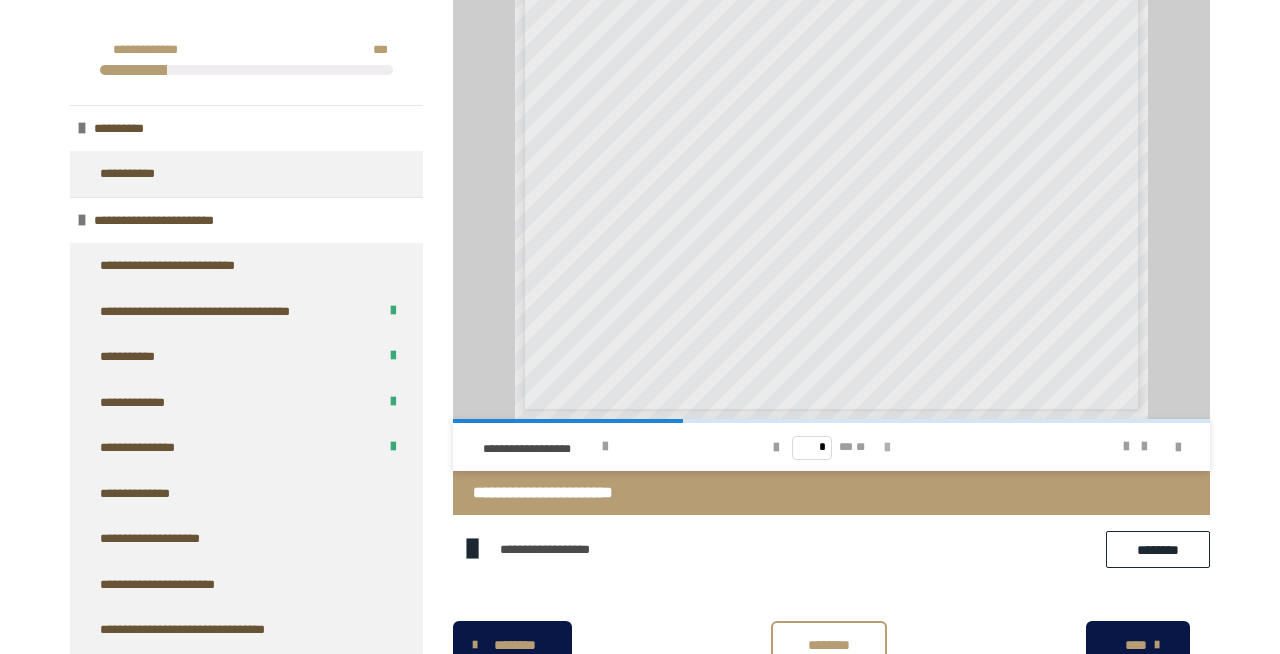 click at bounding box center [887, 448] 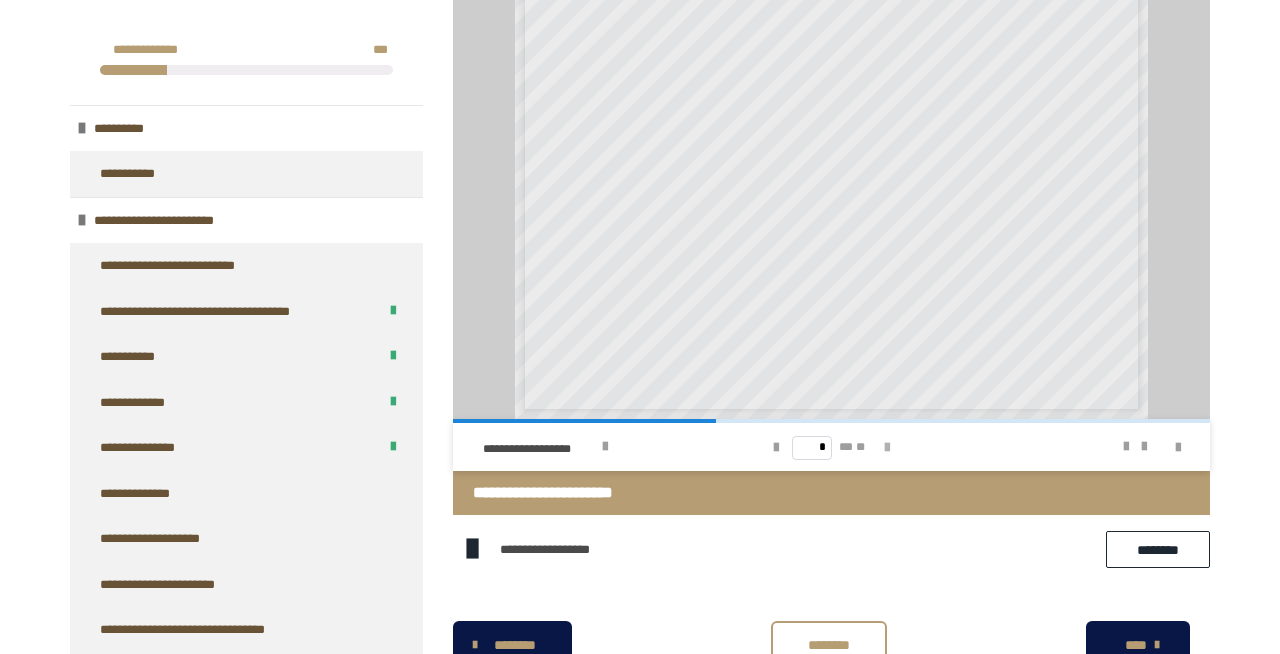 click at bounding box center (887, 448) 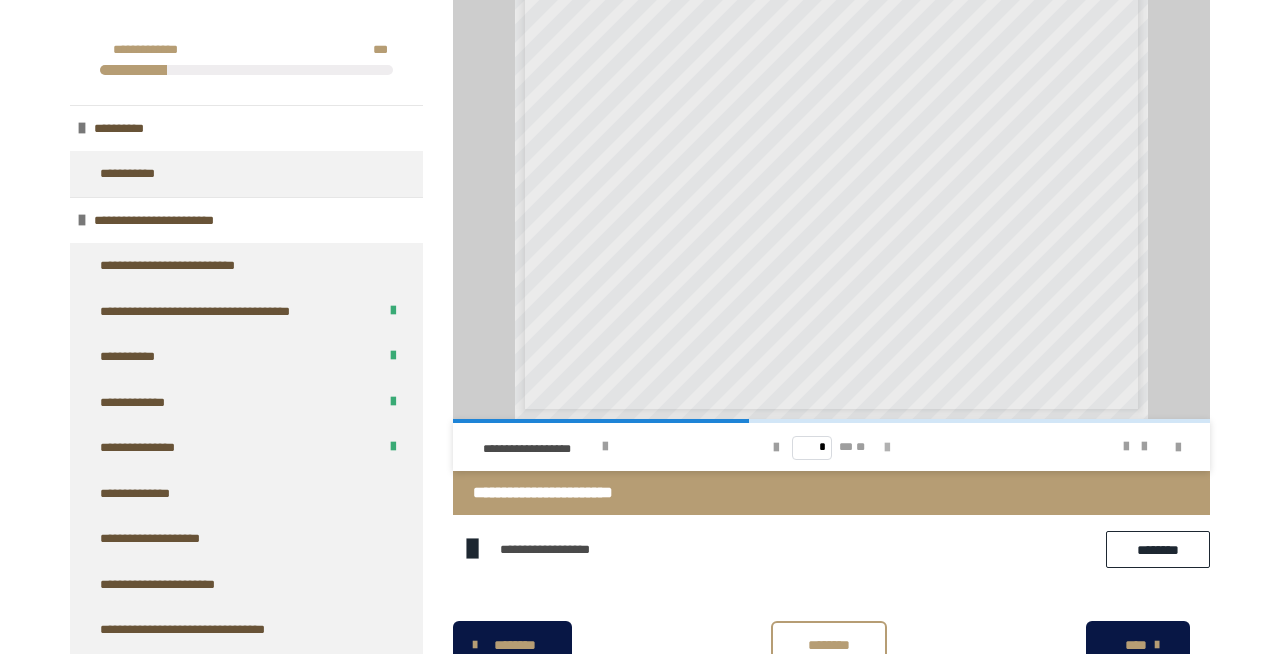click at bounding box center [887, 448] 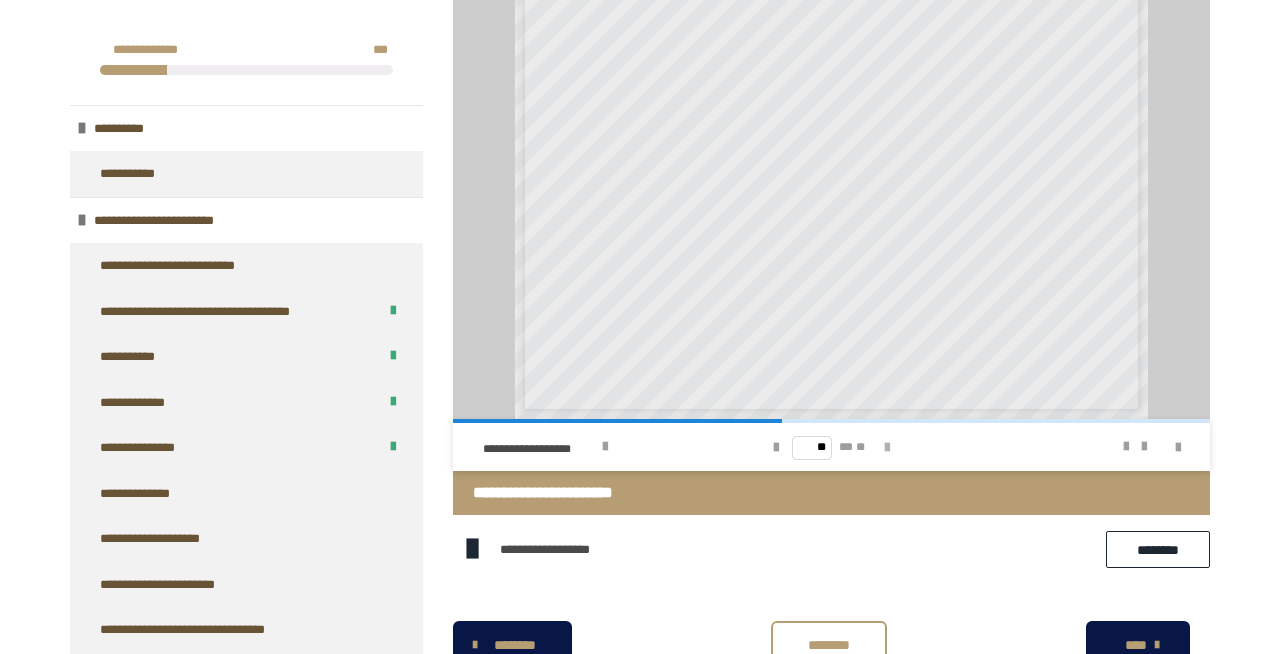 click at bounding box center (887, 448) 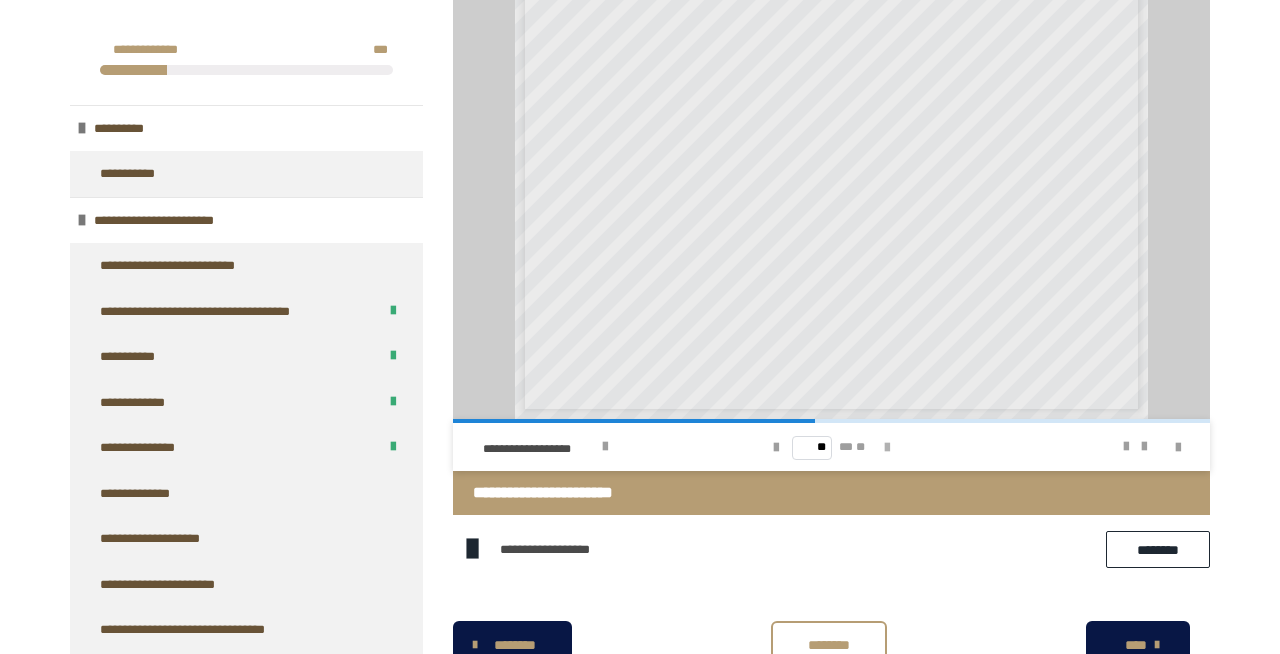 click at bounding box center (887, 448) 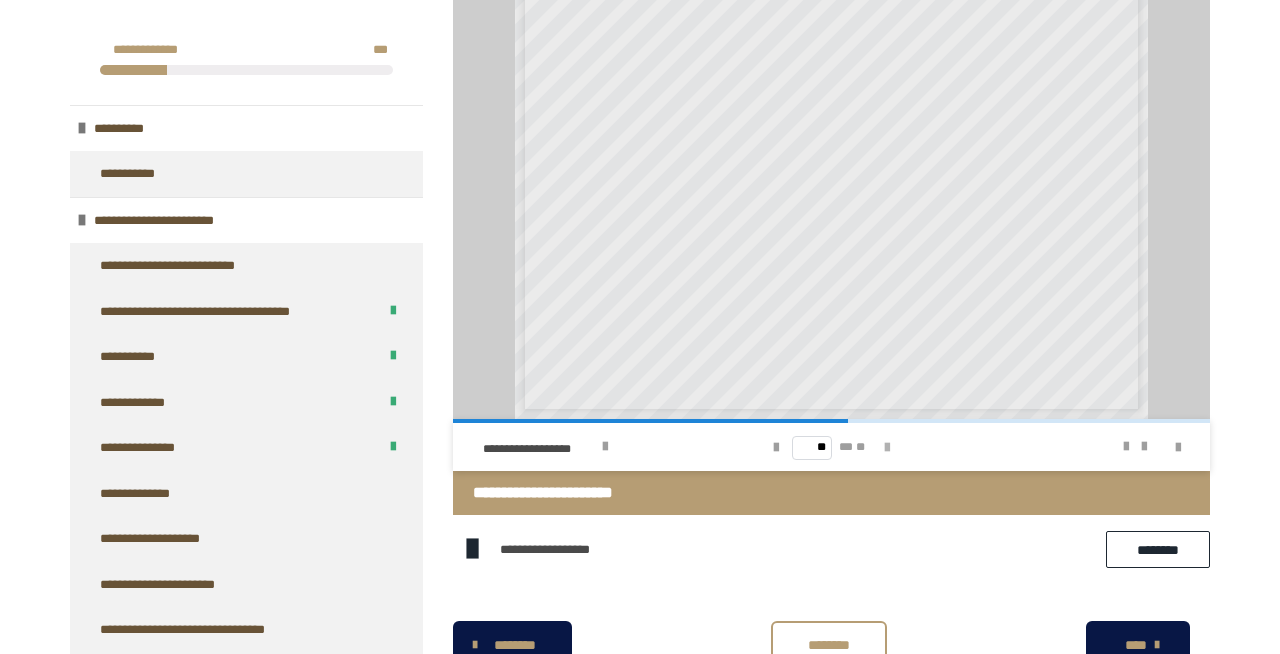 click at bounding box center [887, 448] 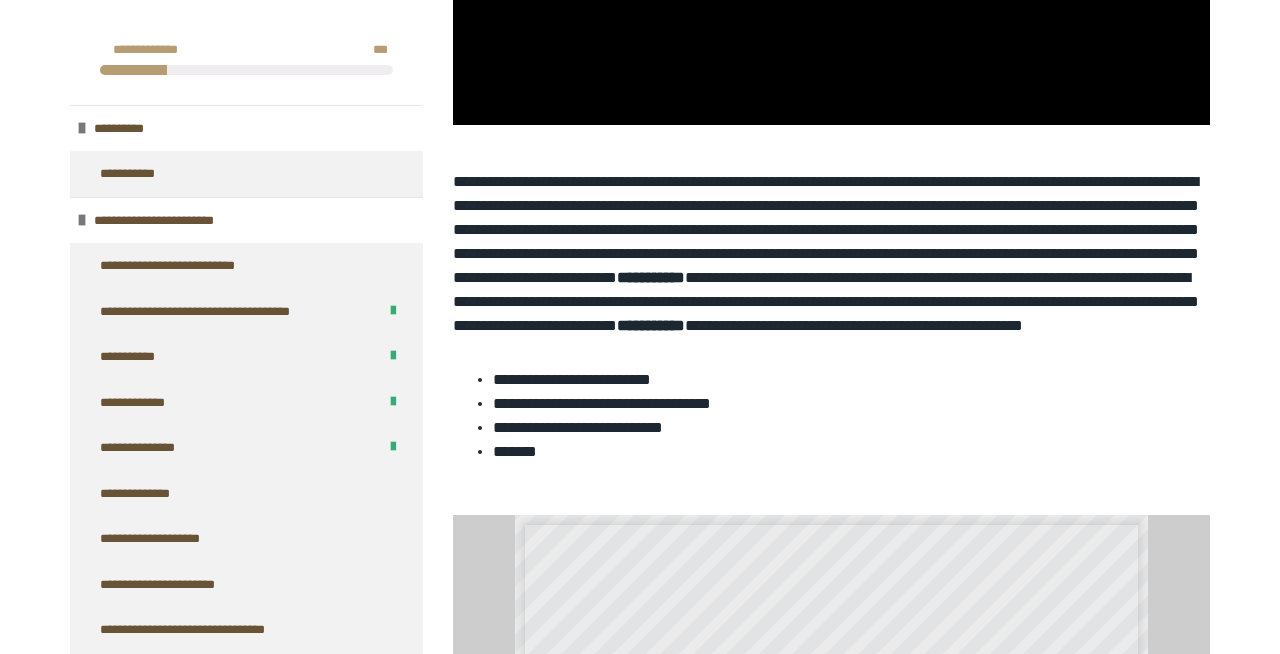 scroll, scrollTop: 365, scrollLeft: 0, axis: vertical 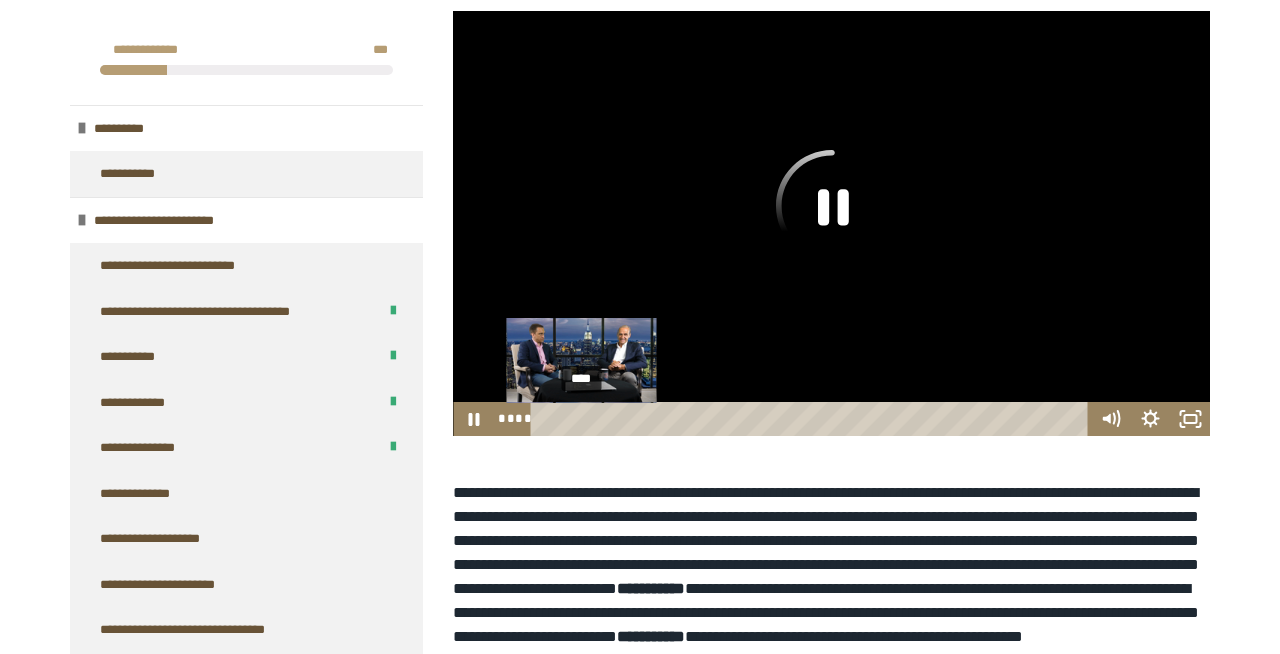 click on "****" at bounding box center (813, 419) 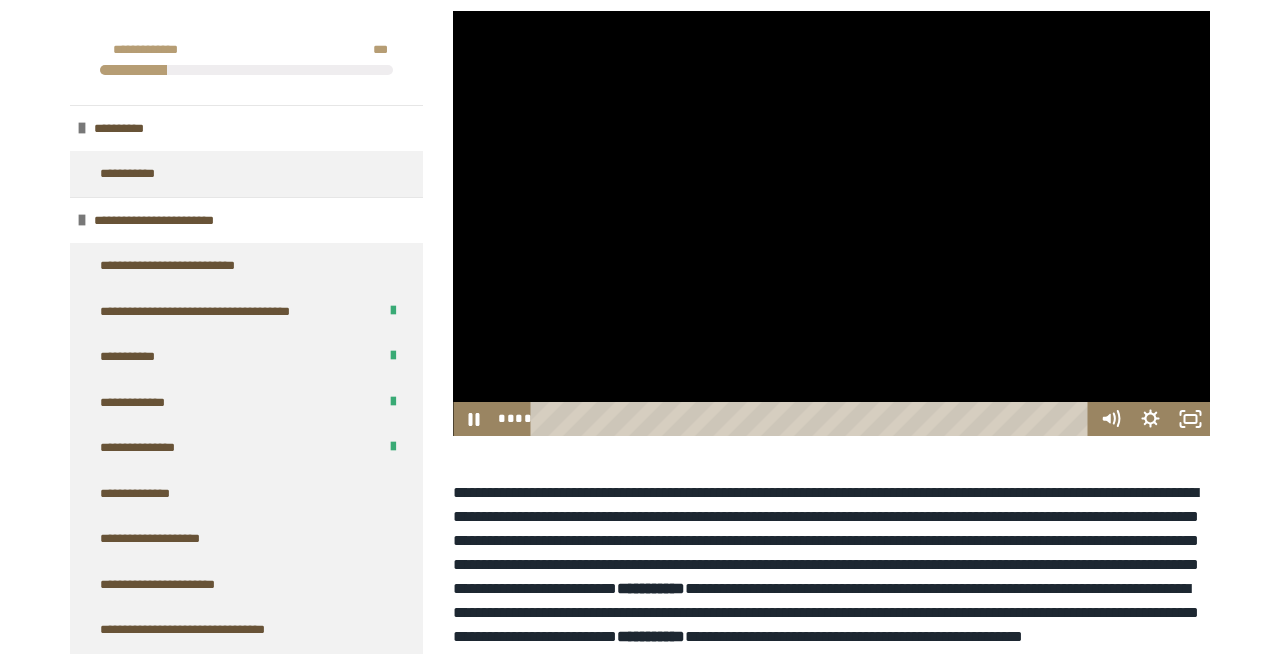 click at bounding box center [831, 224] 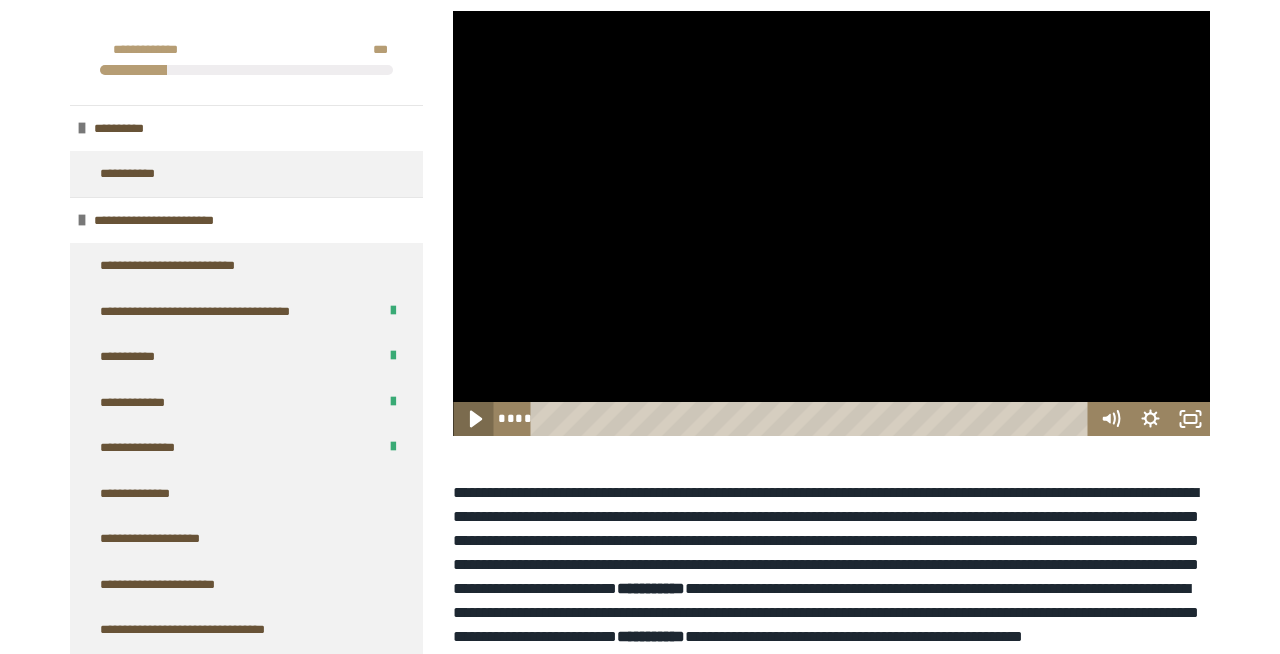 click 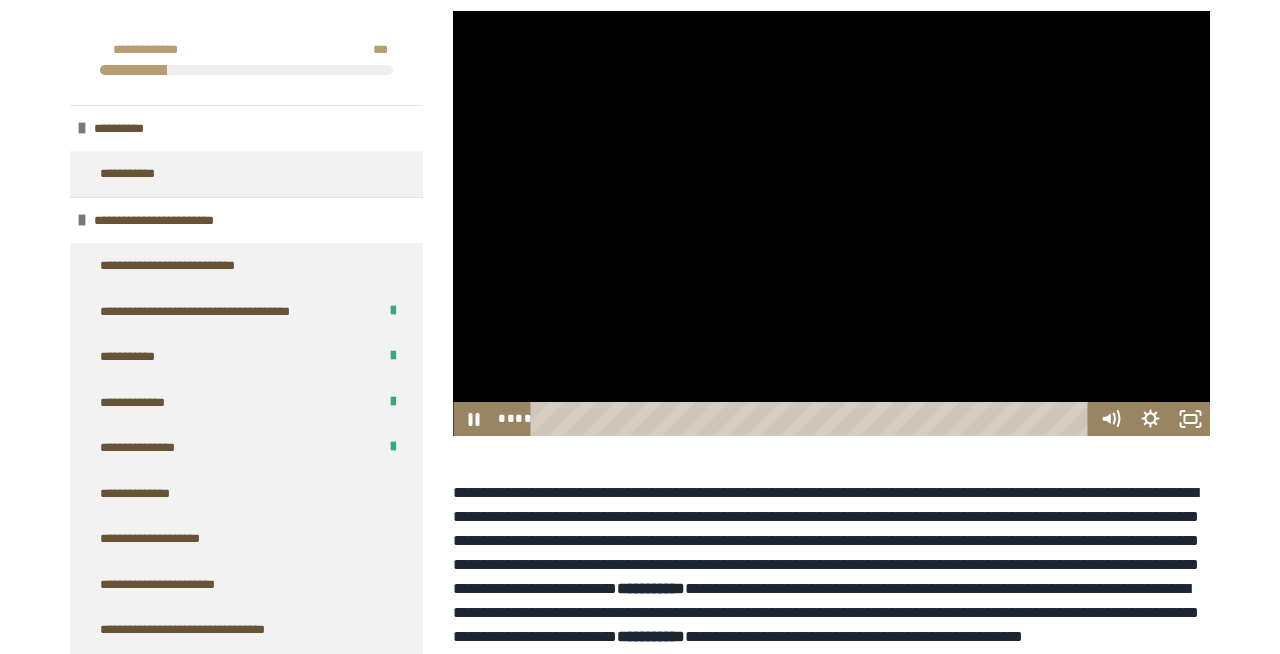 click at bounding box center (831, 224) 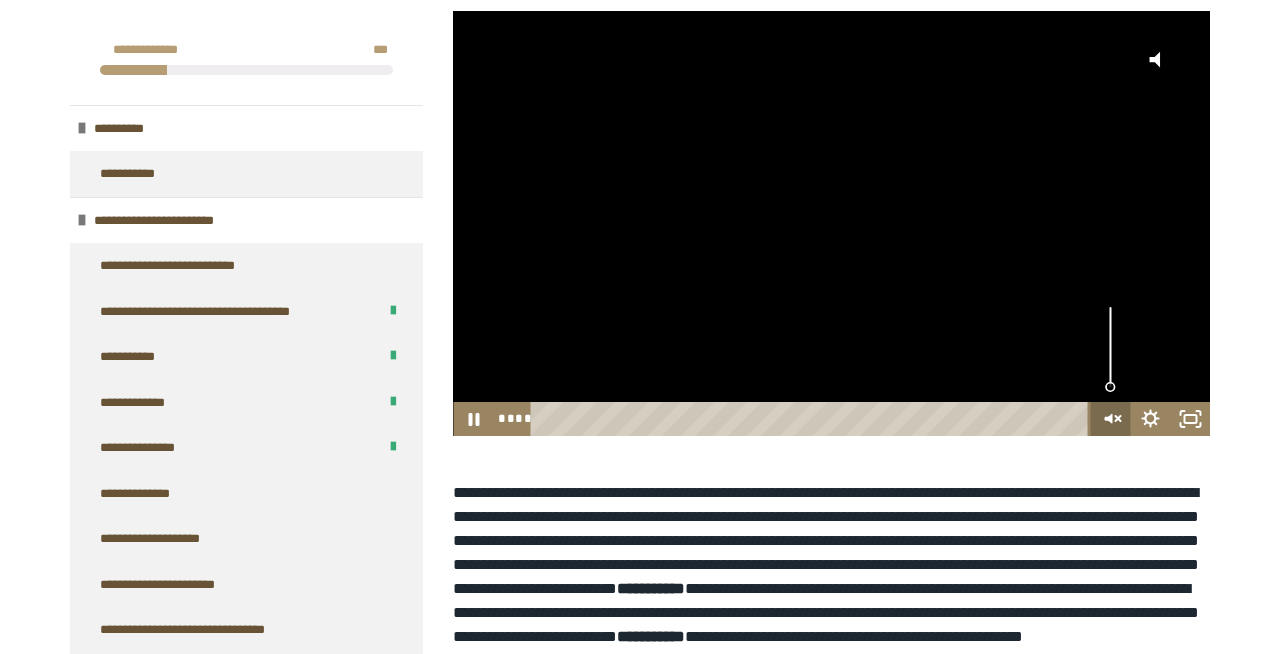 click 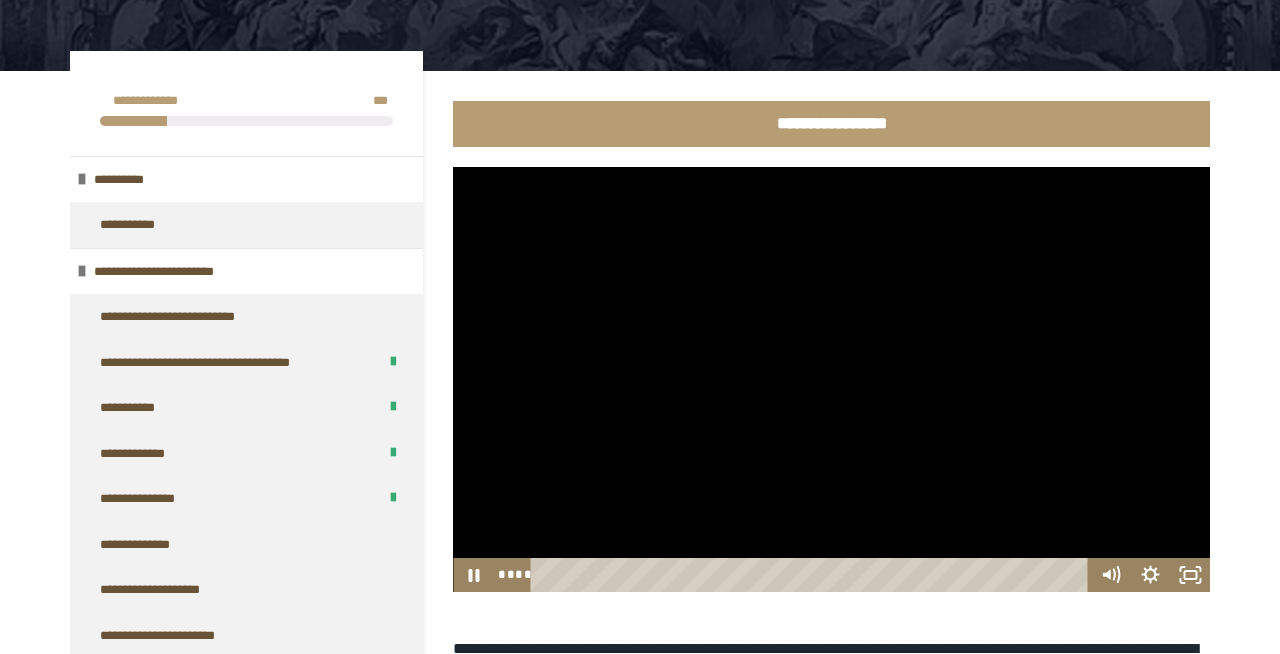 scroll, scrollTop: 294, scrollLeft: 0, axis: vertical 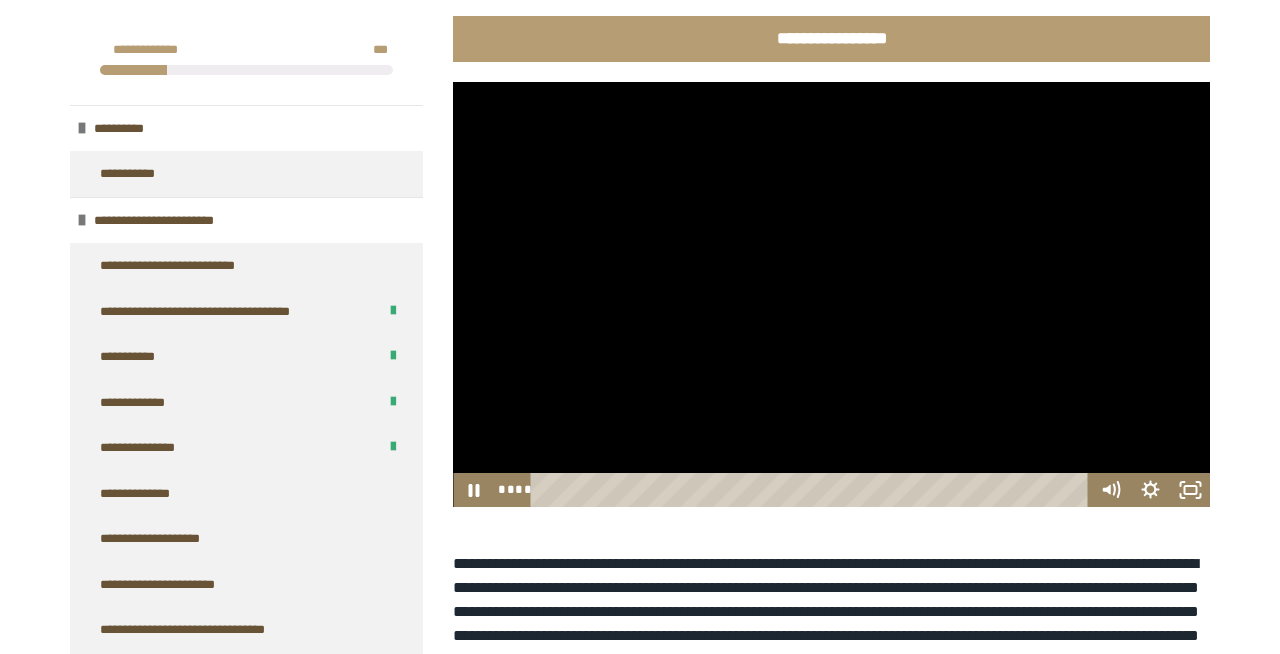 click at bounding box center (831, 295) 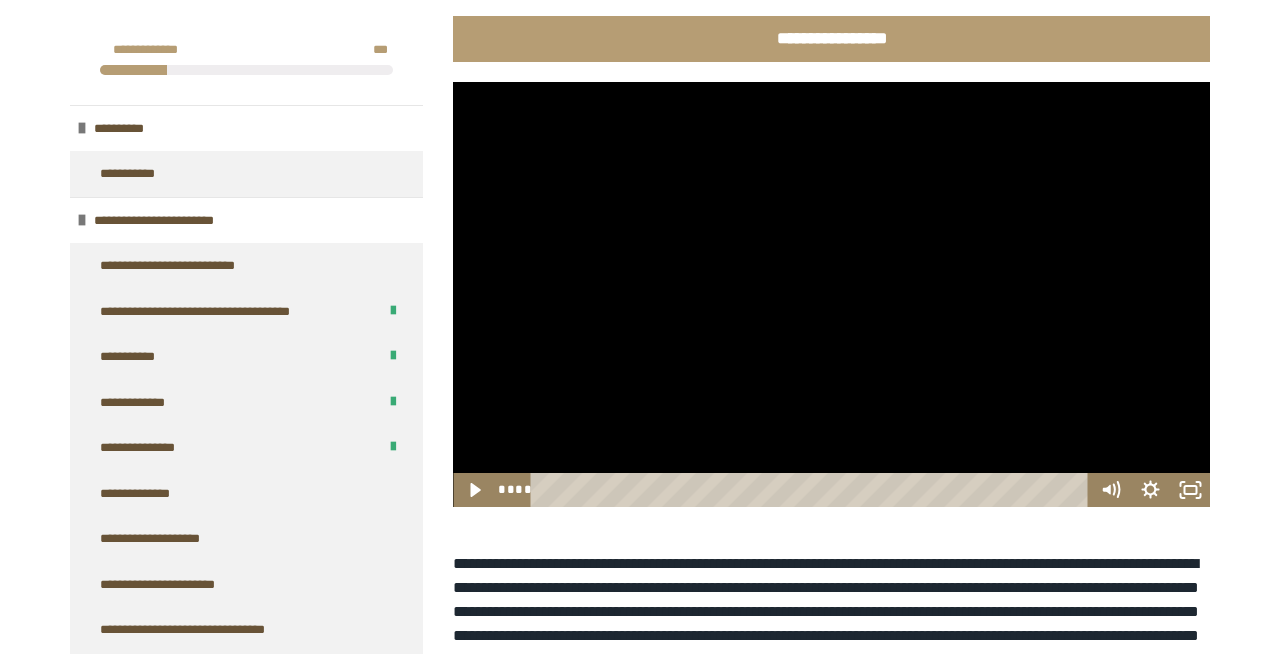 click at bounding box center (831, 295) 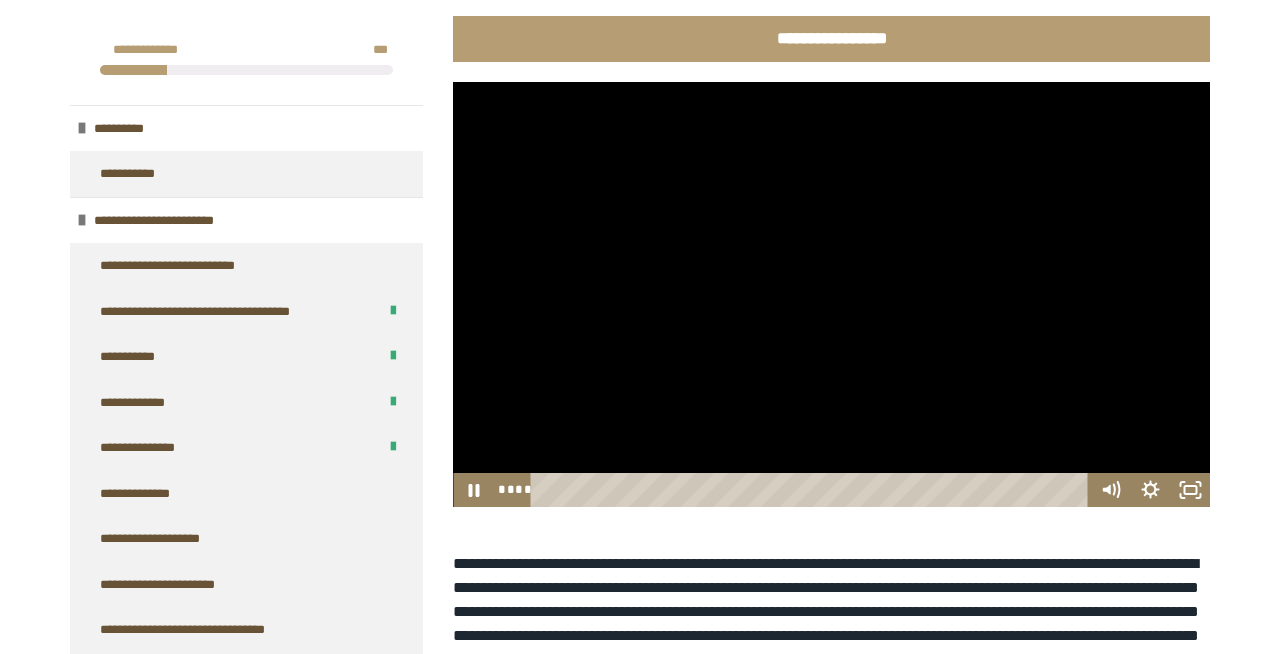 click at bounding box center [831, 295] 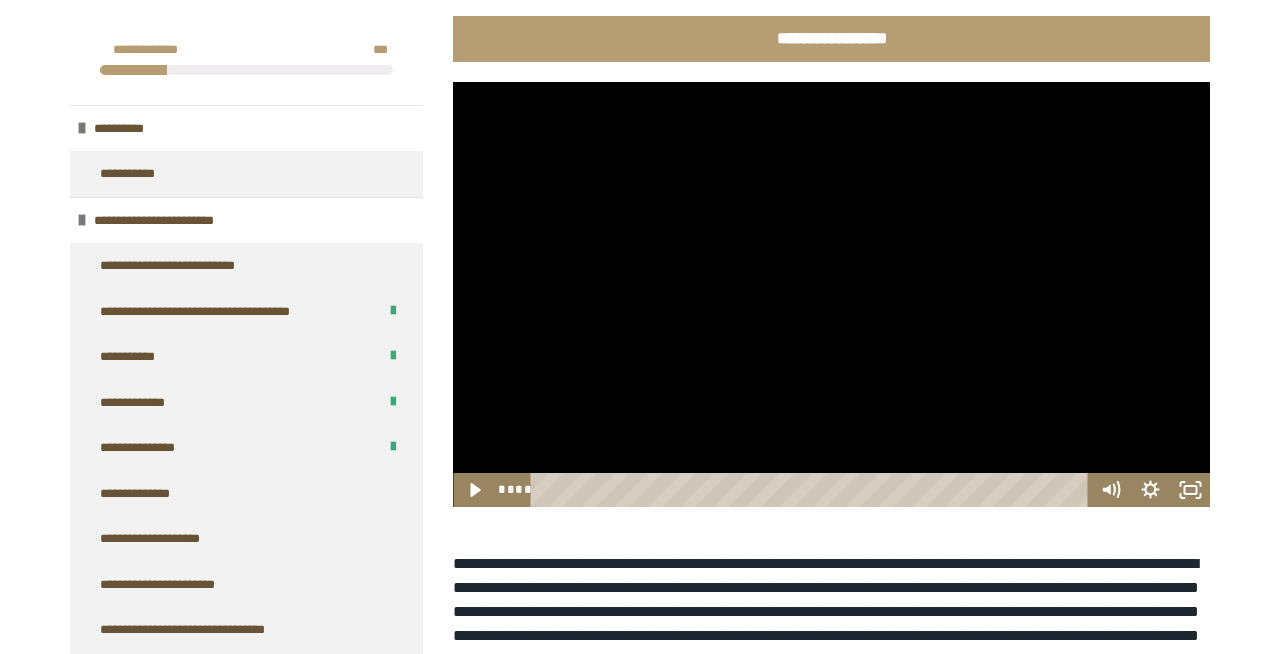click at bounding box center [831, 295] 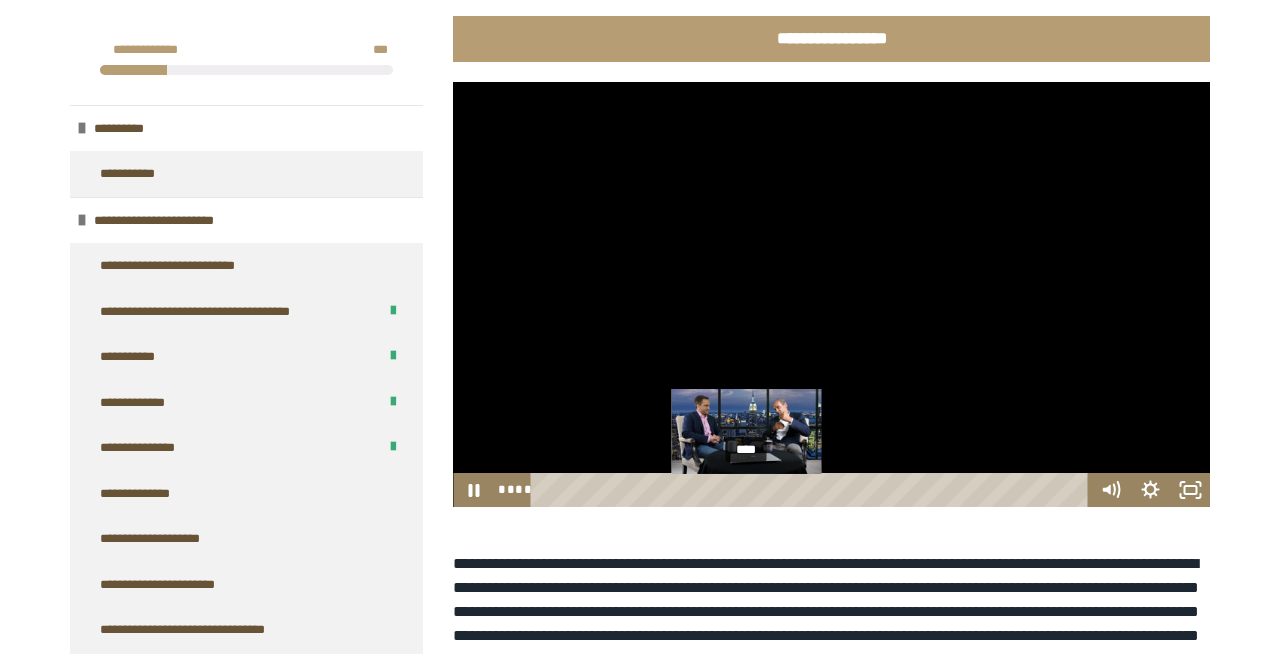 click on "****" at bounding box center (813, 490) 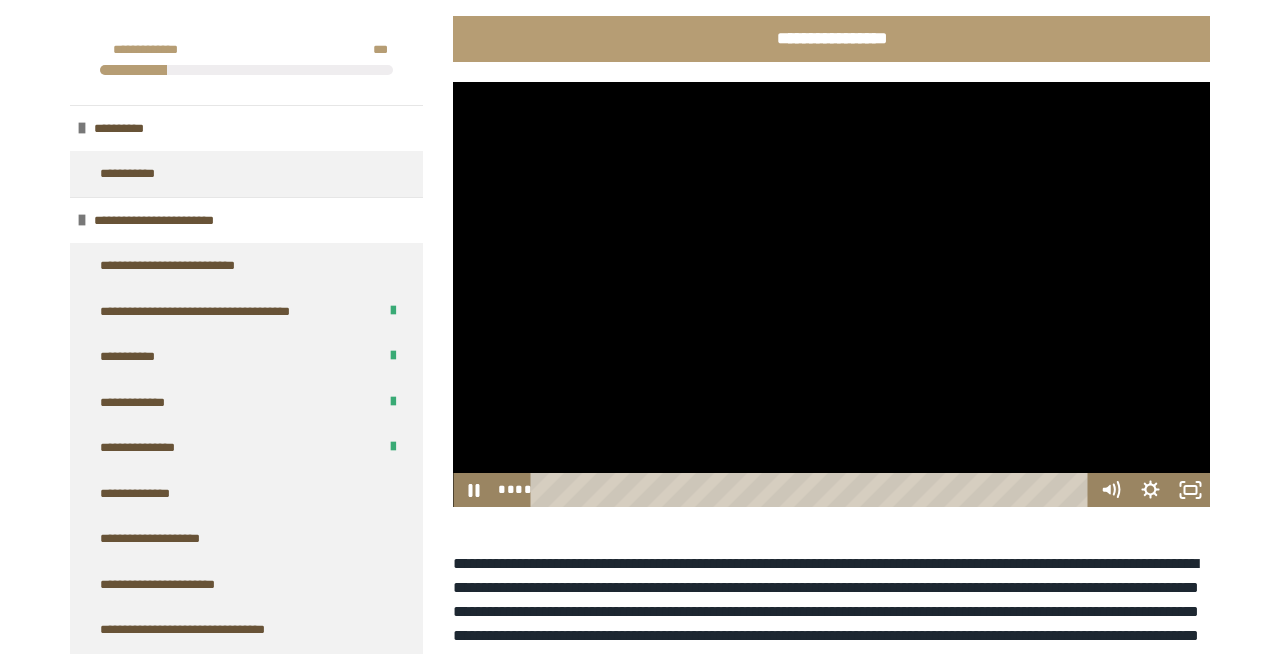click at bounding box center (831, 295) 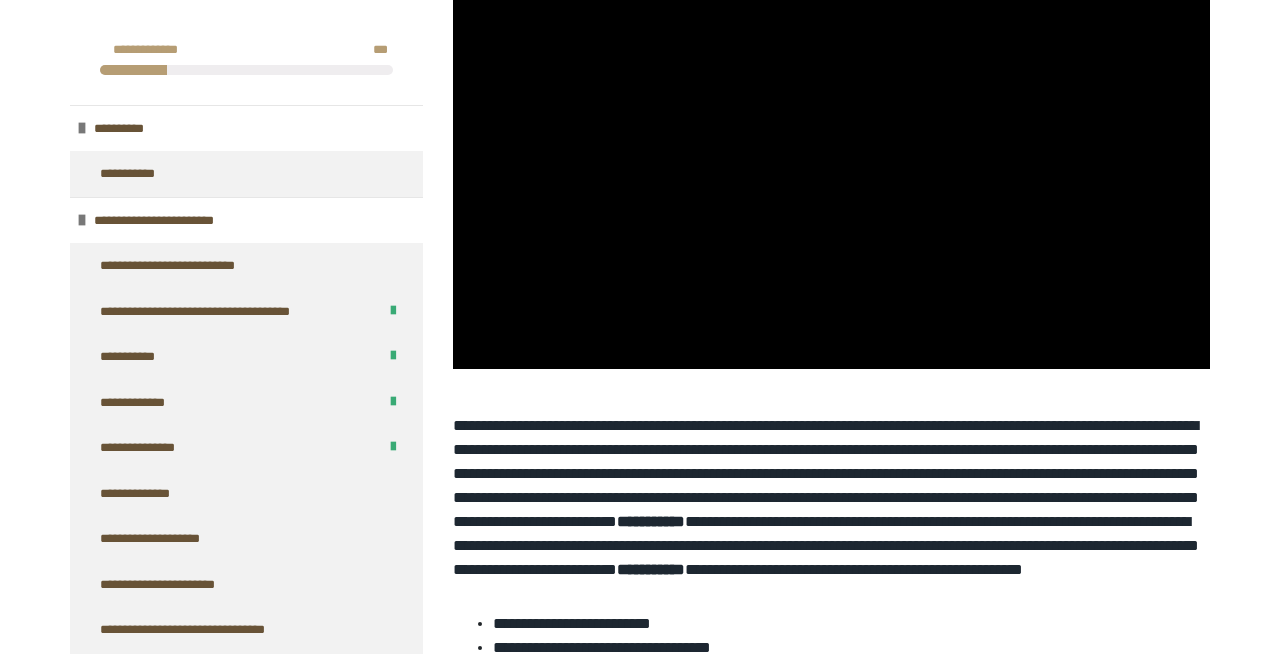 scroll, scrollTop: 435, scrollLeft: 0, axis: vertical 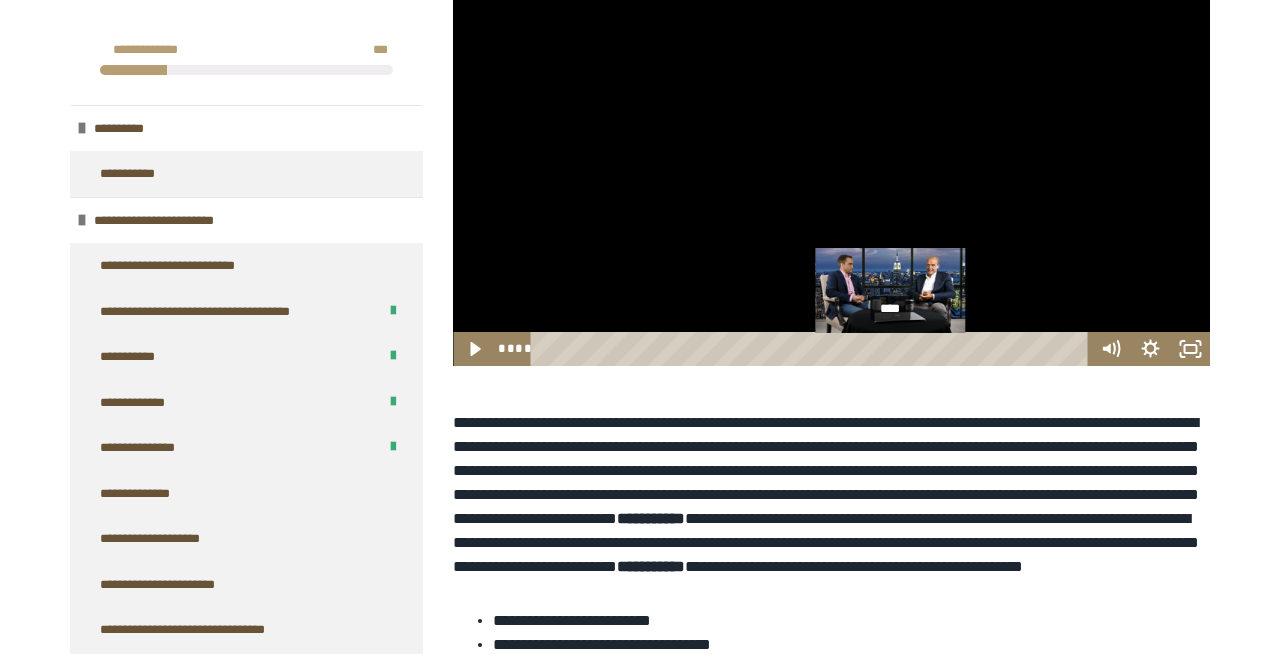 click on "****" at bounding box center (813, 349) 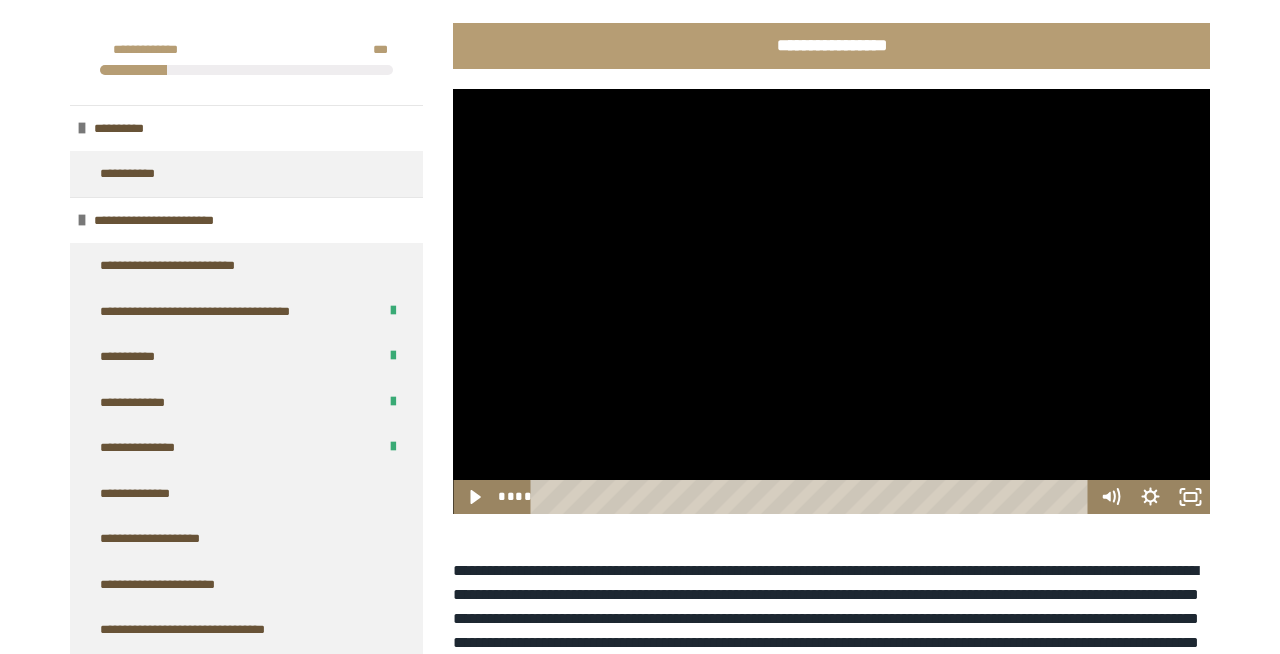 scroll, scrollTop: 270, scrollLeft: 0, axis: vertical 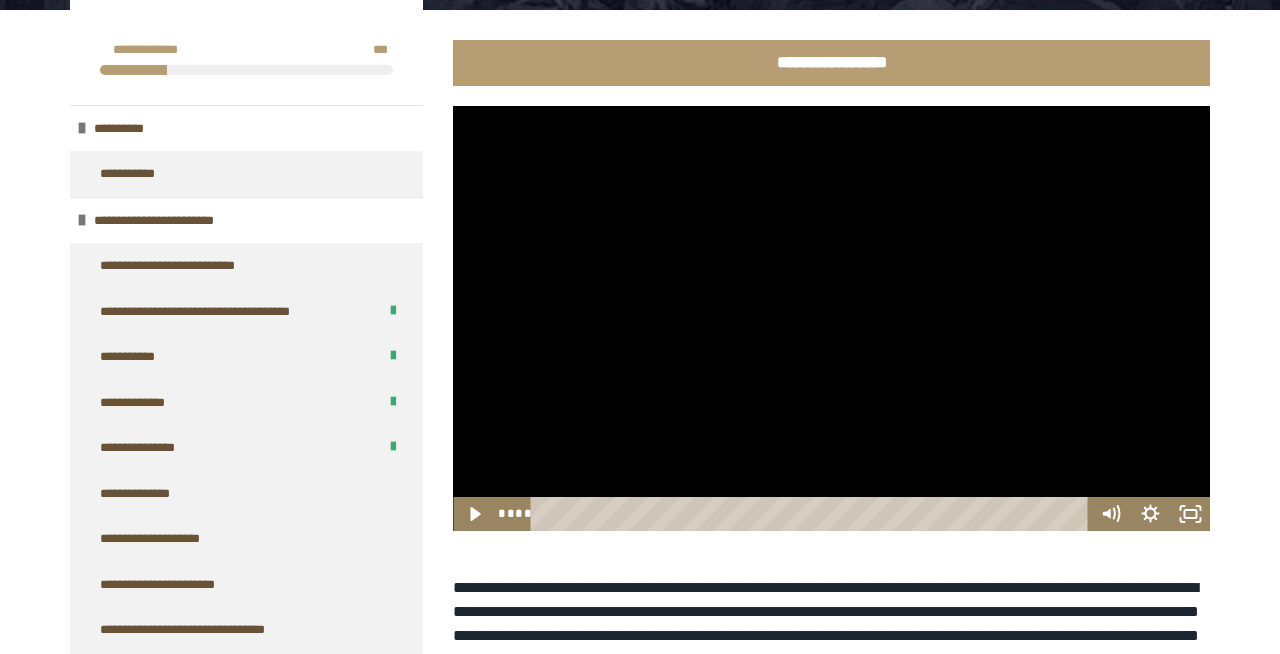 click at bounding box center [831, 319] 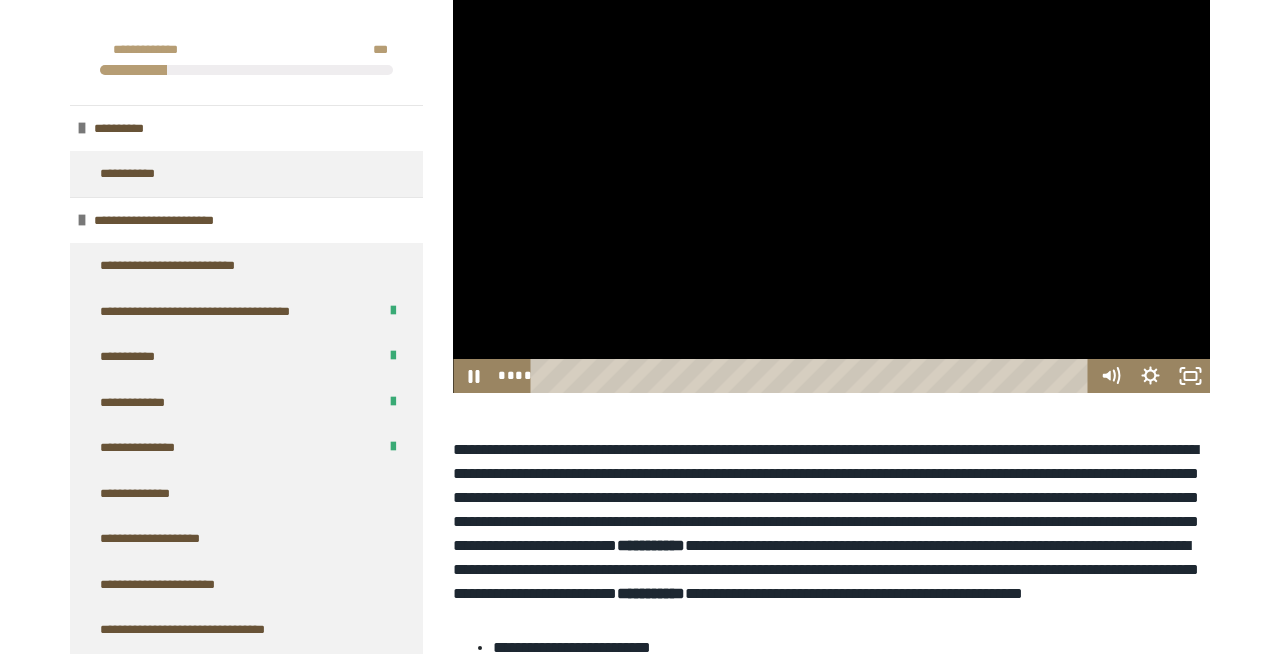 scroll, scrollTop: 429, scrollLeft: 0, axis: vertical 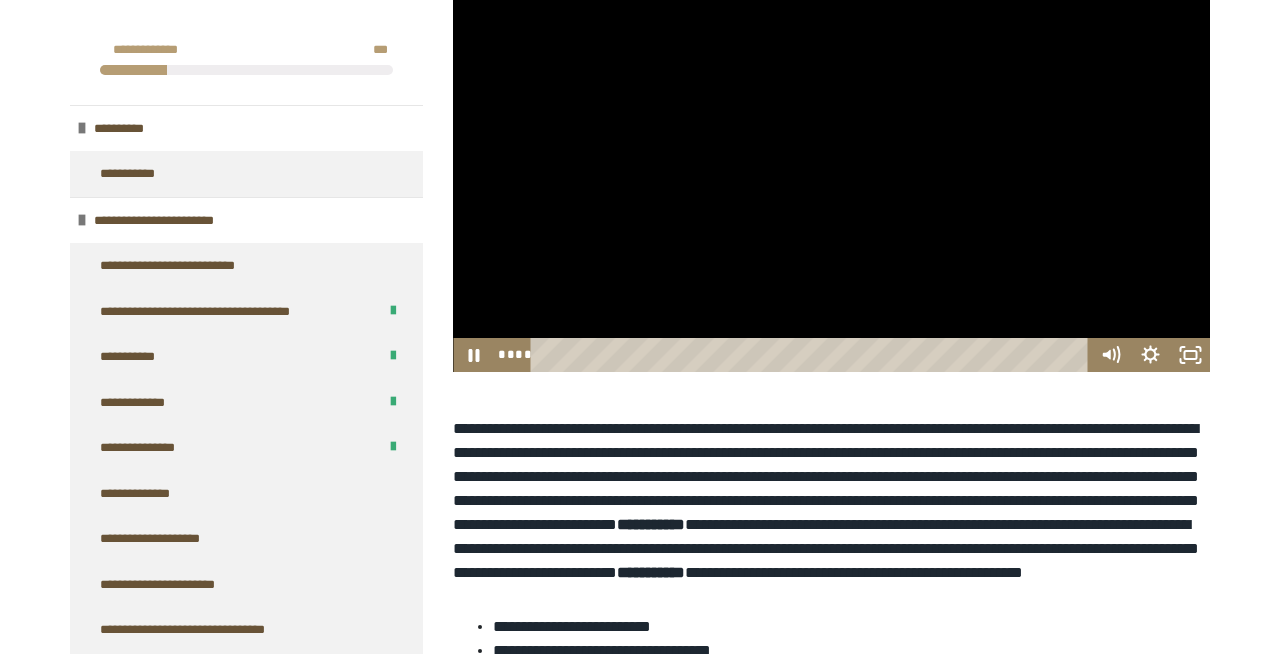 click at bounding box center [831, 160] 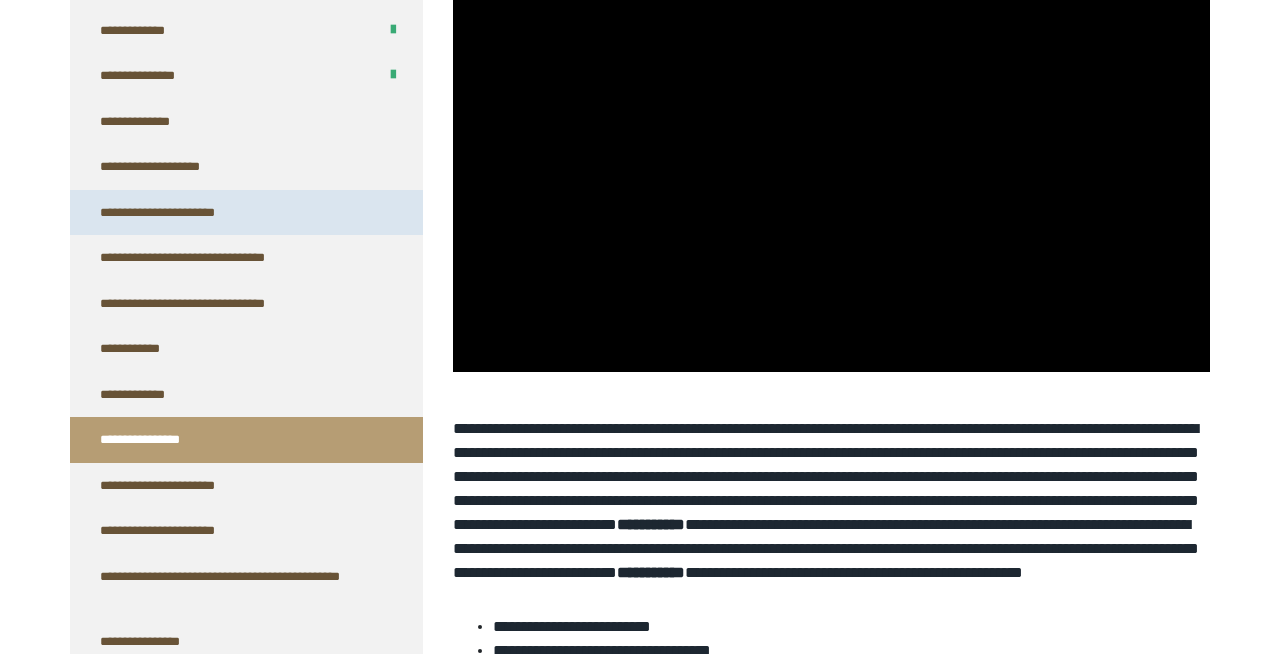 scroll, scrollTop: 490, scrollLeft: 0, axis: vertical 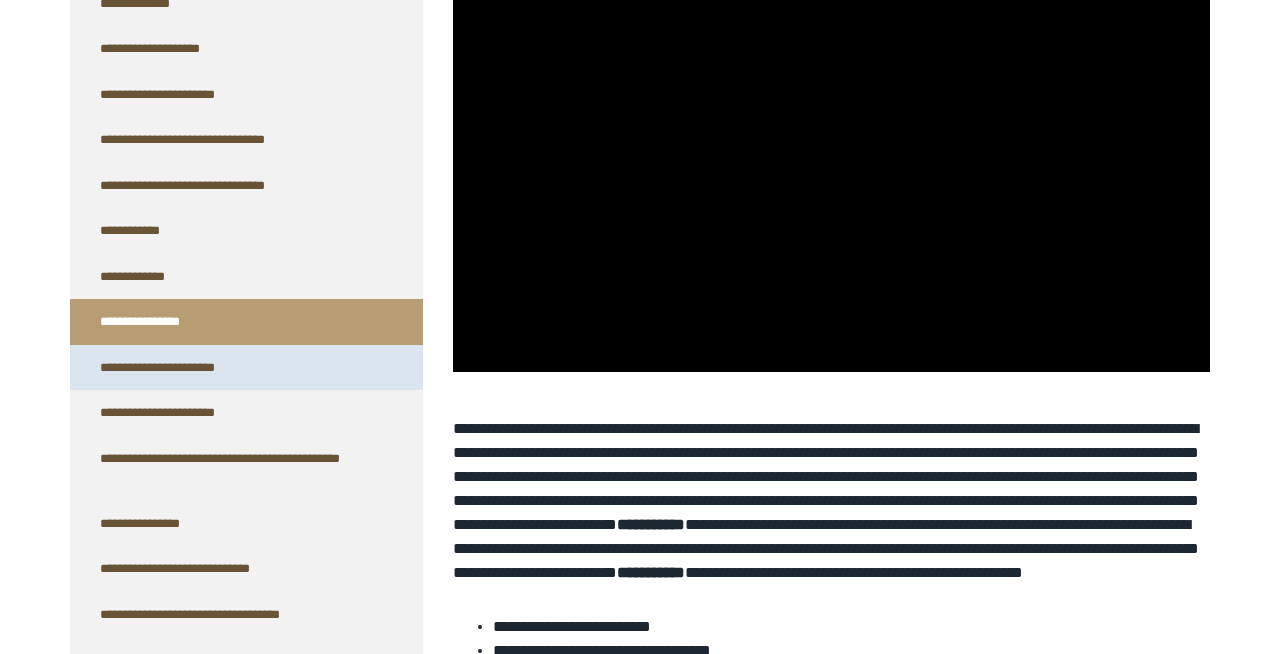 click on "**********" at bounding box center [246, 368] 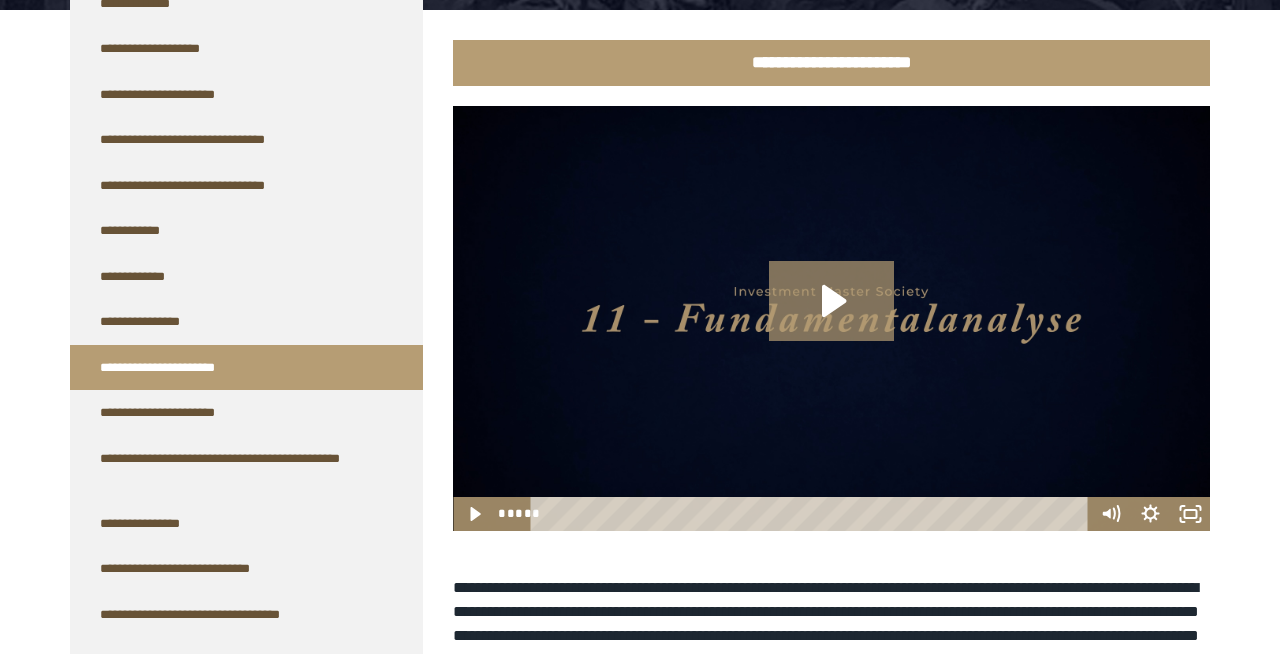 click at bounding box center [831, 319] 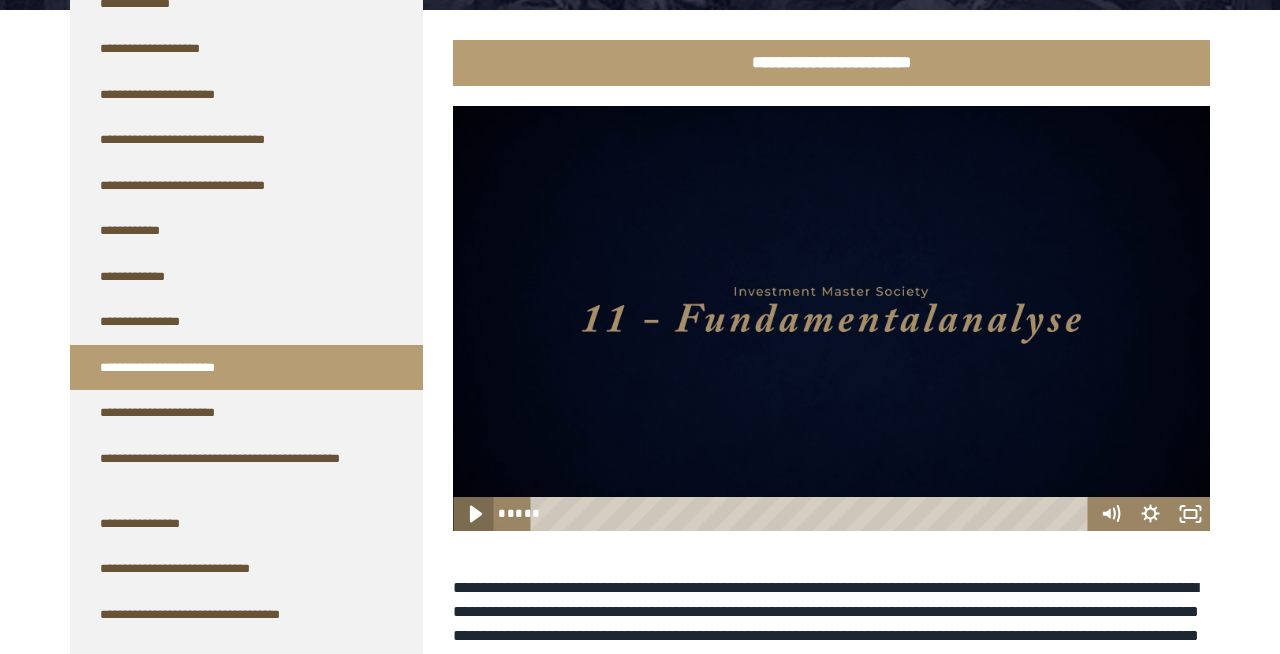 click 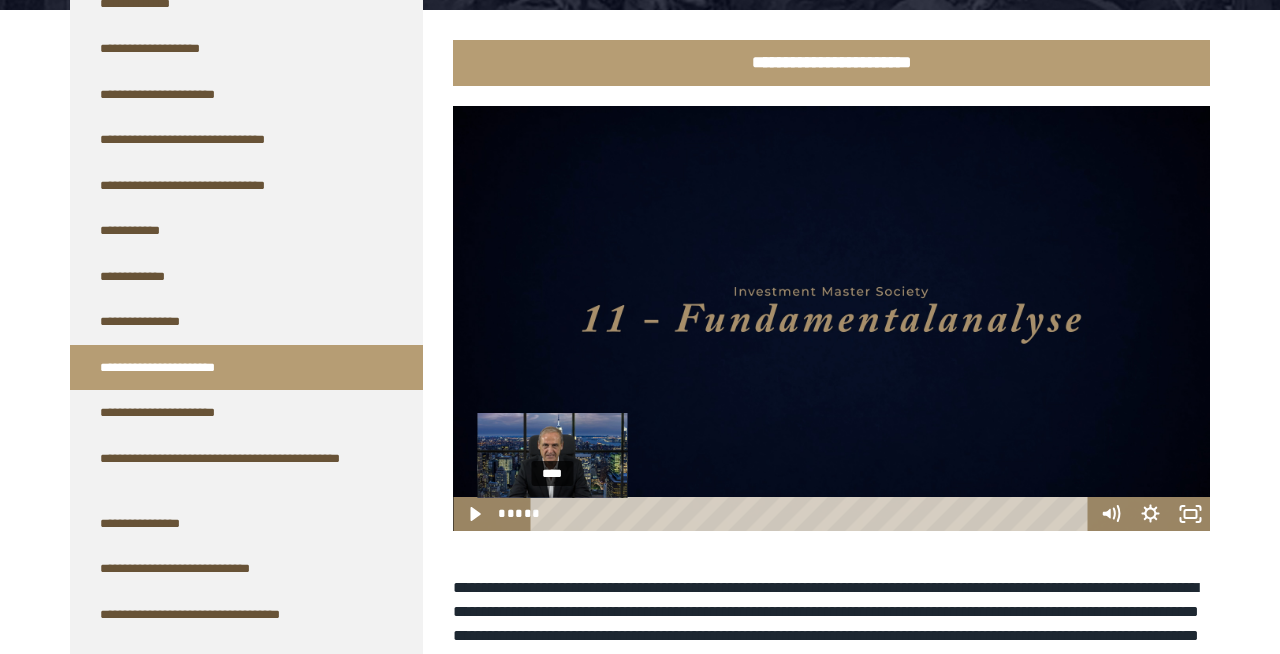 click on "****" at bounding box center [813, 514] 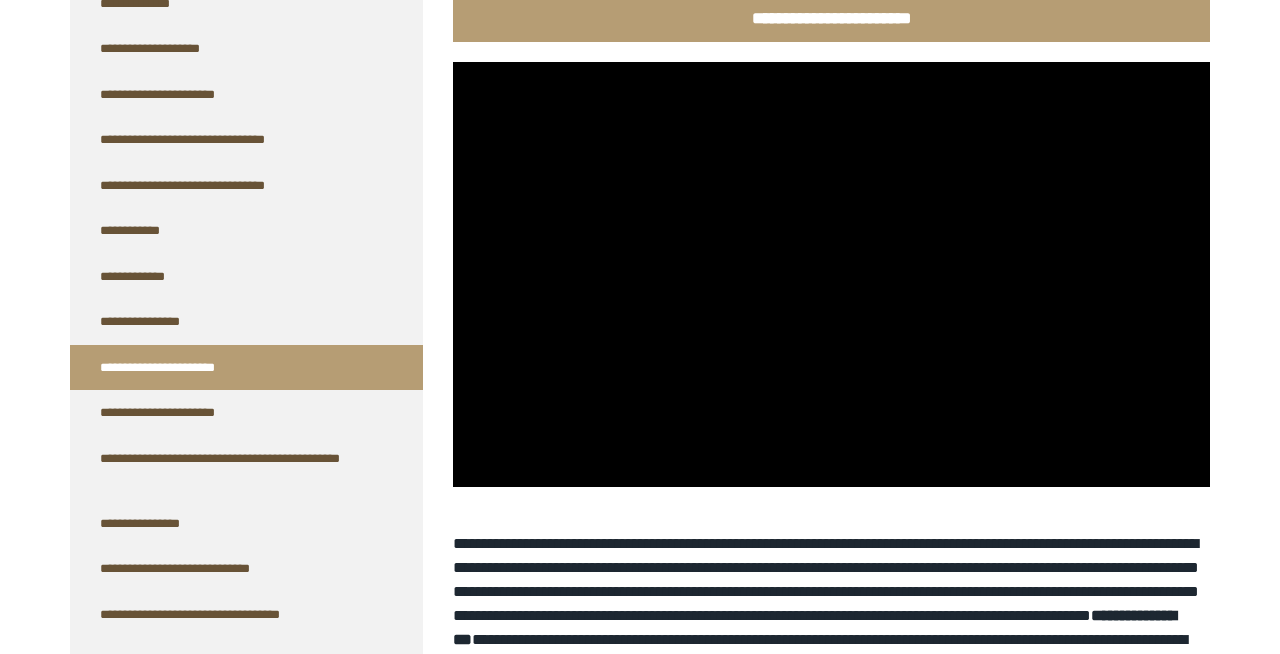 scroll, scrollTop: 268, scrollLeft: 0, axis: vertical 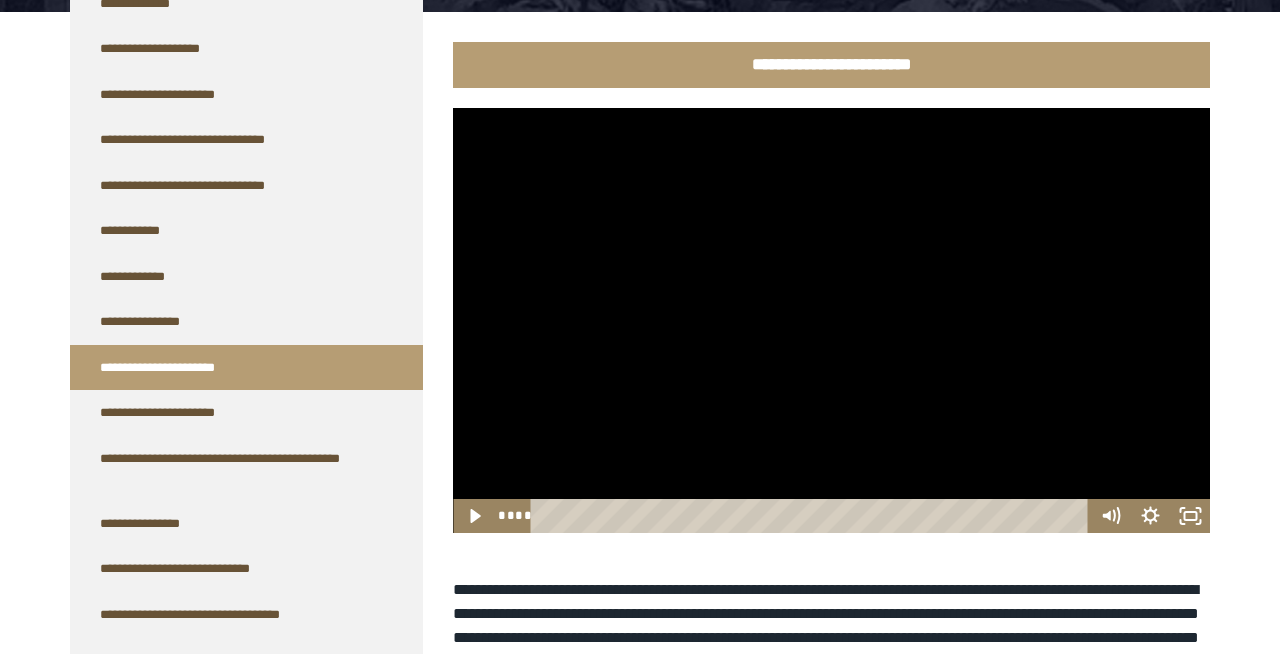 click at bounding box center [831, 321] 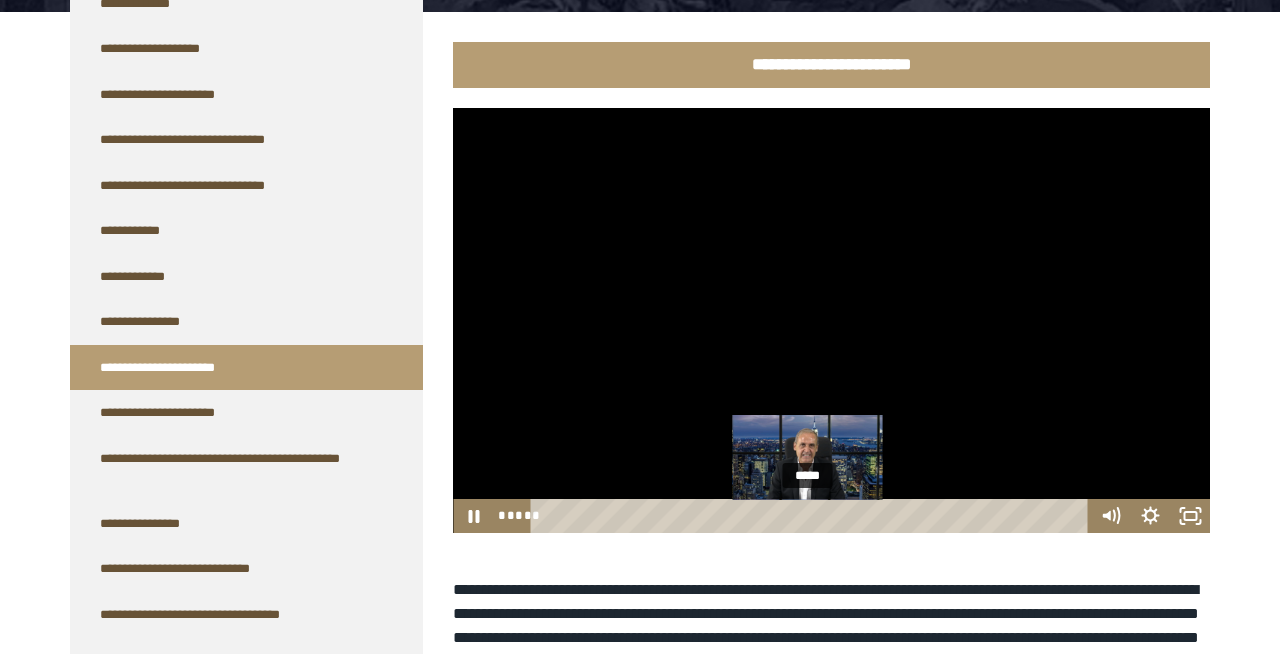click on "*****" at bounding box center [813, 516] 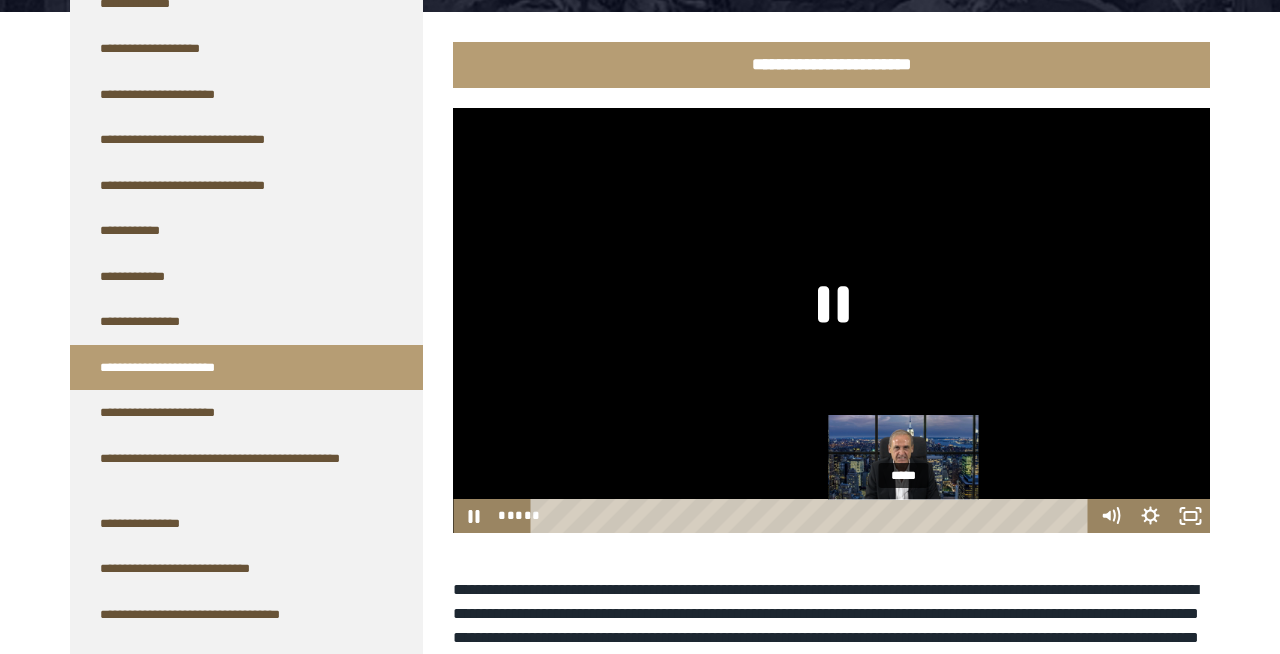 click on "*****" at bounding box center [813, 516] 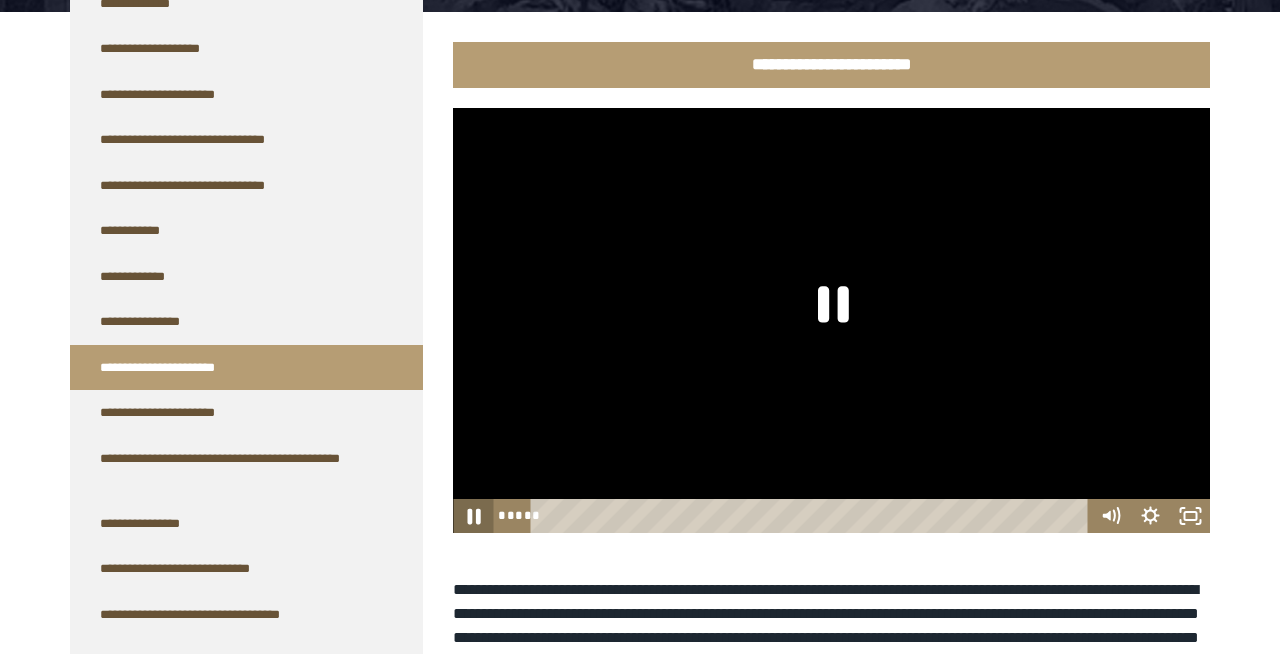 click 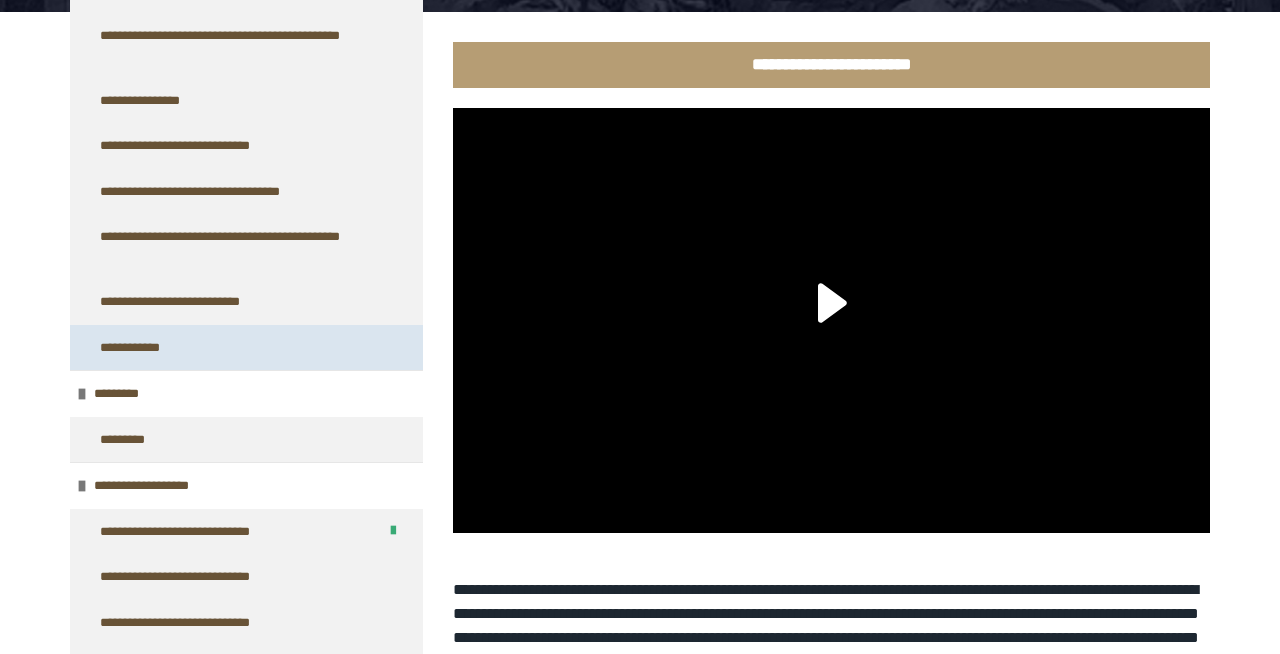 scroll, scrollTop: 991, scrollLeft: 0, axis: vertical 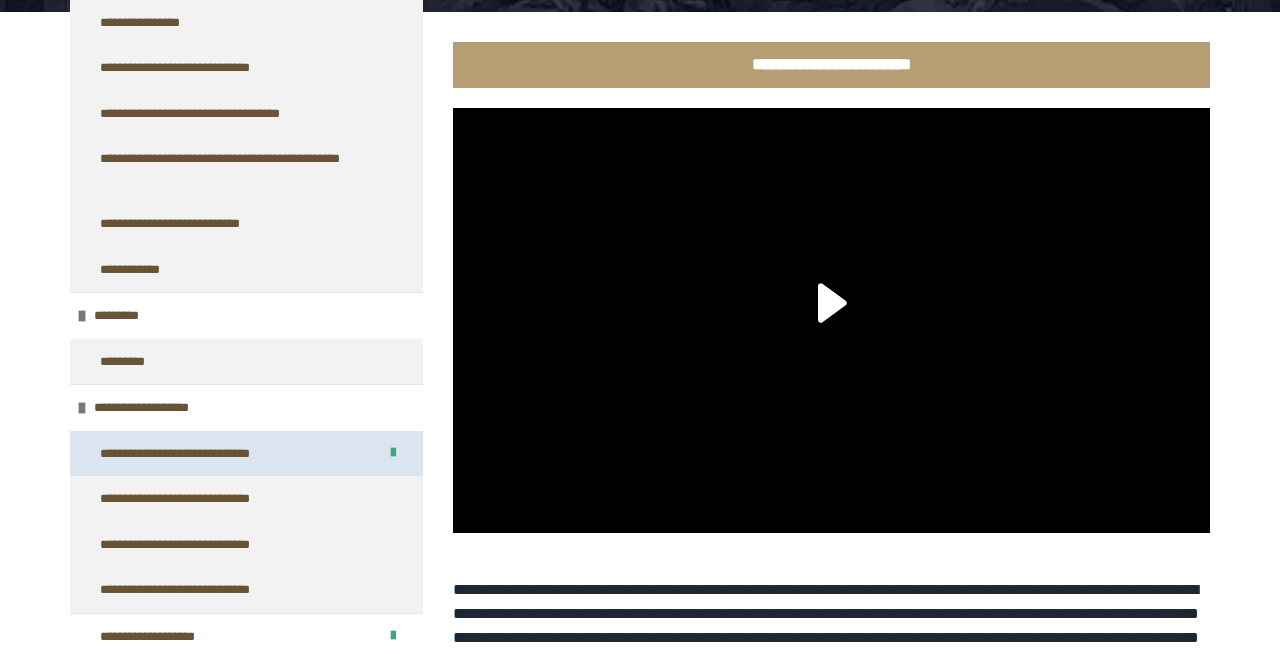 click on "**********" at bounding box center (193, 454) 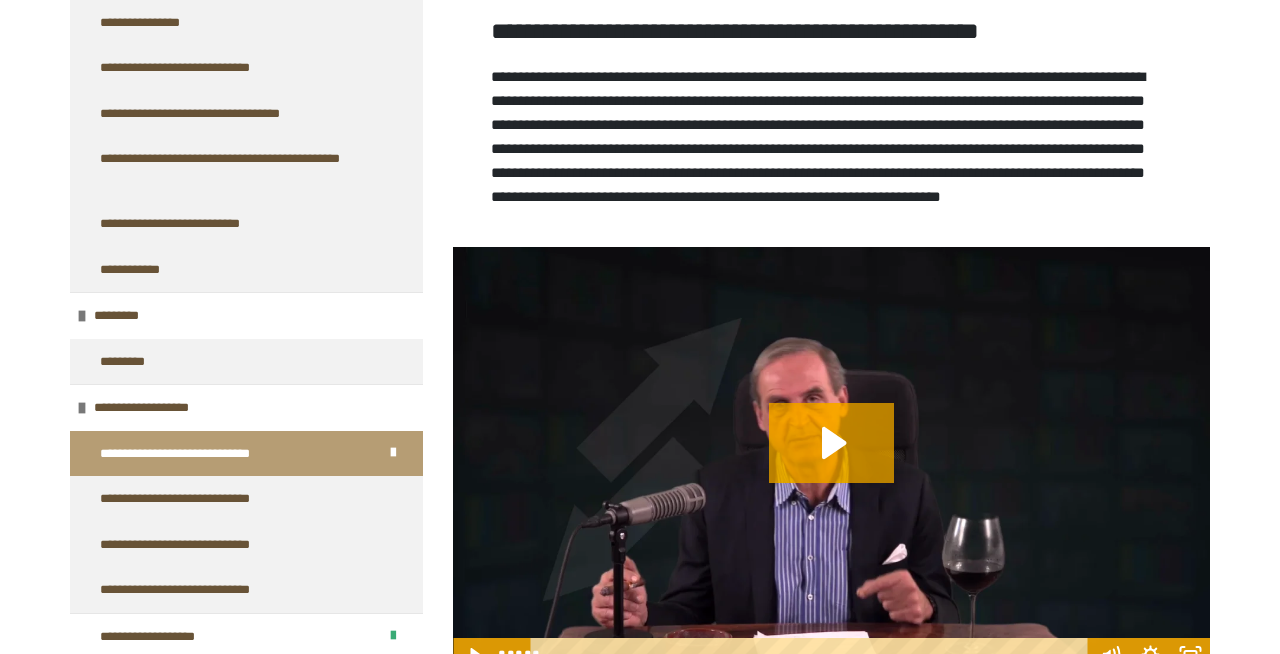 scroll, scrollTop: 420, scrollLeft: 0, axis: vertical 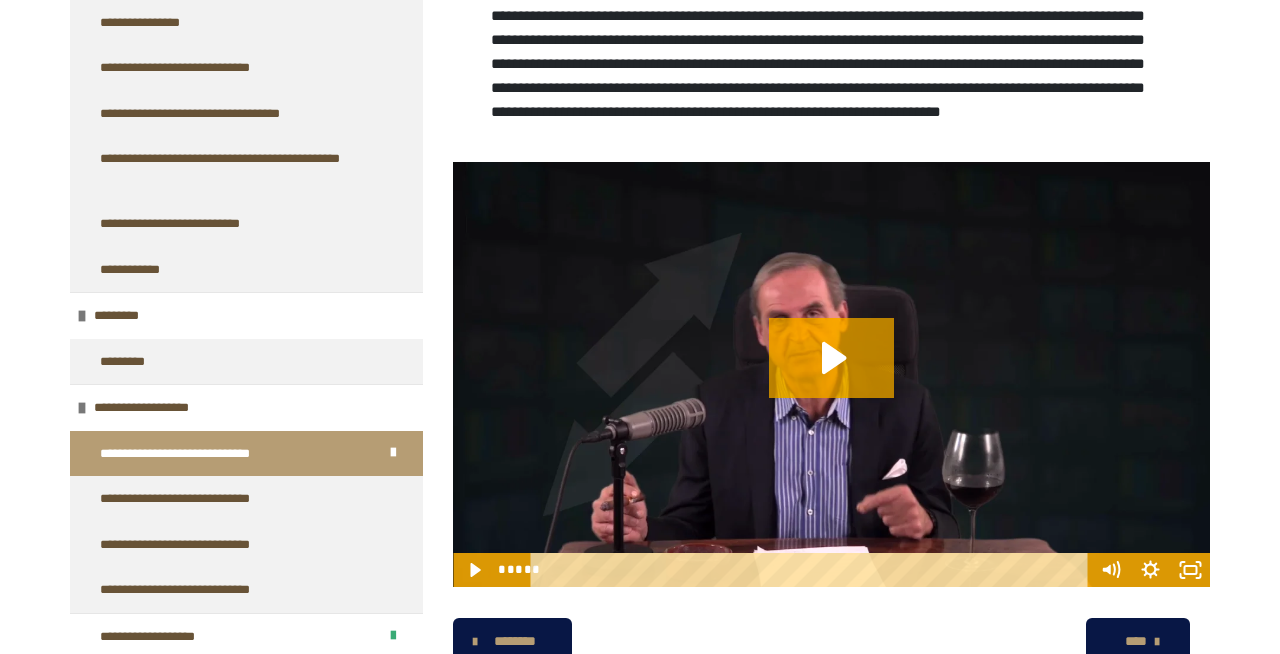 click 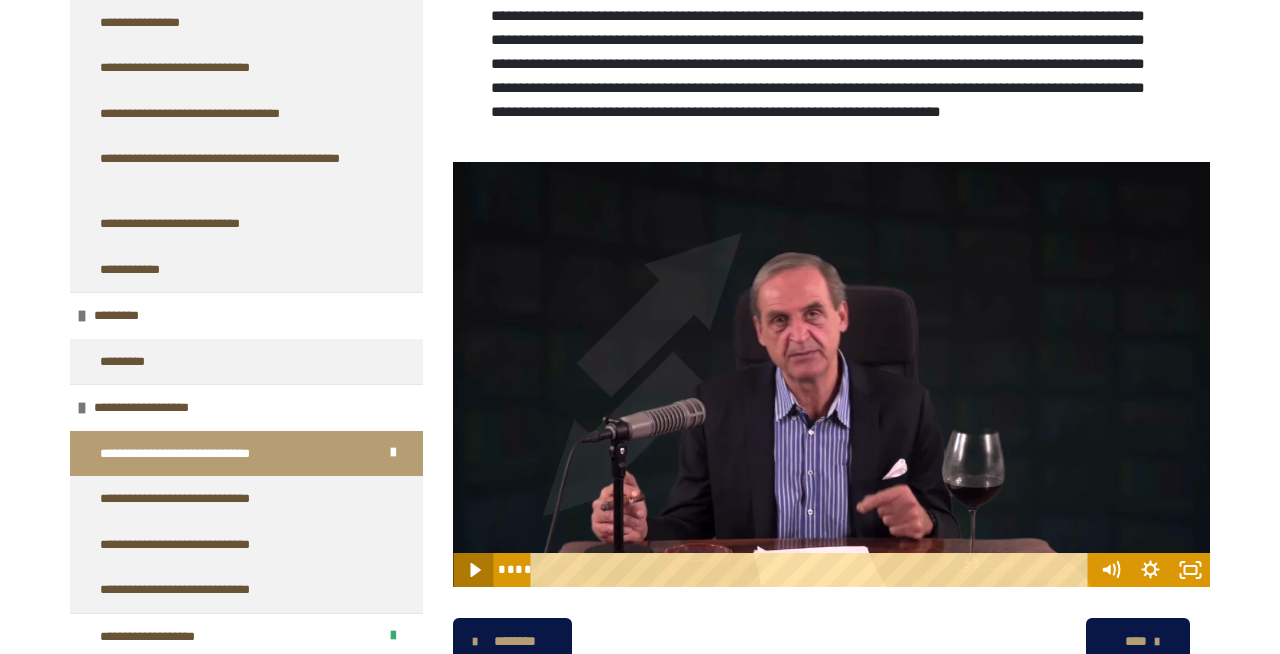 click 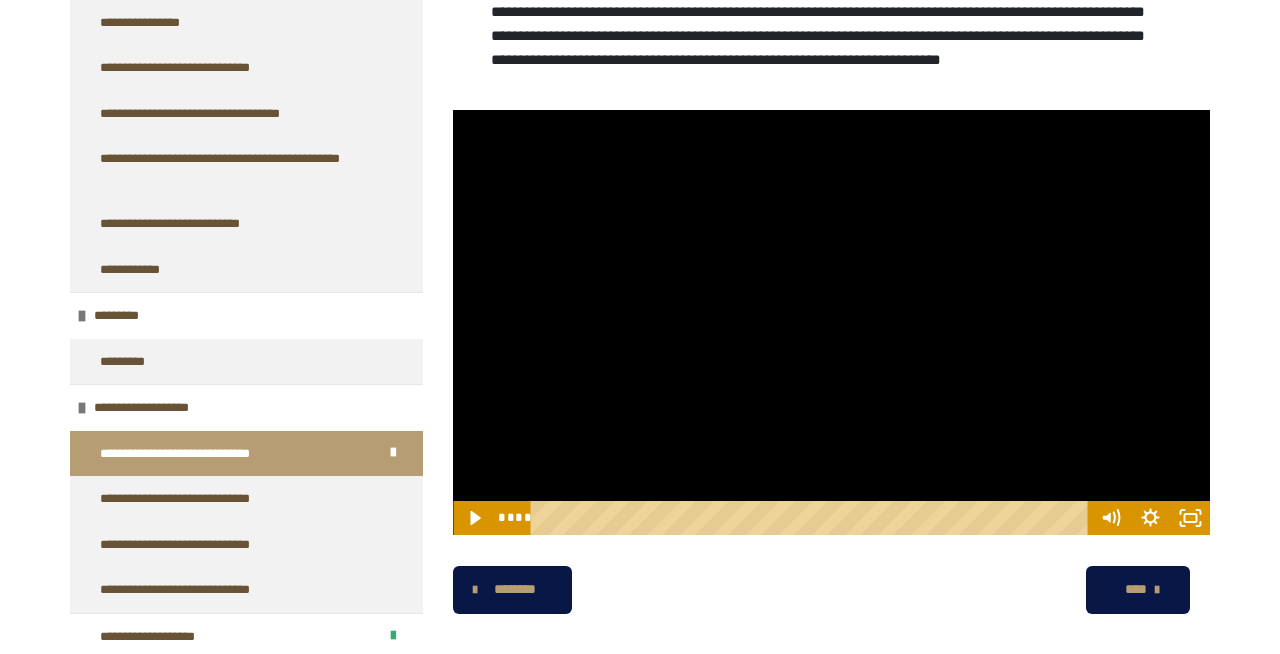 scroll, scrollTop: 506, scrollLeft: 0, axis: vertical 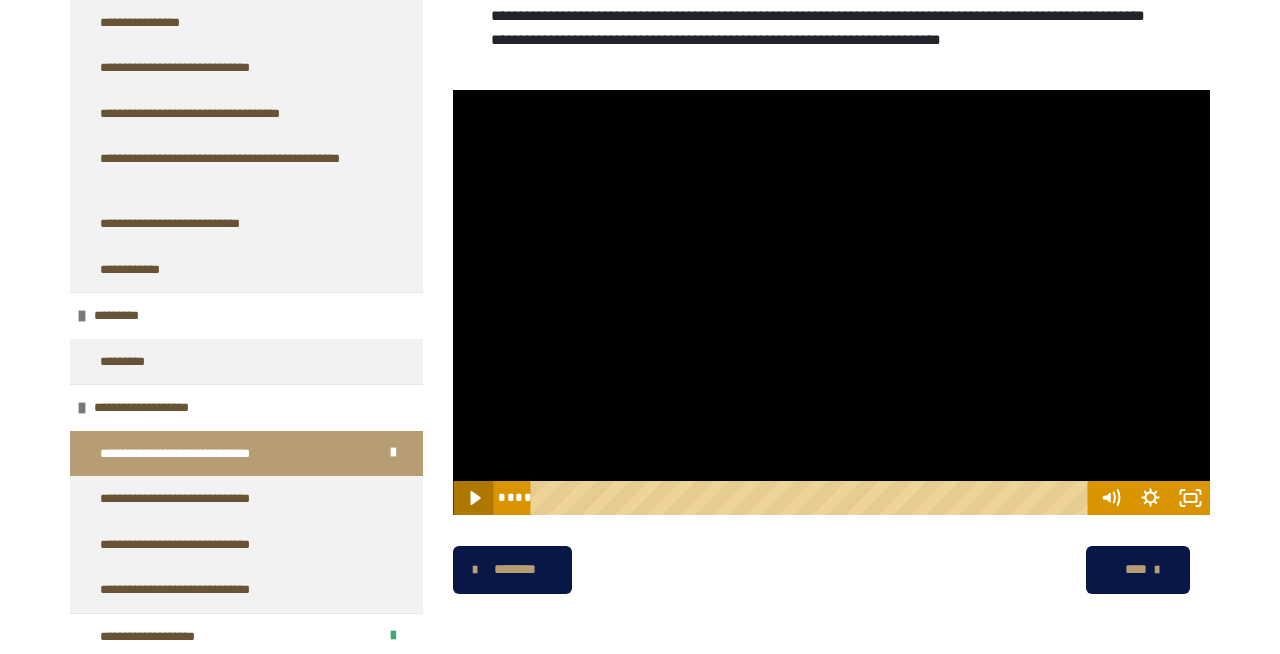 click 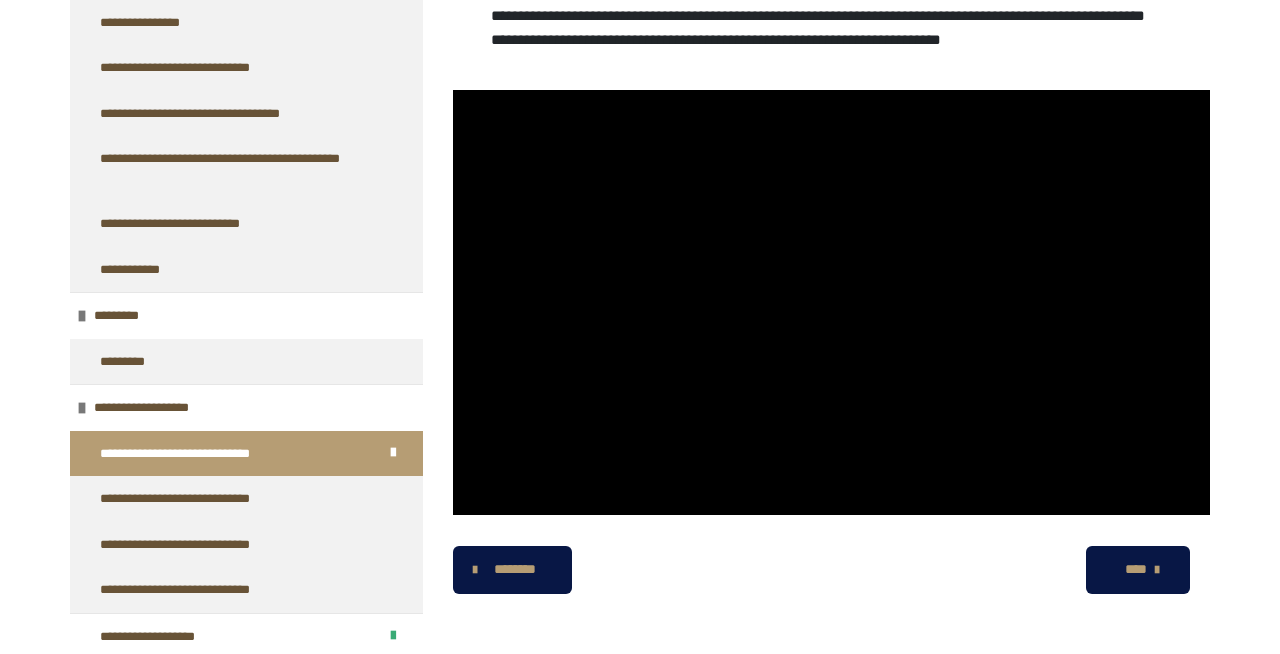 scroll, scrollTop: 529, scrollLeft: 0, axis: vertical 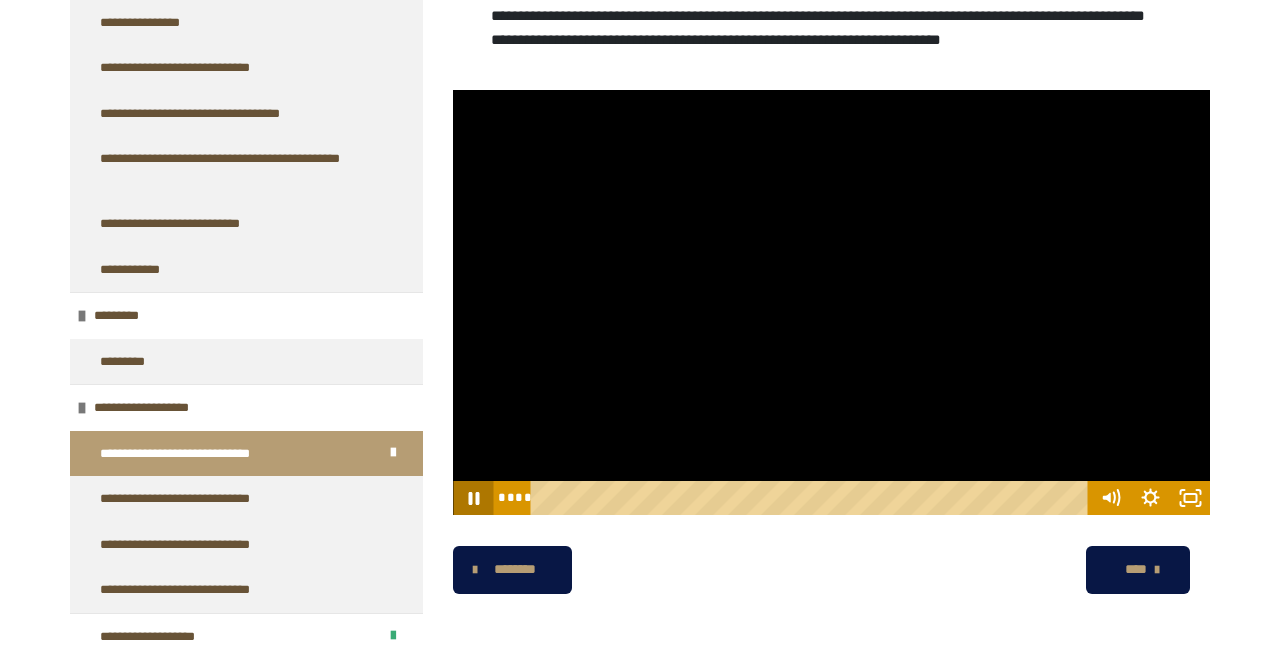 click 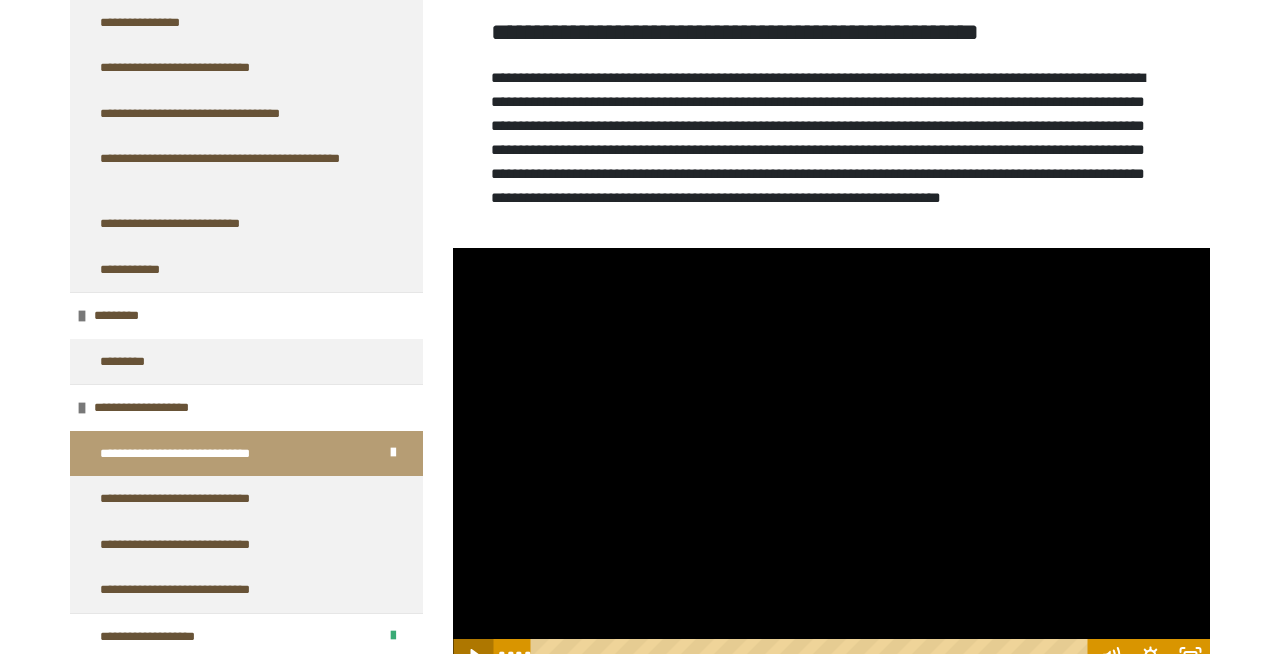 scroll, scrollTop: 0, scrollLeft: 0, axis: both 